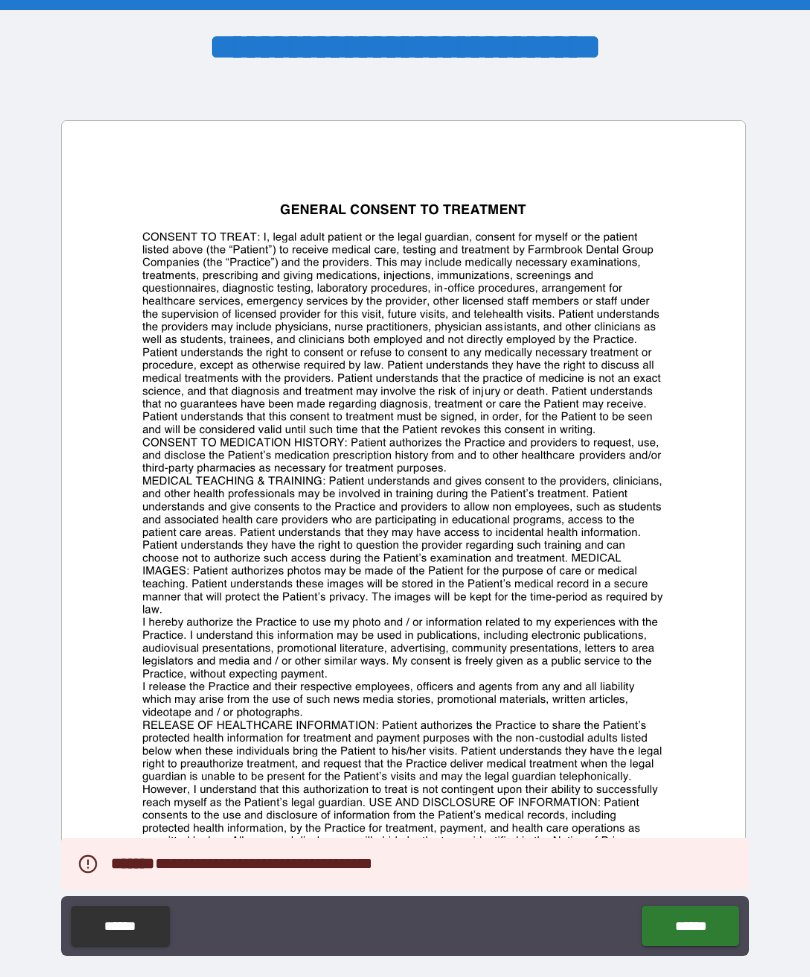 scroll, scrollTop: 64, scrollLeft: 0, axis: vertical 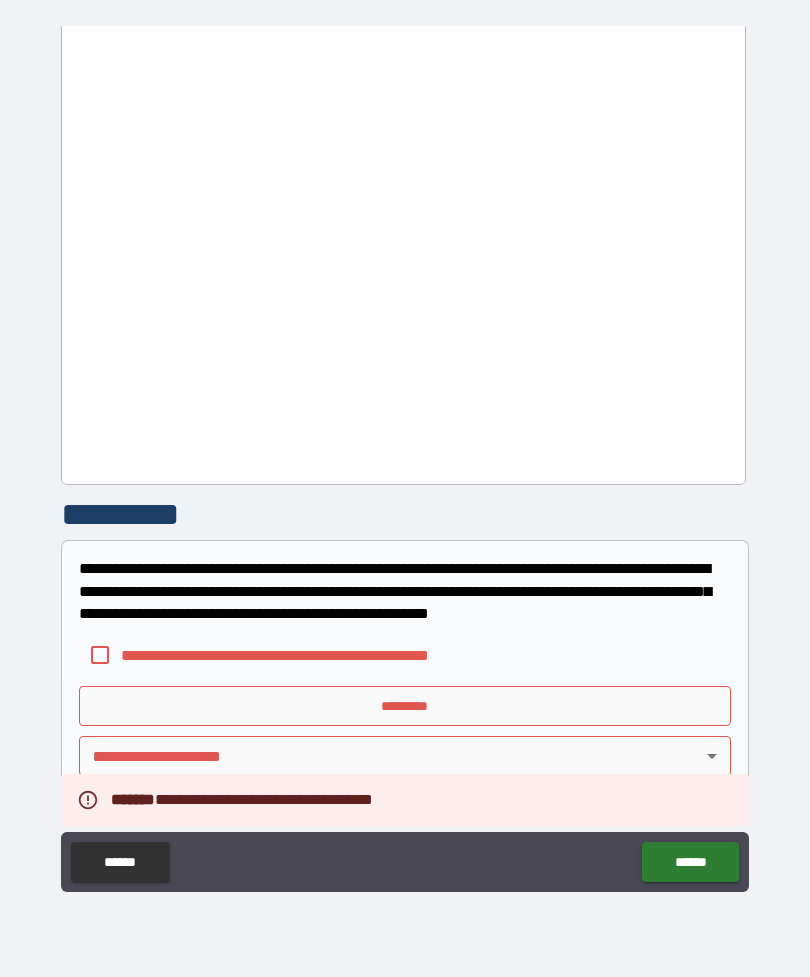 click on "**********" at bounding box center [286, 655] 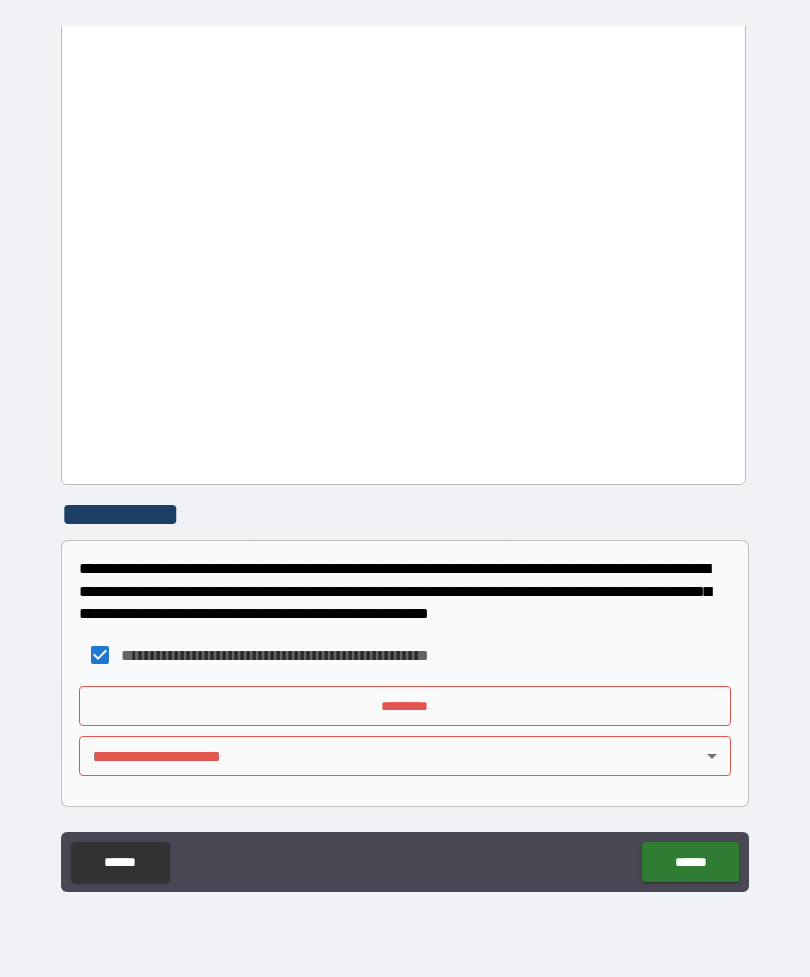 click on "*********" at bounding box center [405, 706] 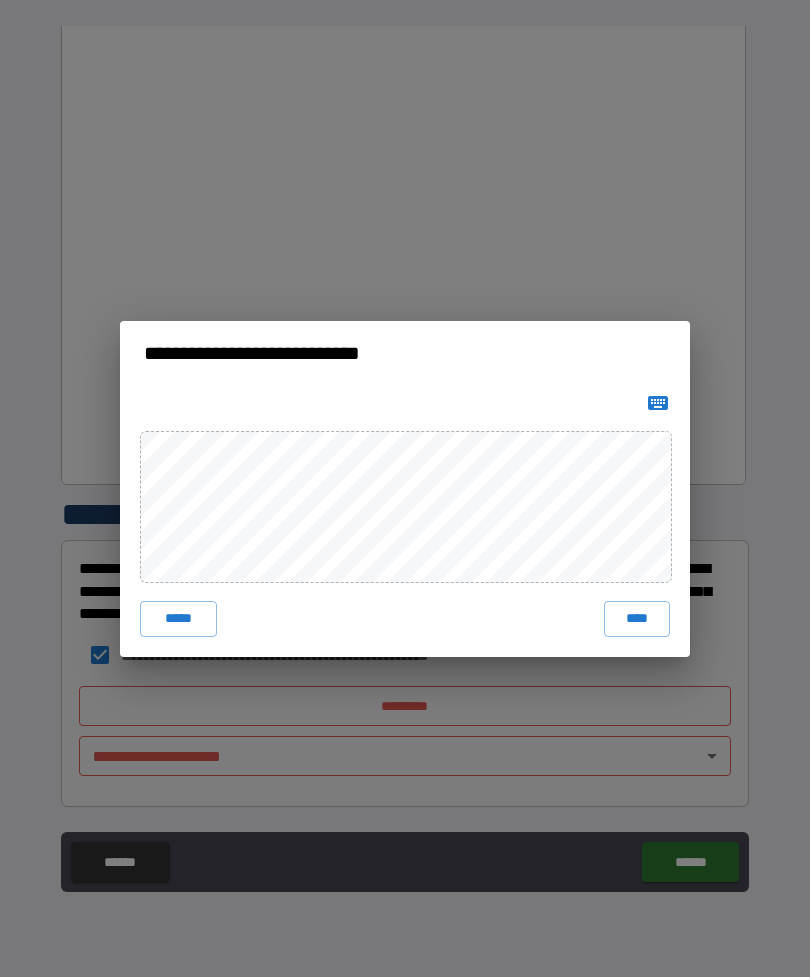 click on "****" at bounding box center [637, 619] 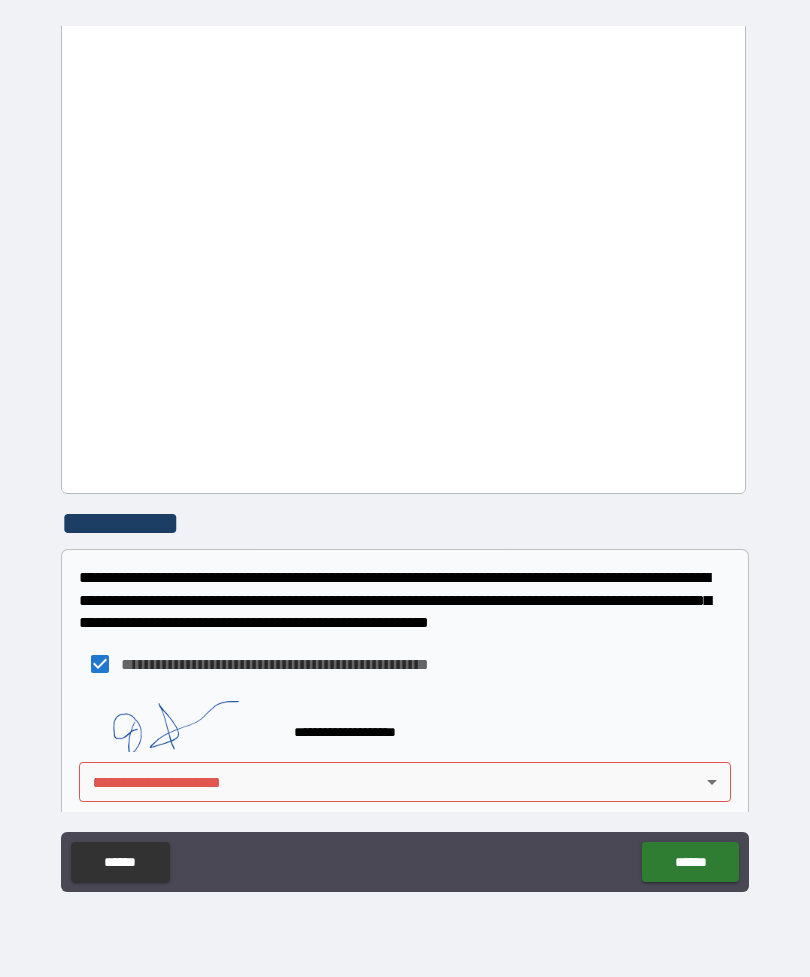 click on "**********" at bounding box center (405, 456) 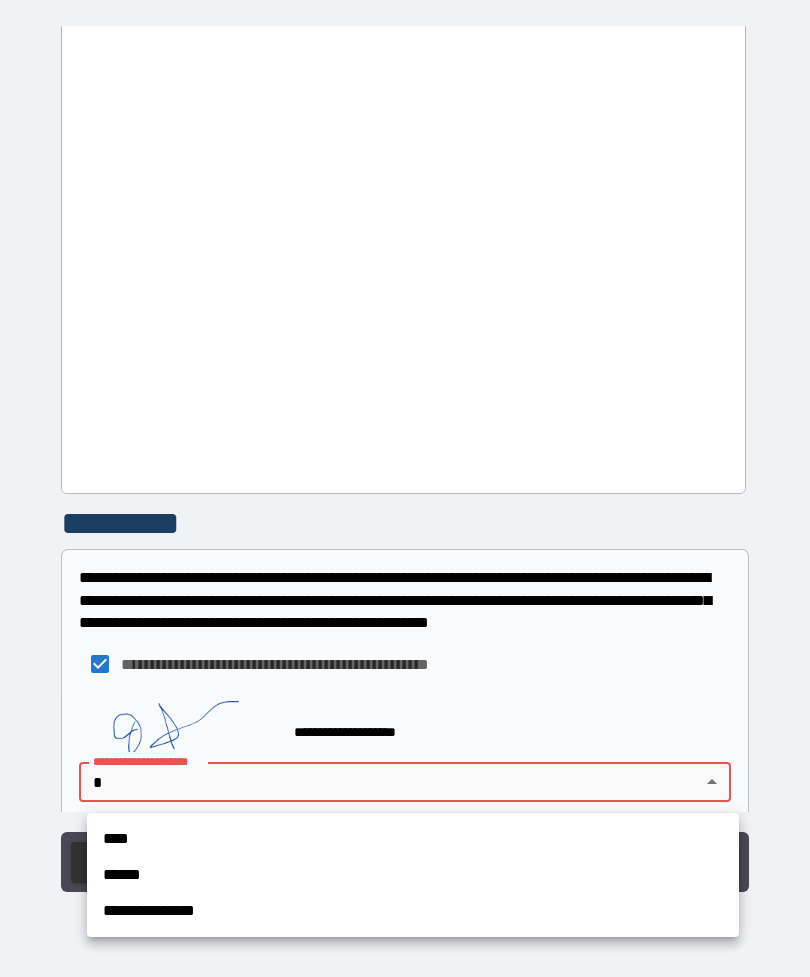 click on "**********" at bounding box center [413, 911] 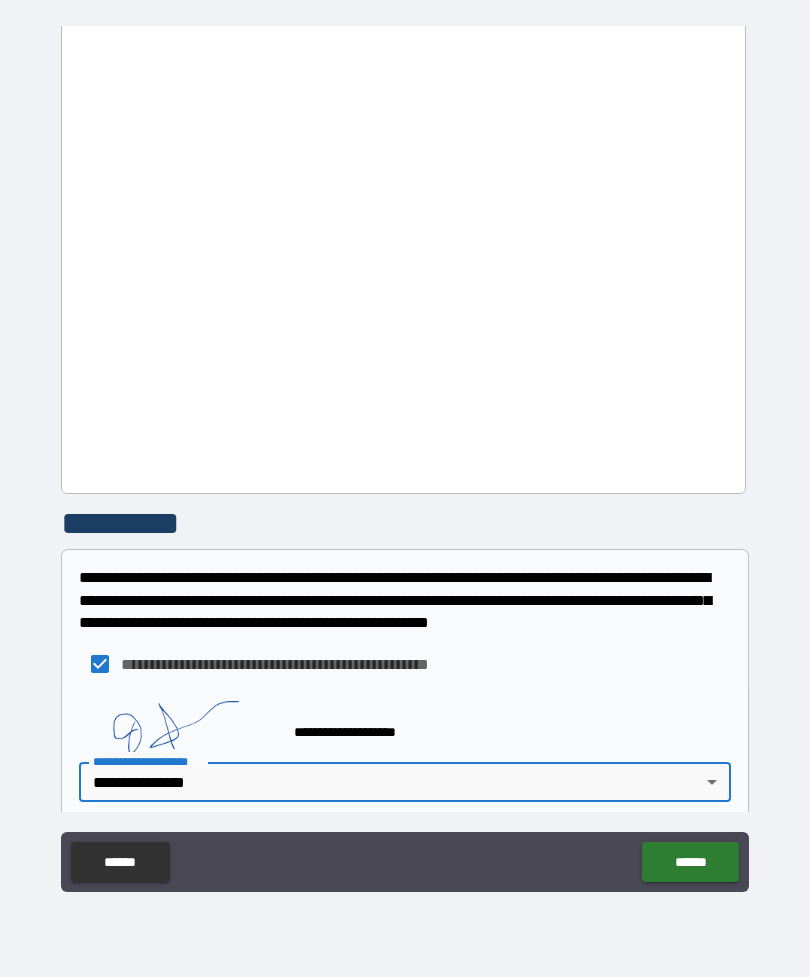 click on "******" at bounding box center [690, 862] 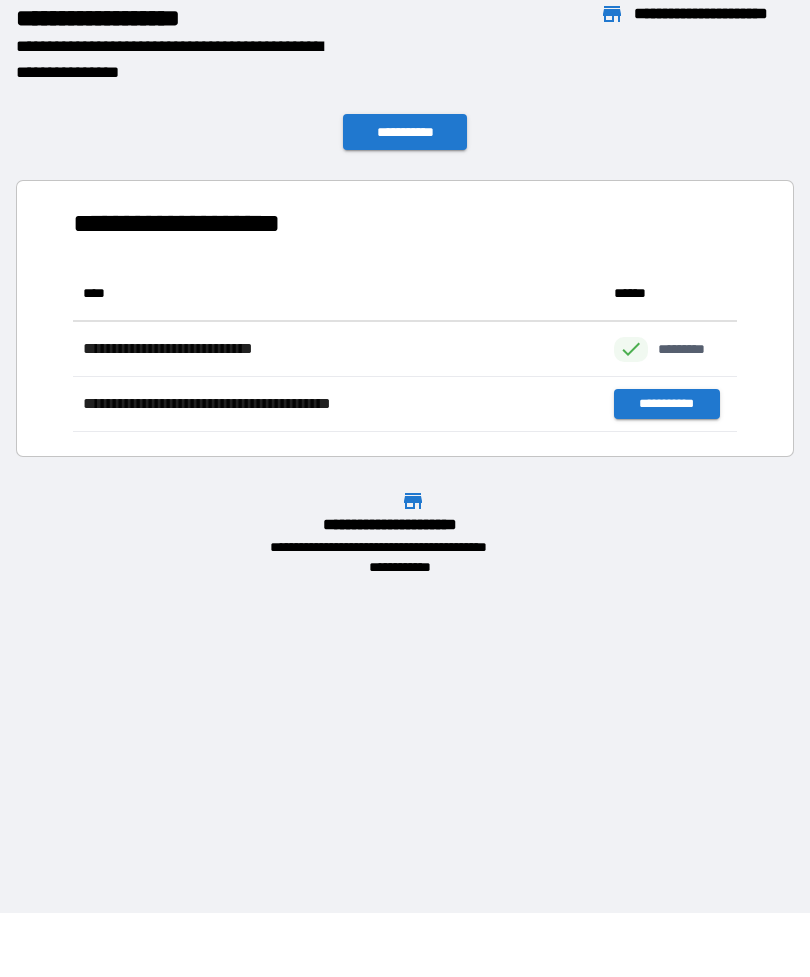 scroll, scrollTop: 1, scrollLeft: 1, axis: both 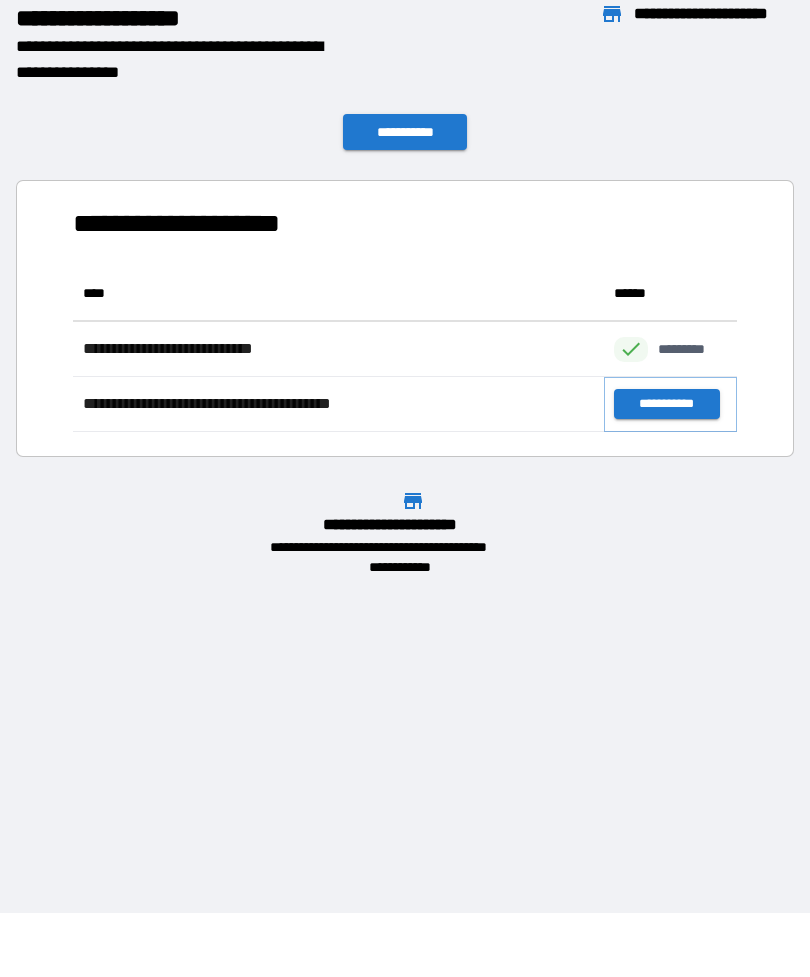 click on "**********" at bounding box center (666, 404) 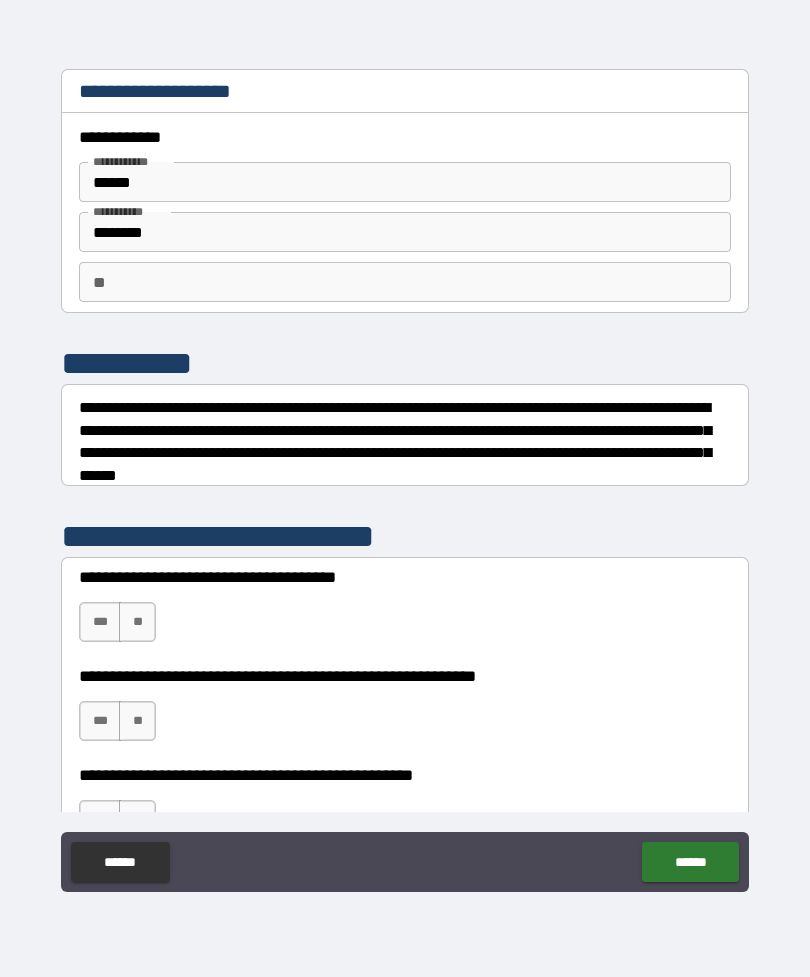 scroll, scrollTop: 98, scrollLeft: 0, axis: vertical 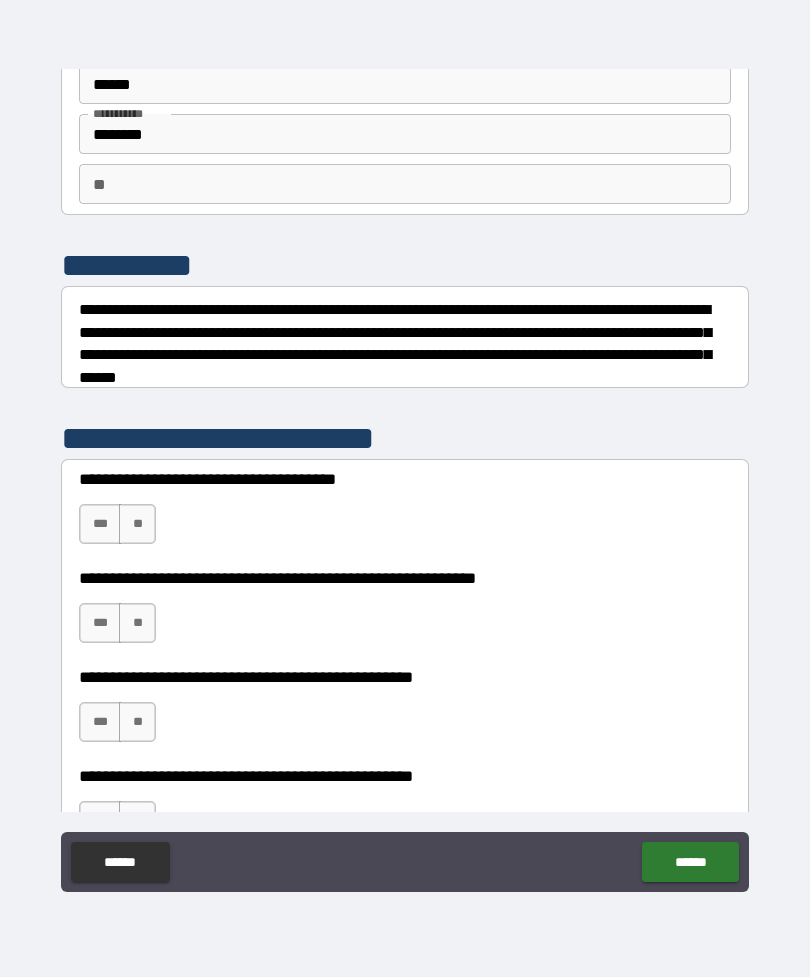 click on "***" at bounding box center [100, 524] 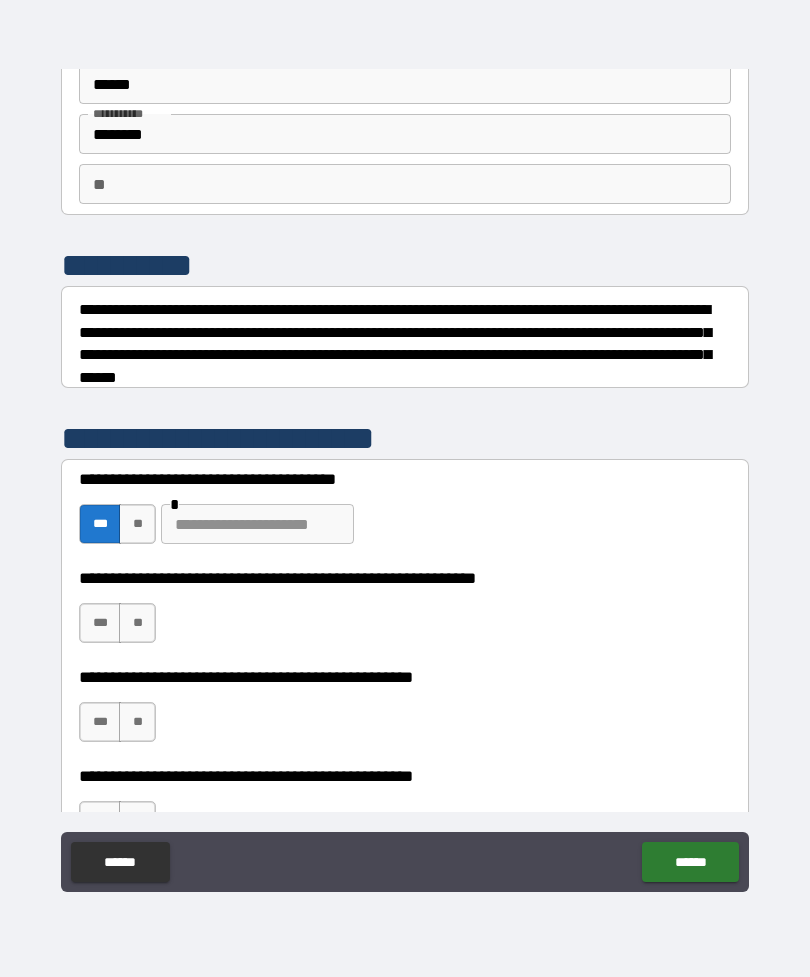 click on "***" at bounding box center (100, 623) 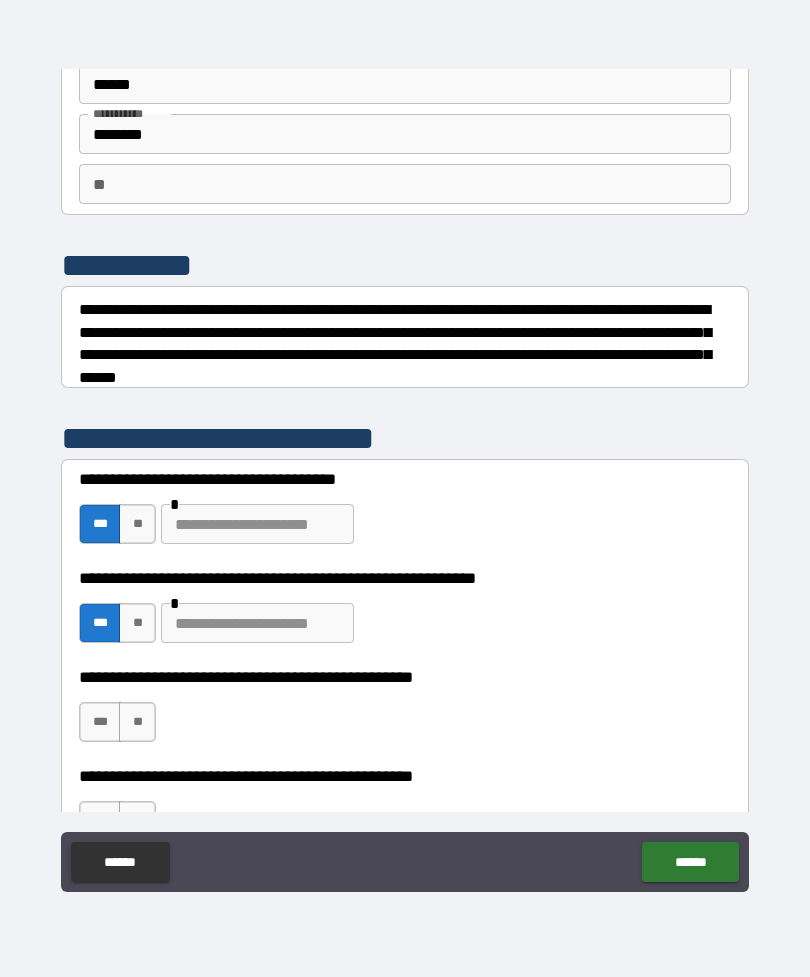 click at bounding box center (257, 623) 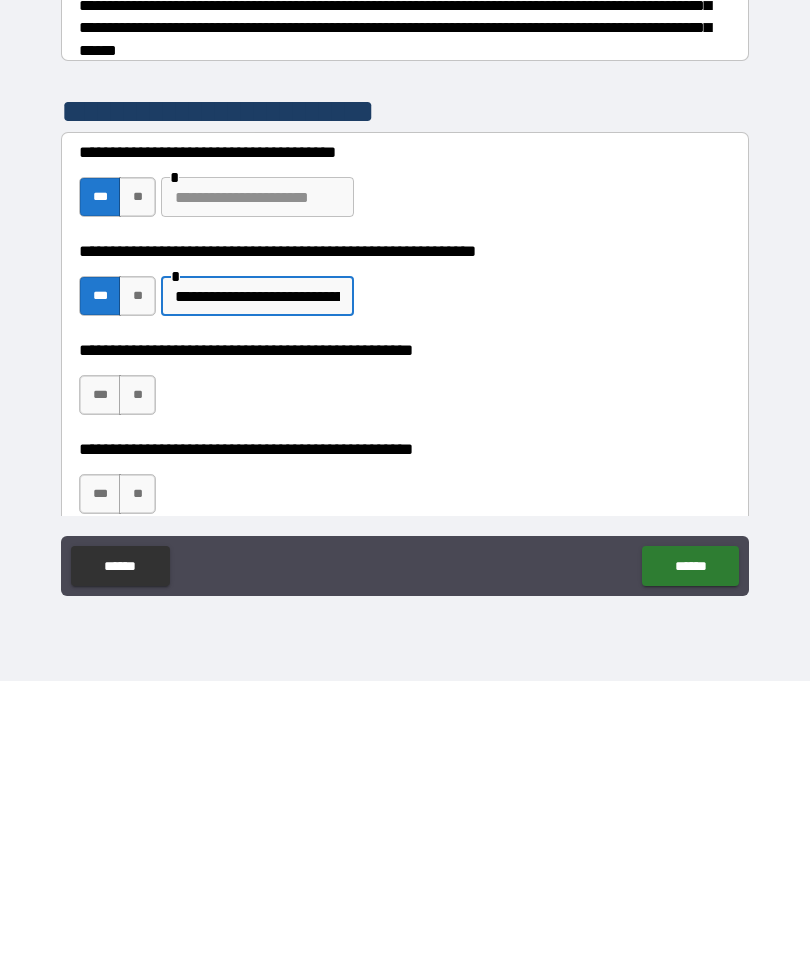 scroll, scrollTop: 142, scrollLeft: 0, axis: vertical 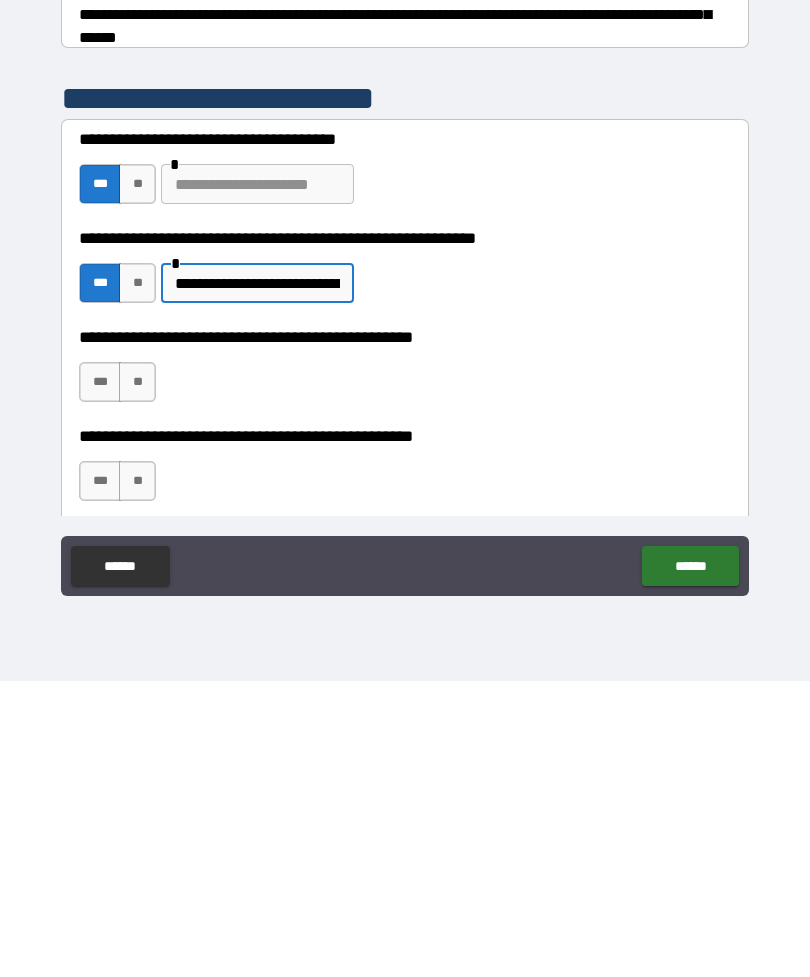 type on "**********" 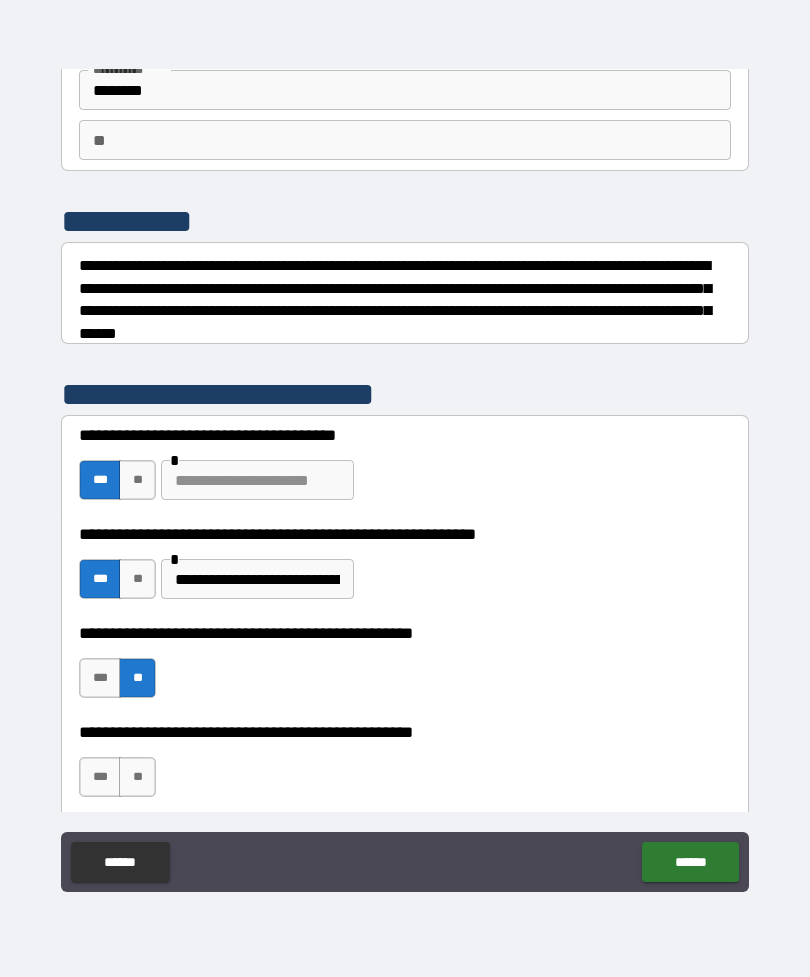 scroll, scrollTop: 189, scrollLeft: 0, axis: vertical 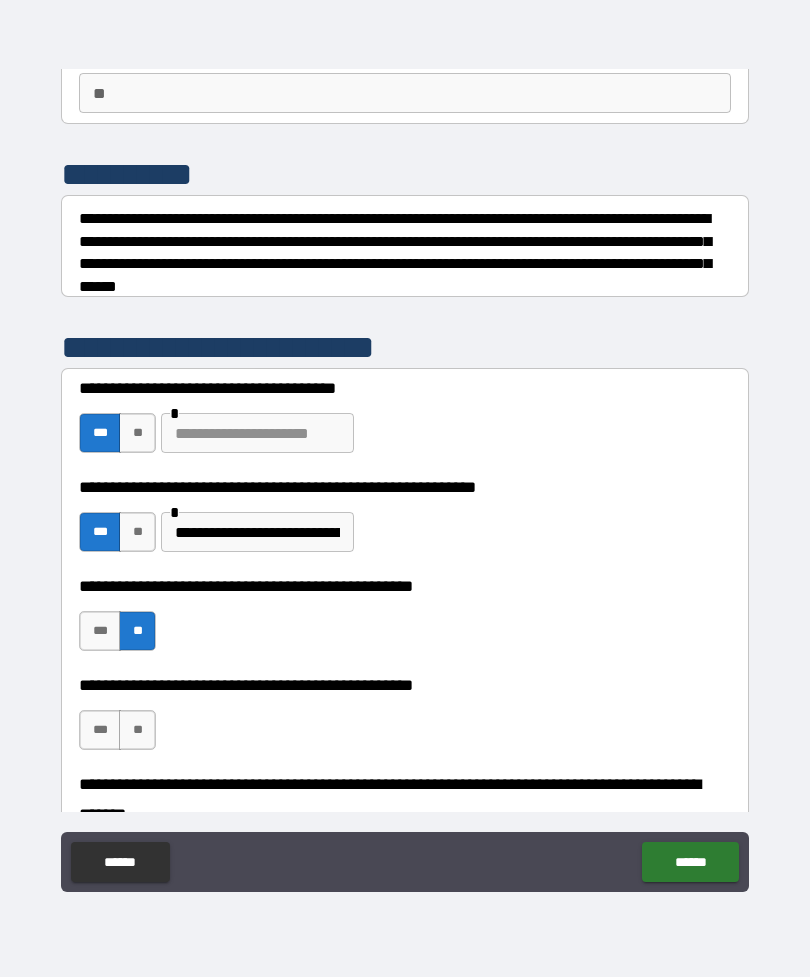 click on "**" at bounding box center [137, 730] 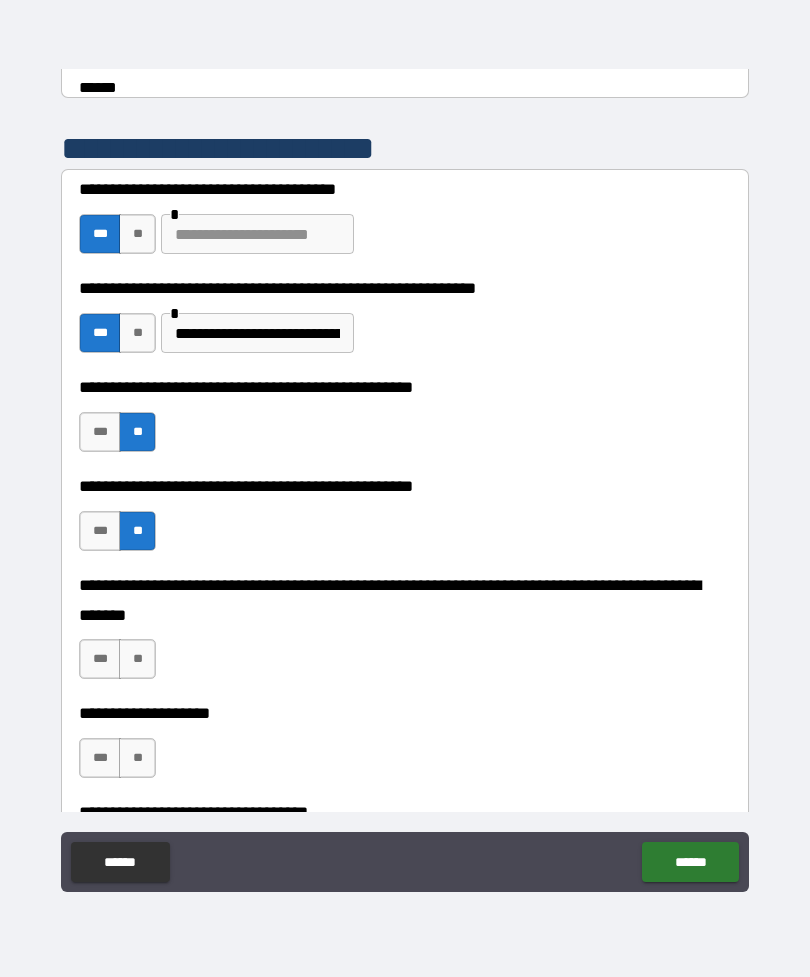 scroll, scrollTop: 389, scrollLeft: 0, axis: vertical 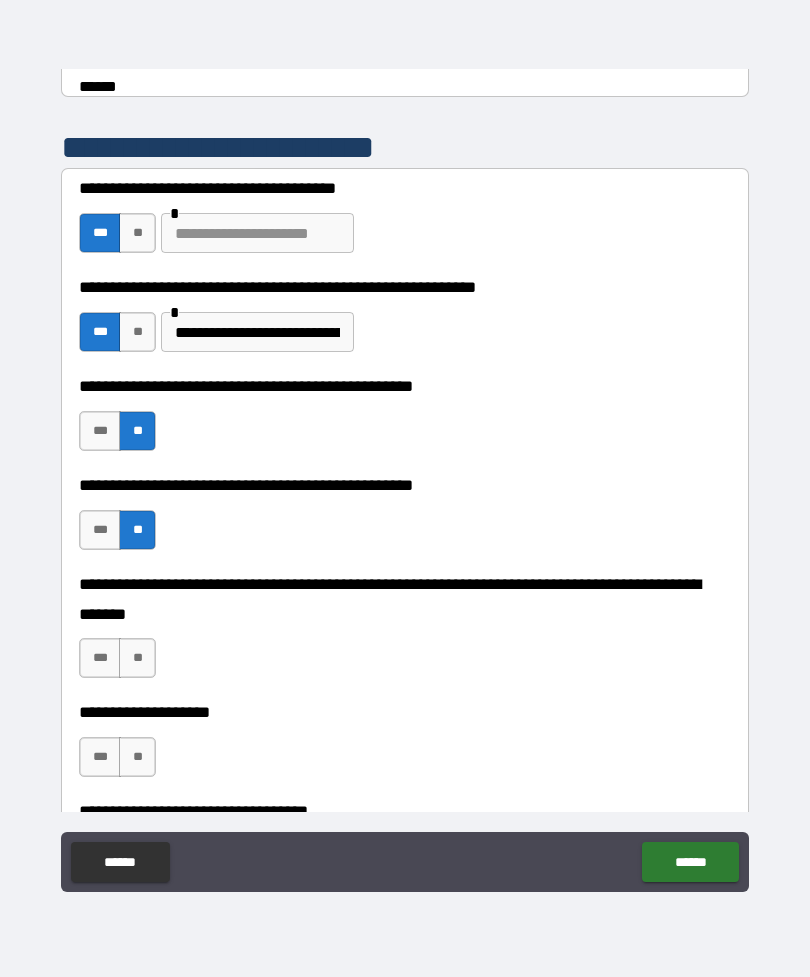 click on "**" at bounding box center (137, 658) 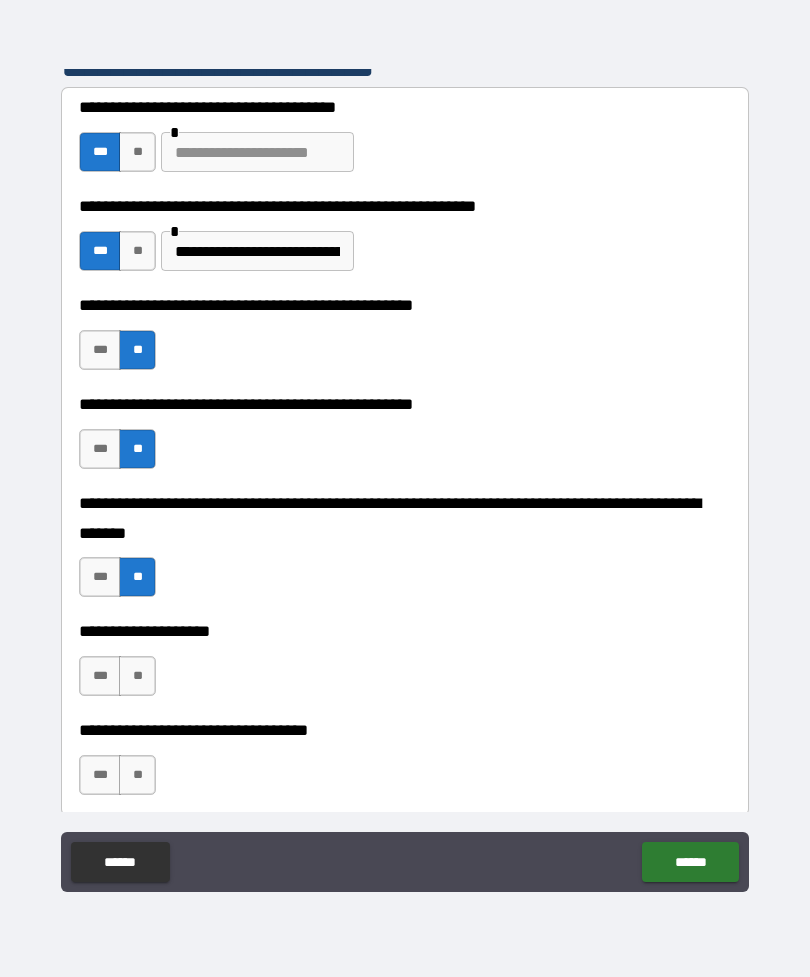 scroll, scrollTop: 512, scrollLeft: 0, axis: vertical 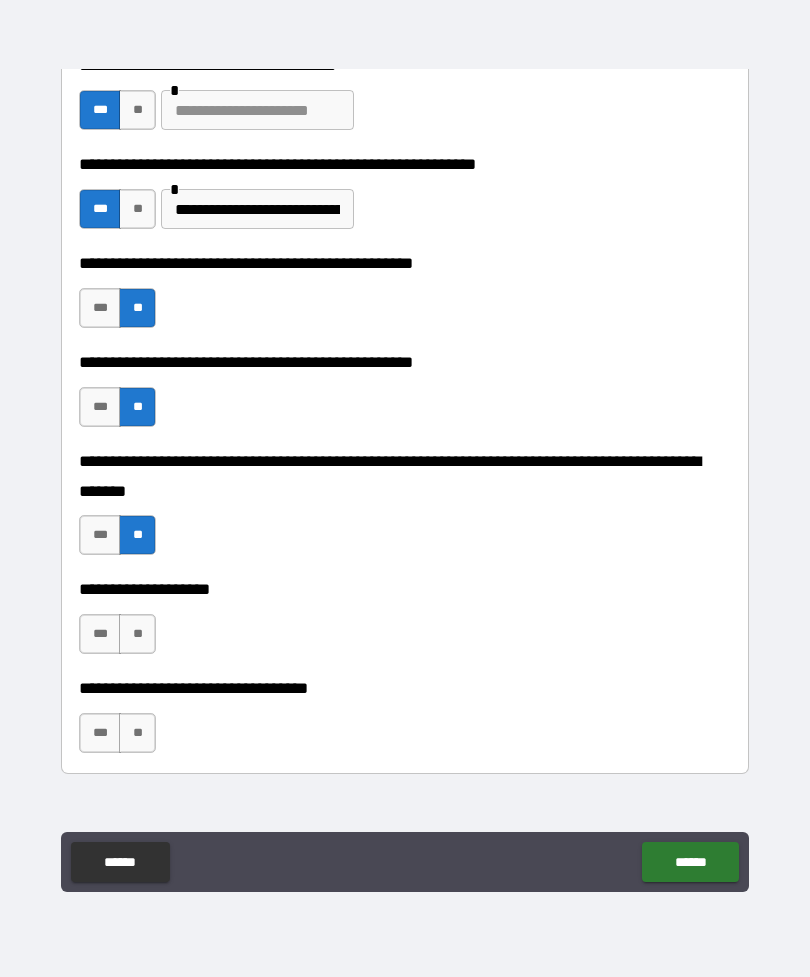 click on "**" at bounding box center (137, 634) 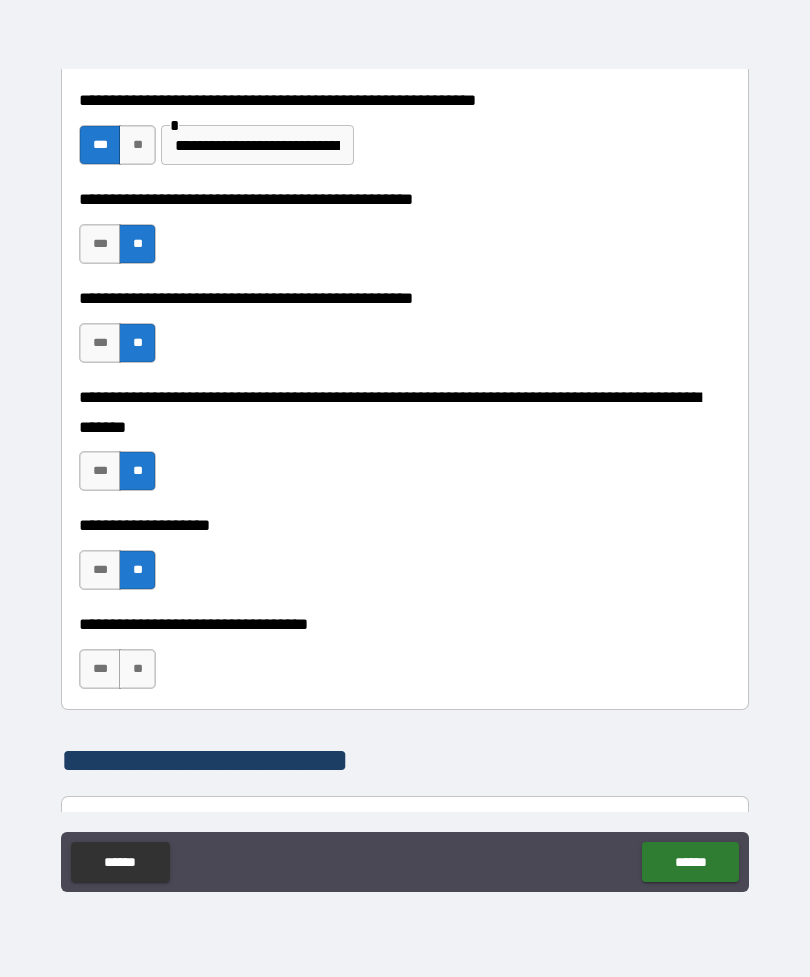 scroll, scrollTop: 605, scrollLeft: 0, axis: vertical 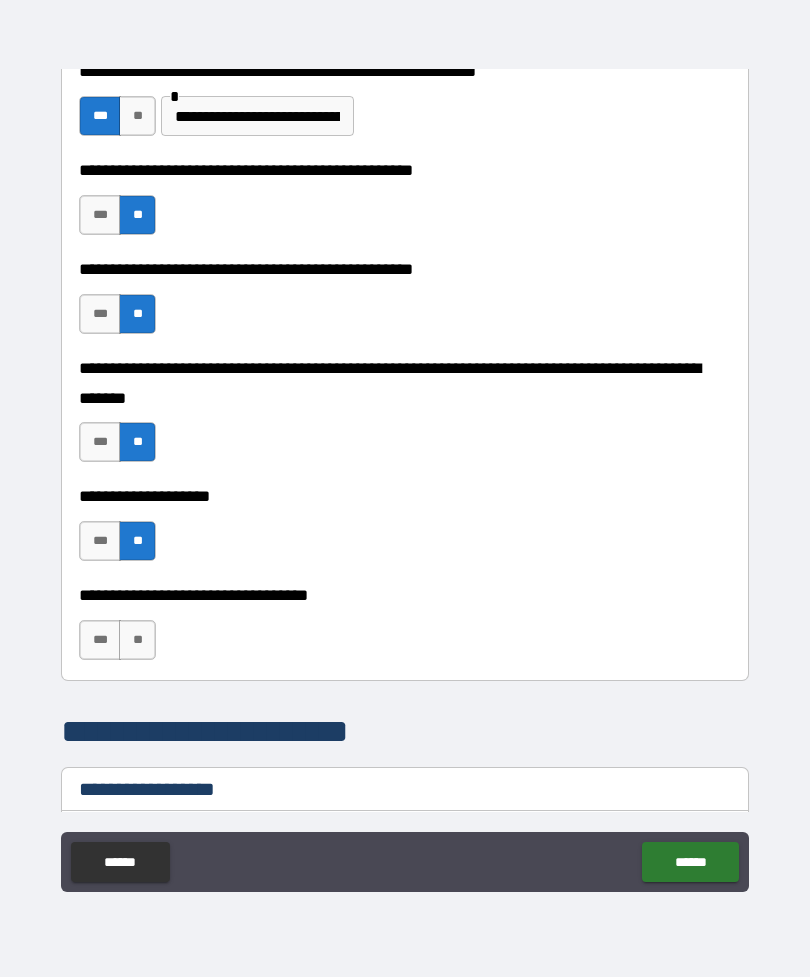 click on "**" at bounding box center [137, 640] 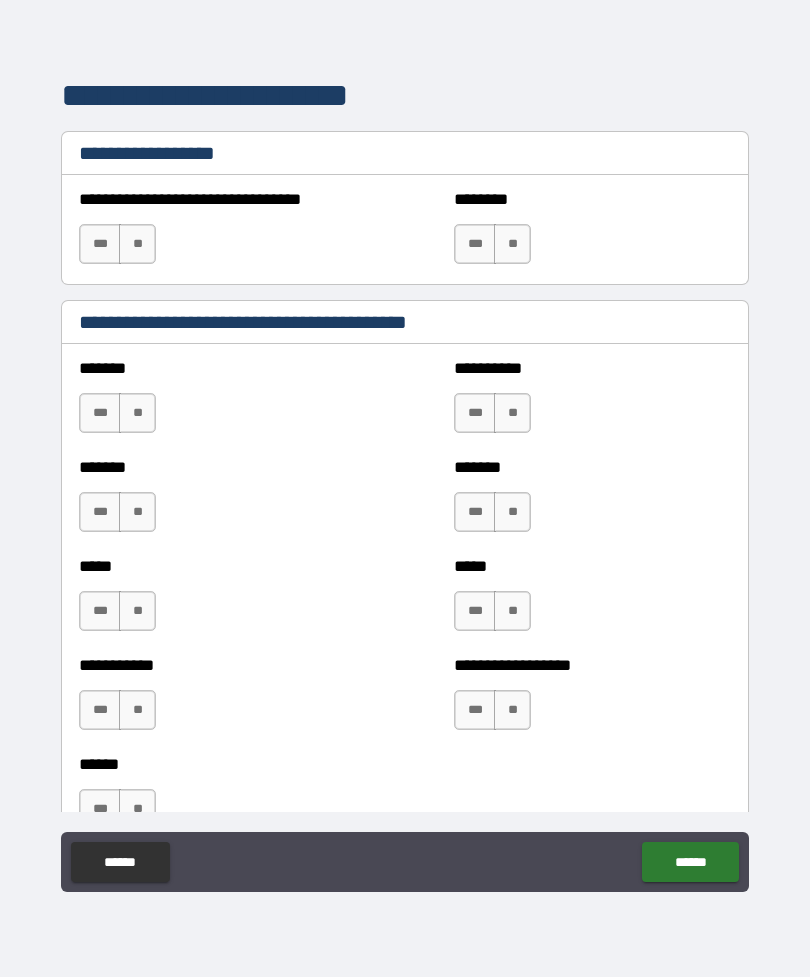 scroll, scrollTop: 1298, scrollLeft: 0, axis: vertical 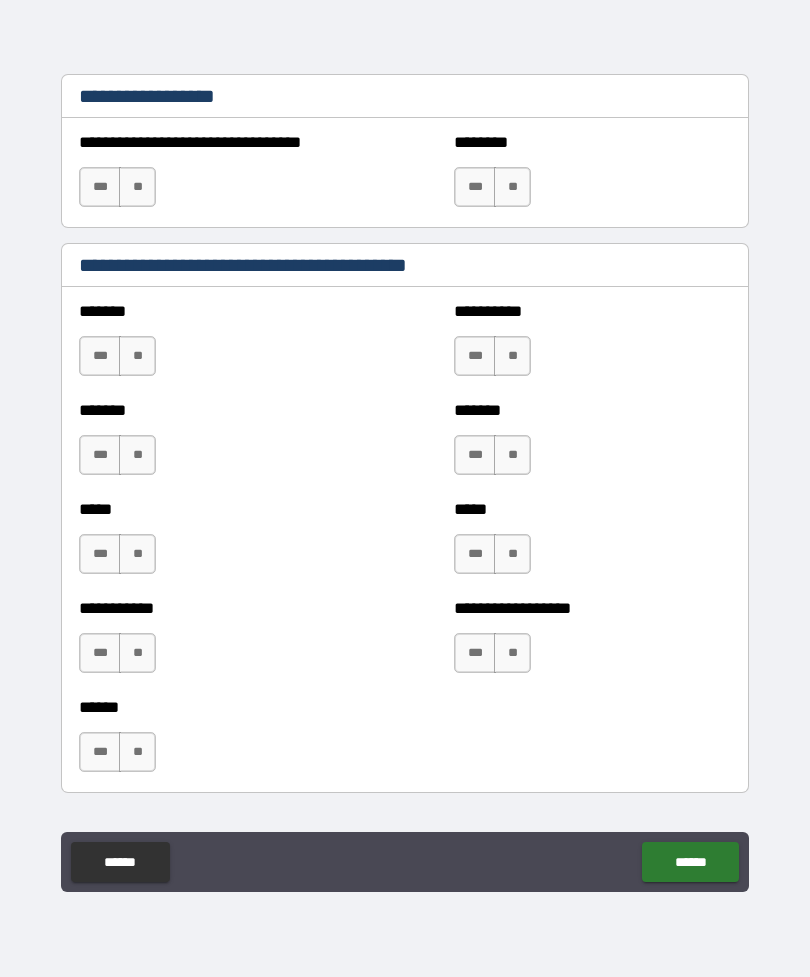 click on "*** **" at bounding box center [120, 361] 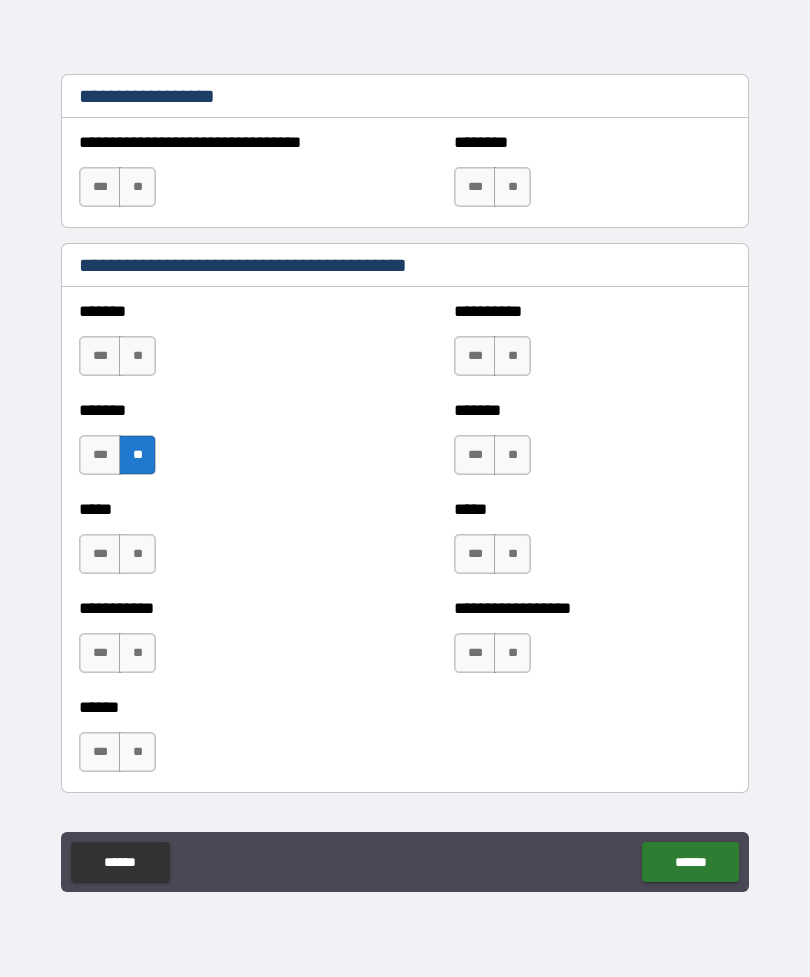 click on "**" at bounding box center [137, 554] 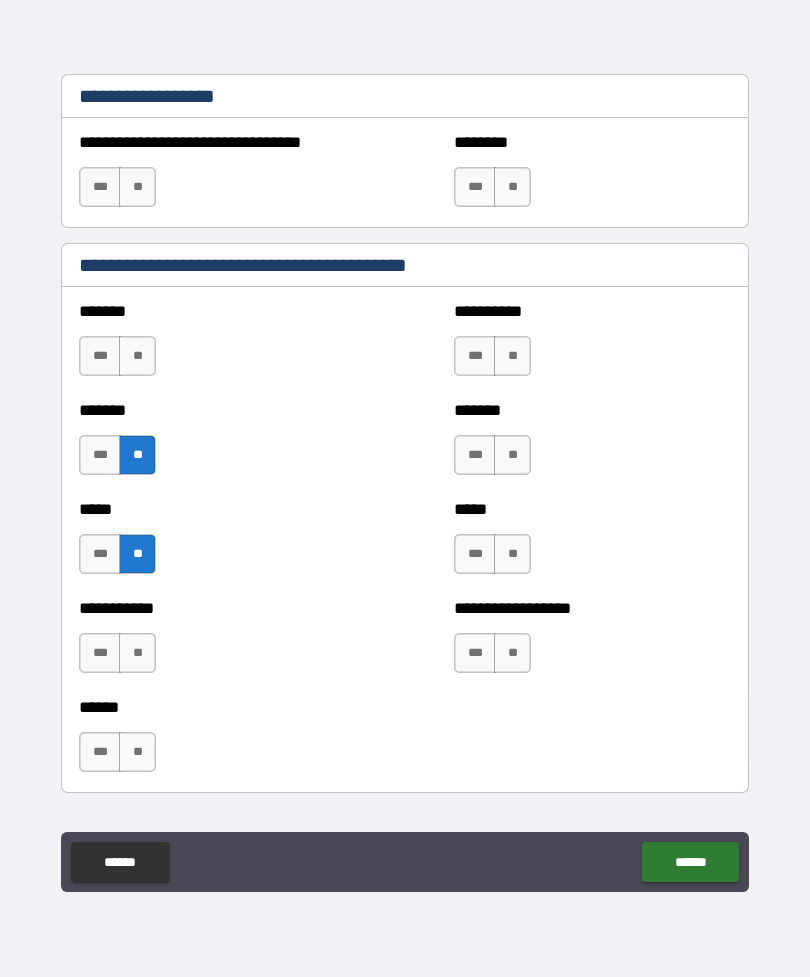 click on "**" at bounding box center (137, 356) 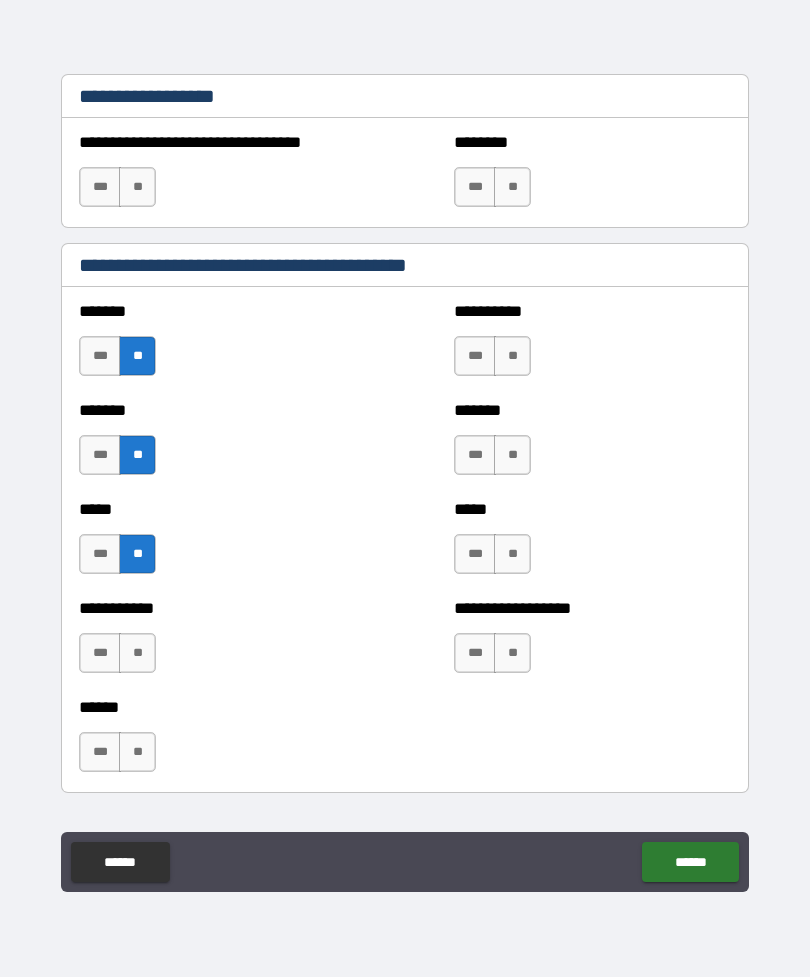 click on "**" at bounding box center [512, 356] 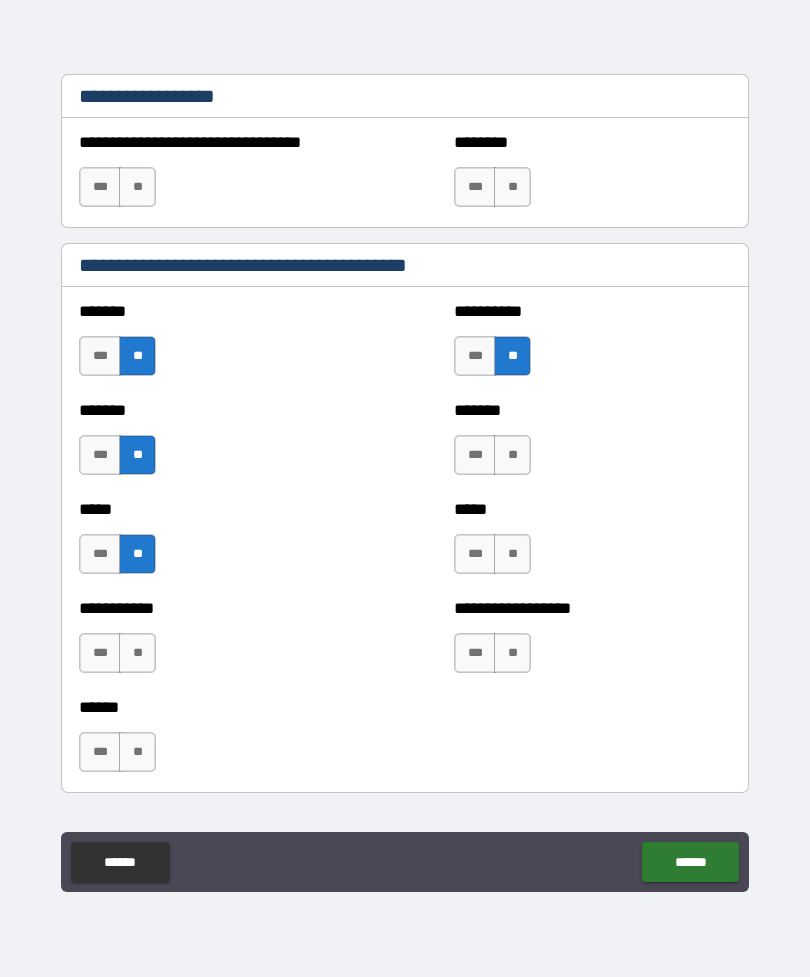 click on "**" at bounding box center (512, 455) 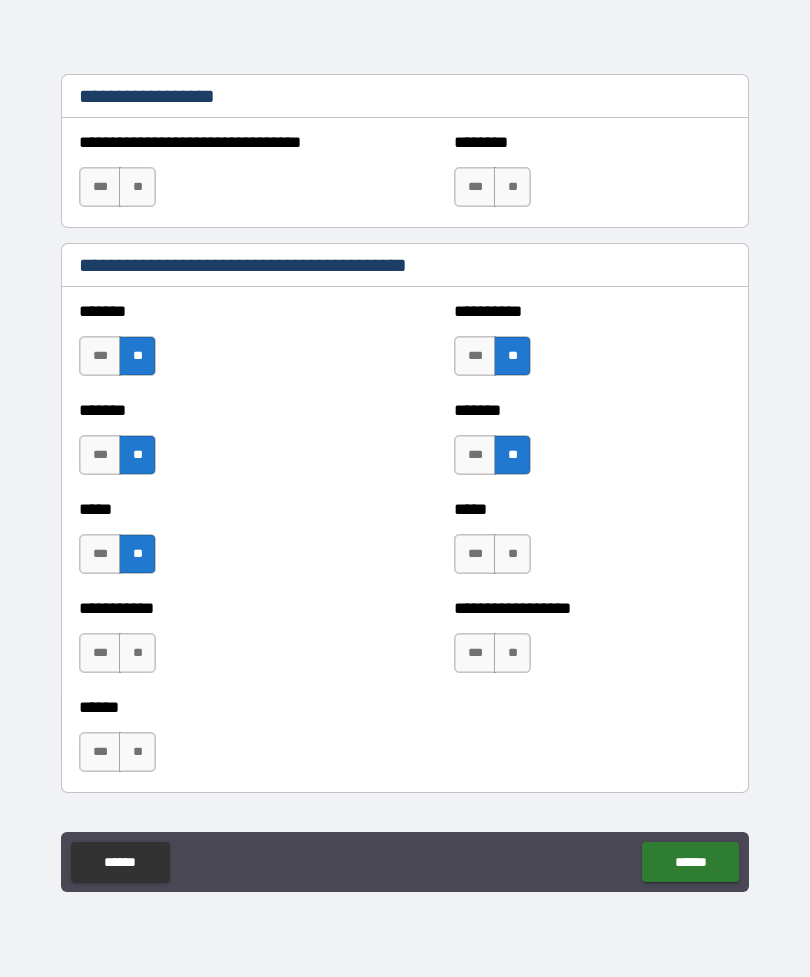 click on "**" at bounding box center [512, 554] 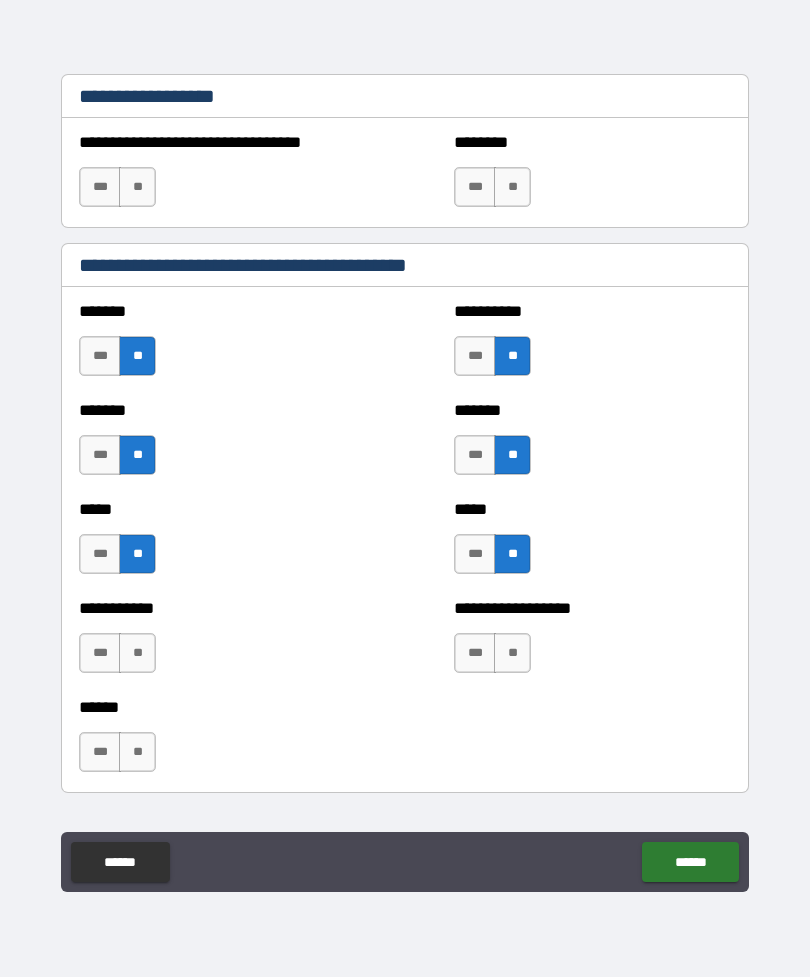 click on "**" at bounding box center [512, 653] 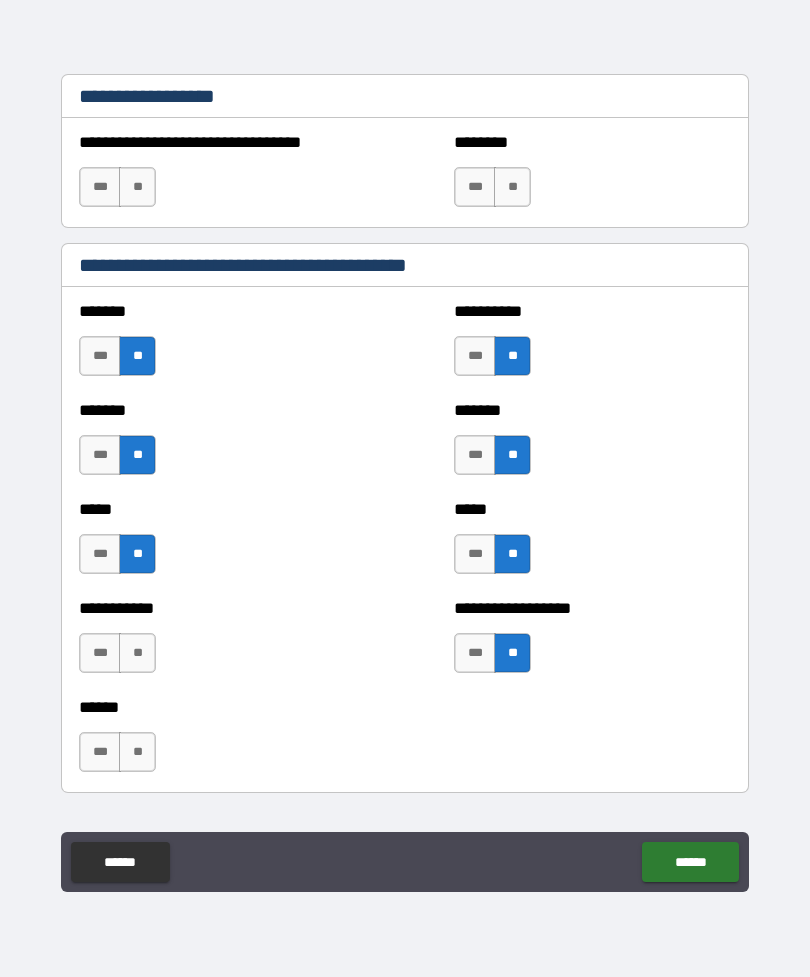 click on "**" at bounding box center (137, 752) 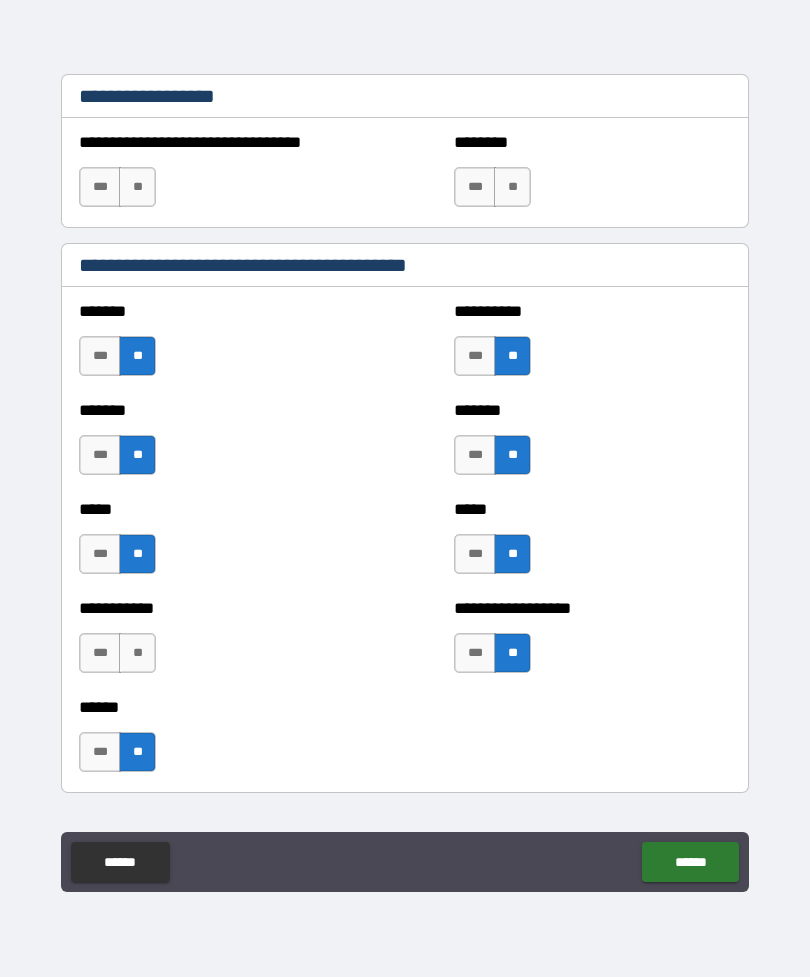 click on "**********" at bounding box center (217, 643) 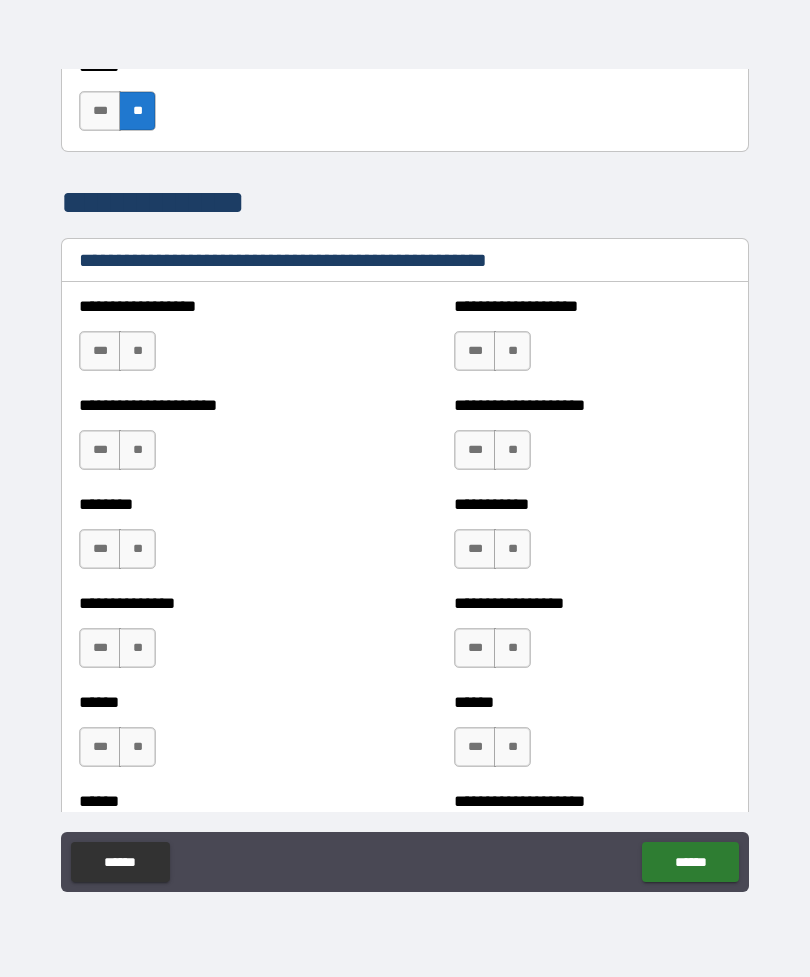 scroll, scrollTop: 1940, scrollLeft: 0, axis: vertical 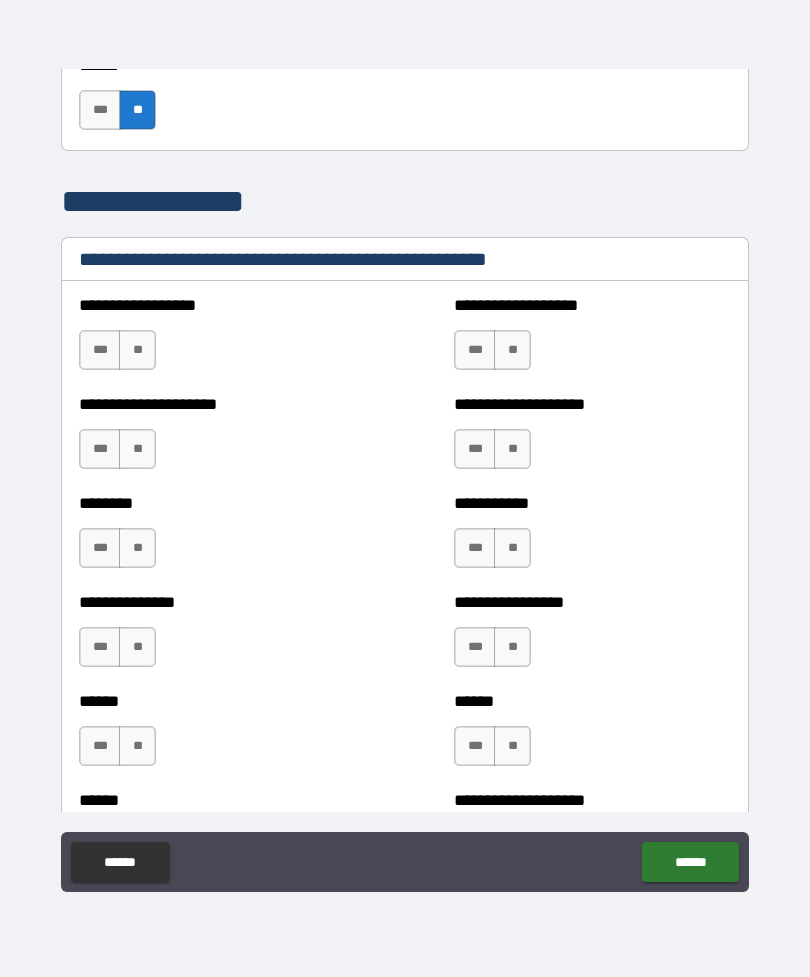 click on "**" at bounding box center [137, 350] 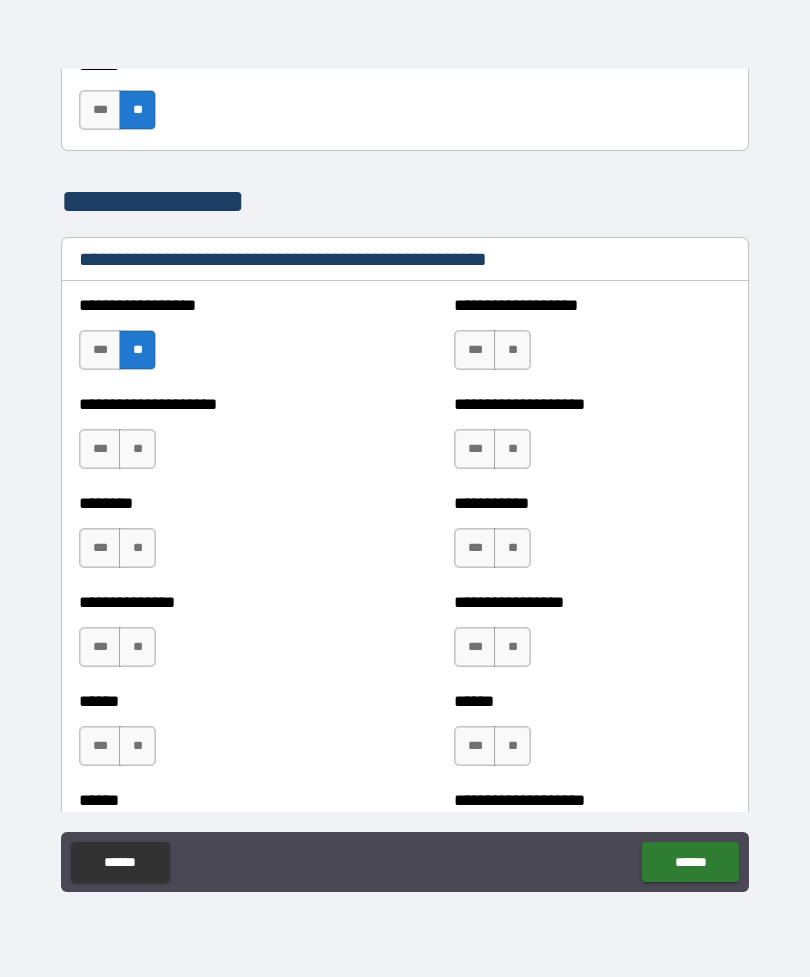 click on "**" at bounding box center (137, 449) 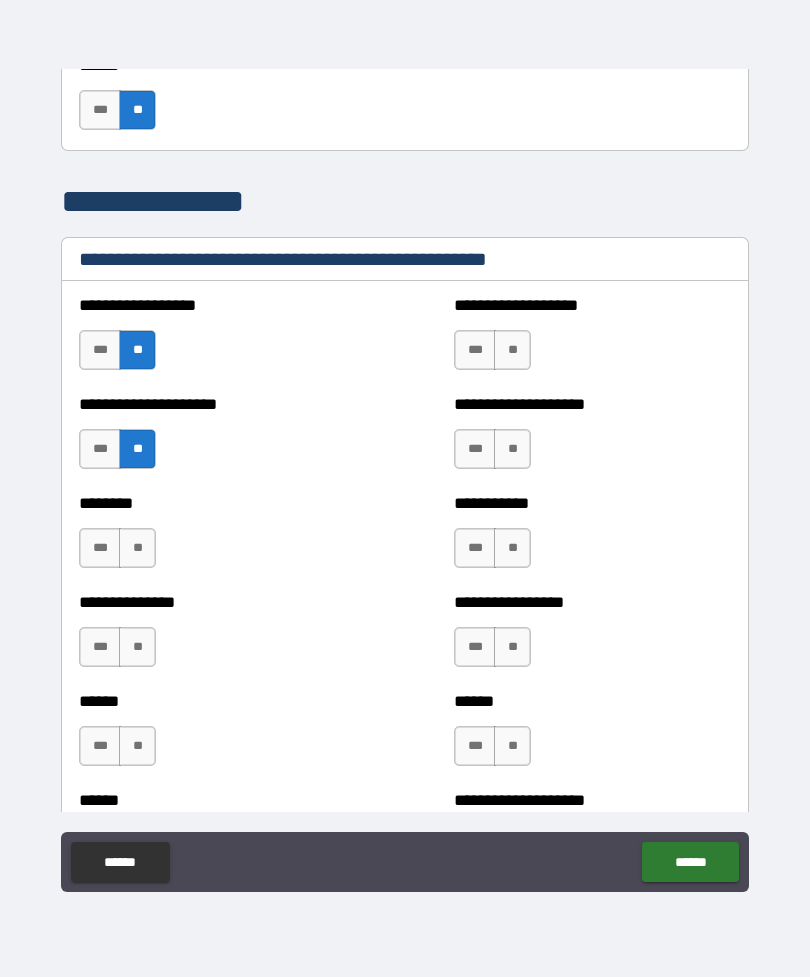 click on "******** *** **" at bounding box center [217, 538] 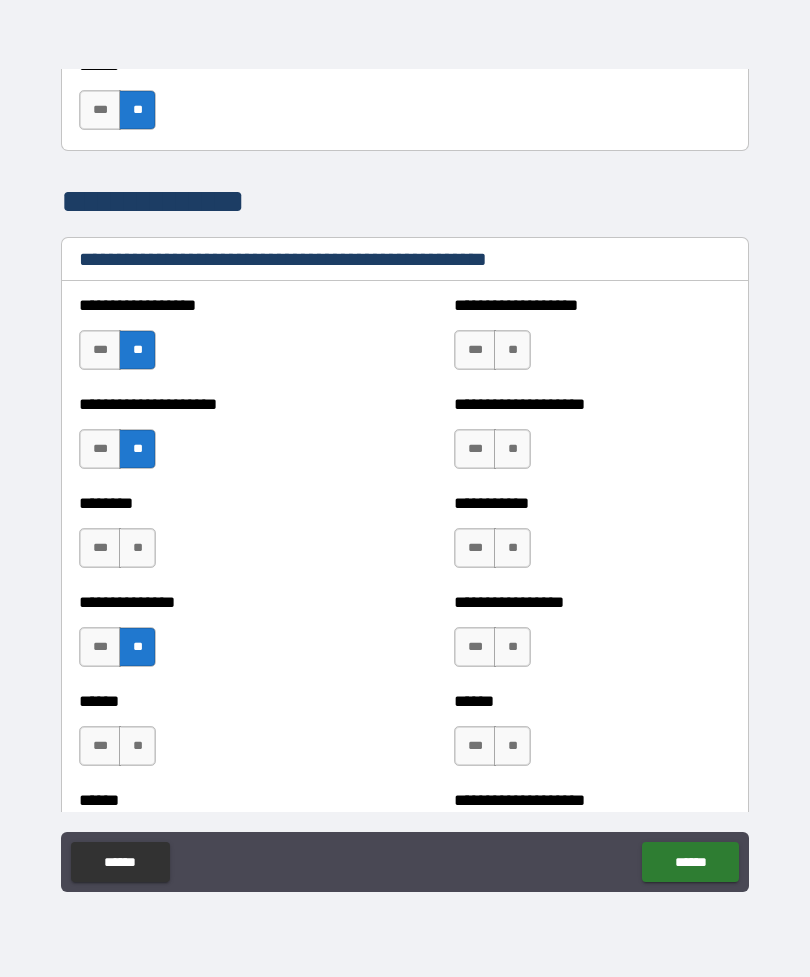click on "**" at bounding box center (137, 548) 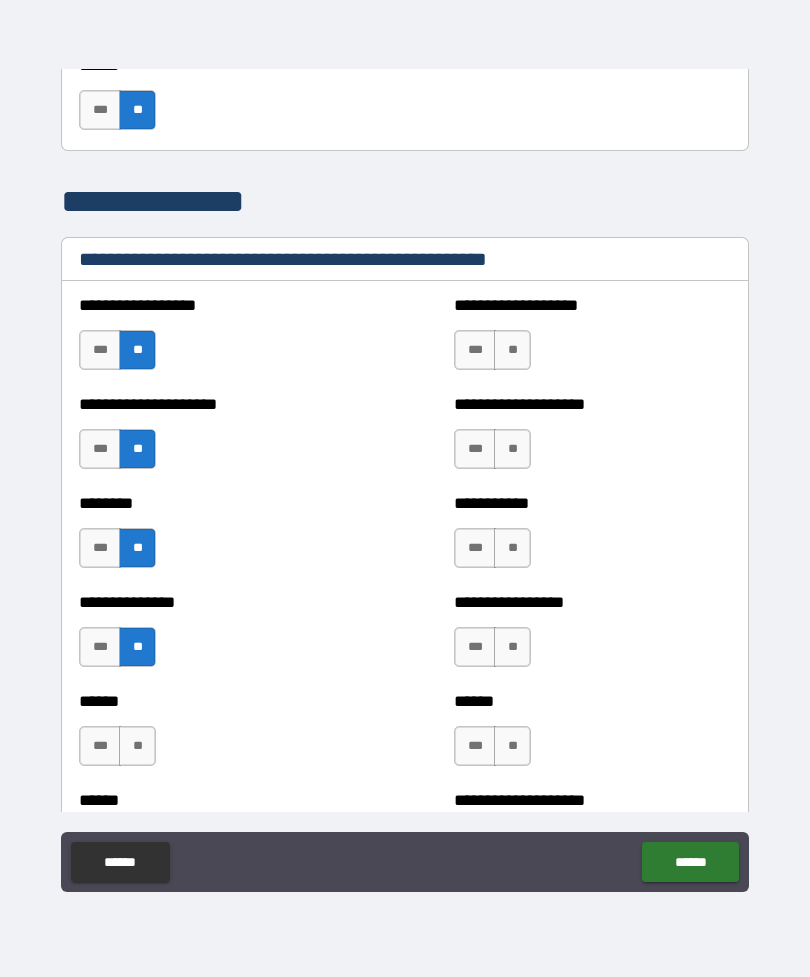 click on "**" at bounding box center (137, 746) 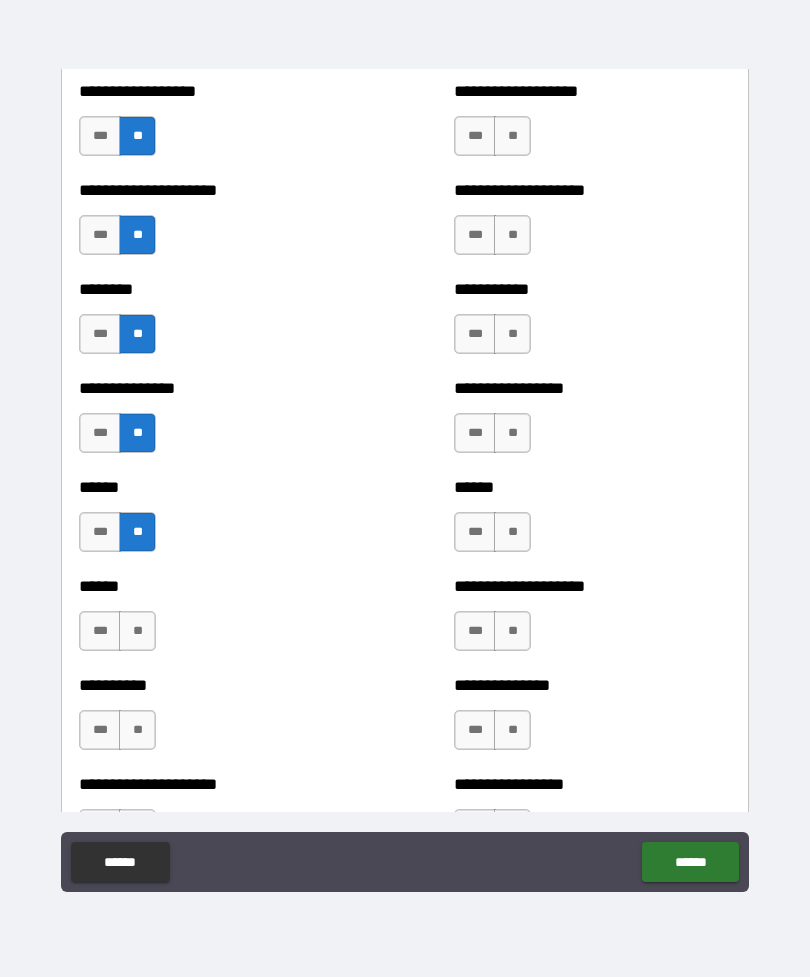 scroll, scrollTop: 2160, scrollLeft: 0, axis: vertical 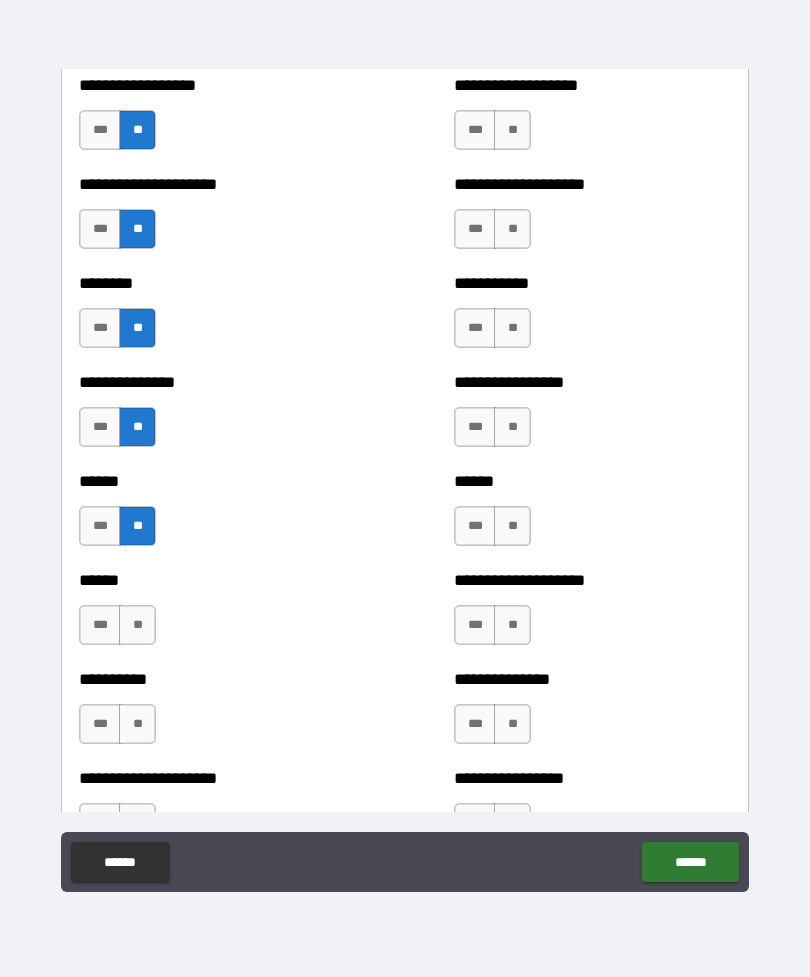 click on "**" at bounding box center (137, 625) 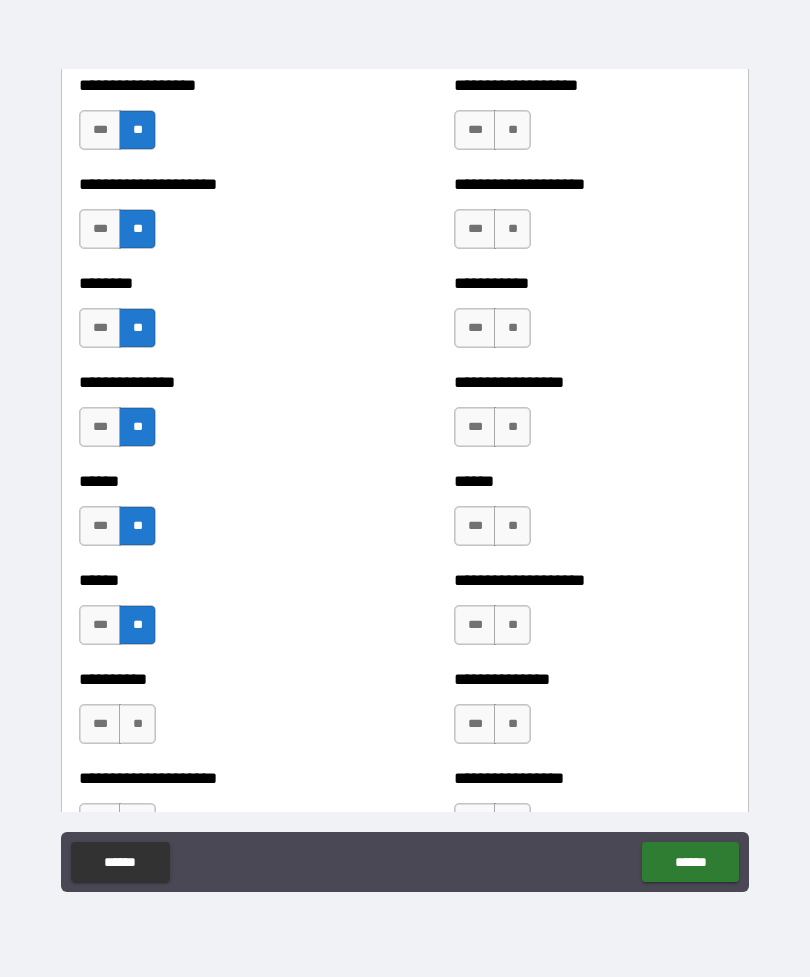 click on "**" at bounding box center [137, 724] 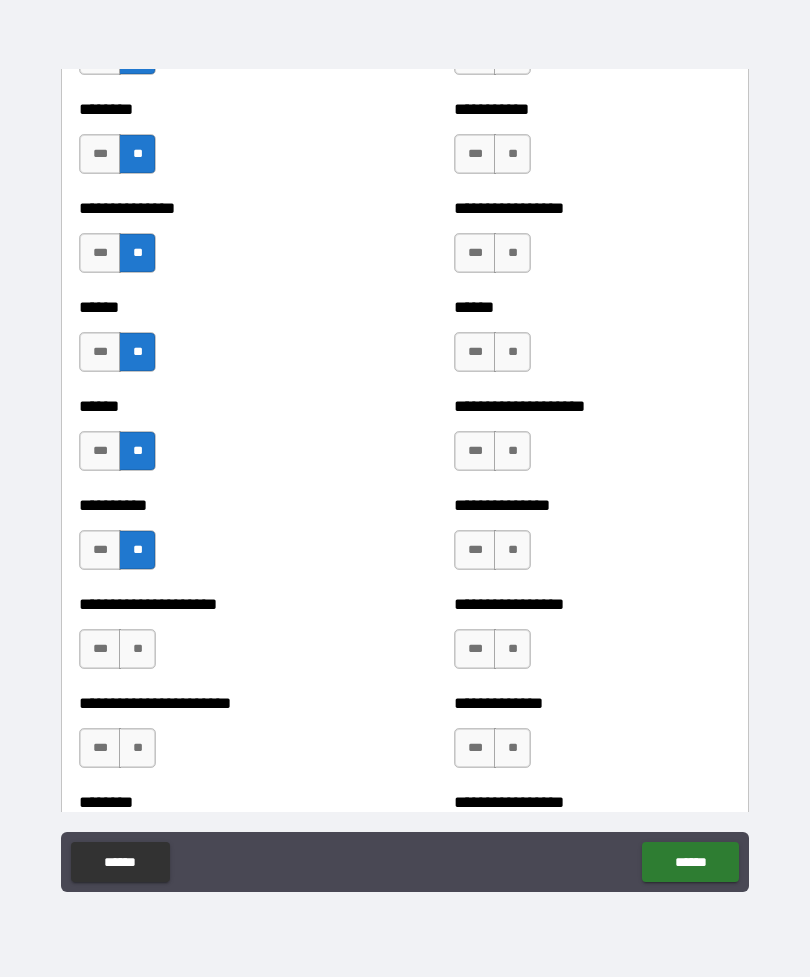 scroll, scrollTop: 2342, scrollLeft: 0, axis: vertical 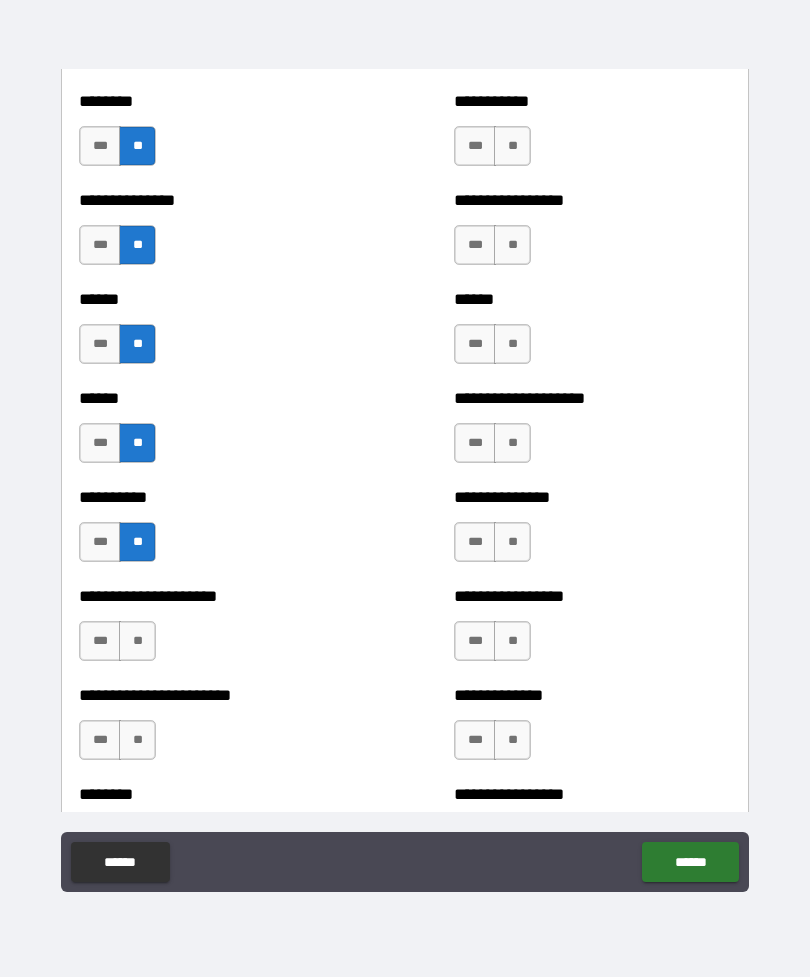 click on "**" at bounding box center (137, 641) 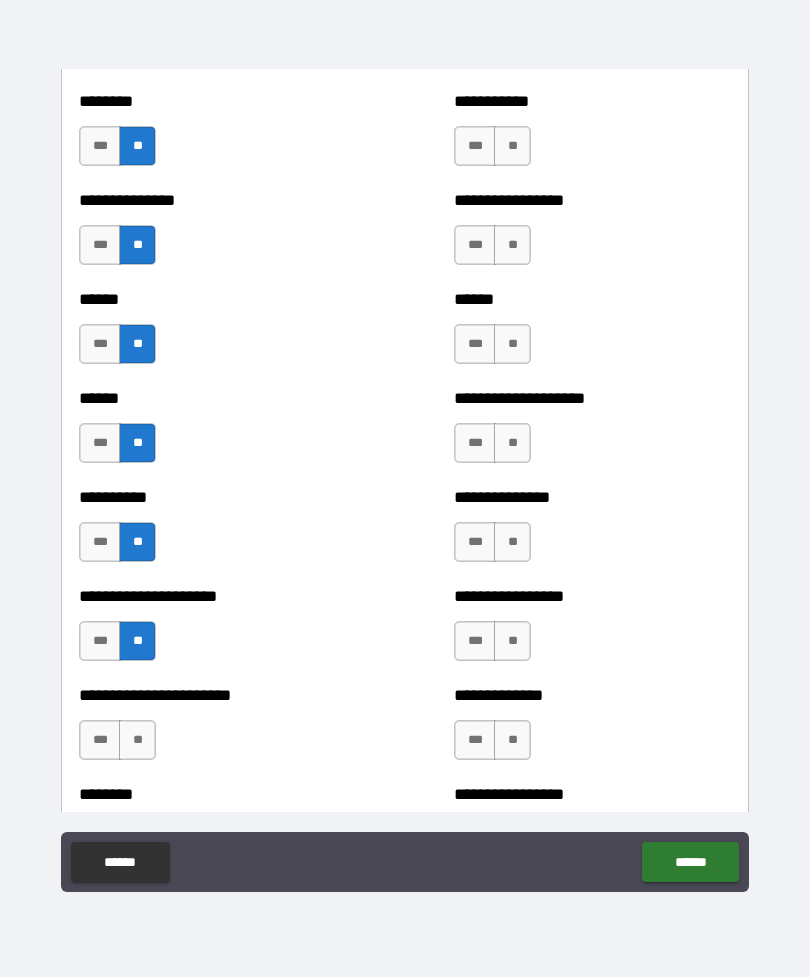 click on "**" at bounding box center (137, 740) 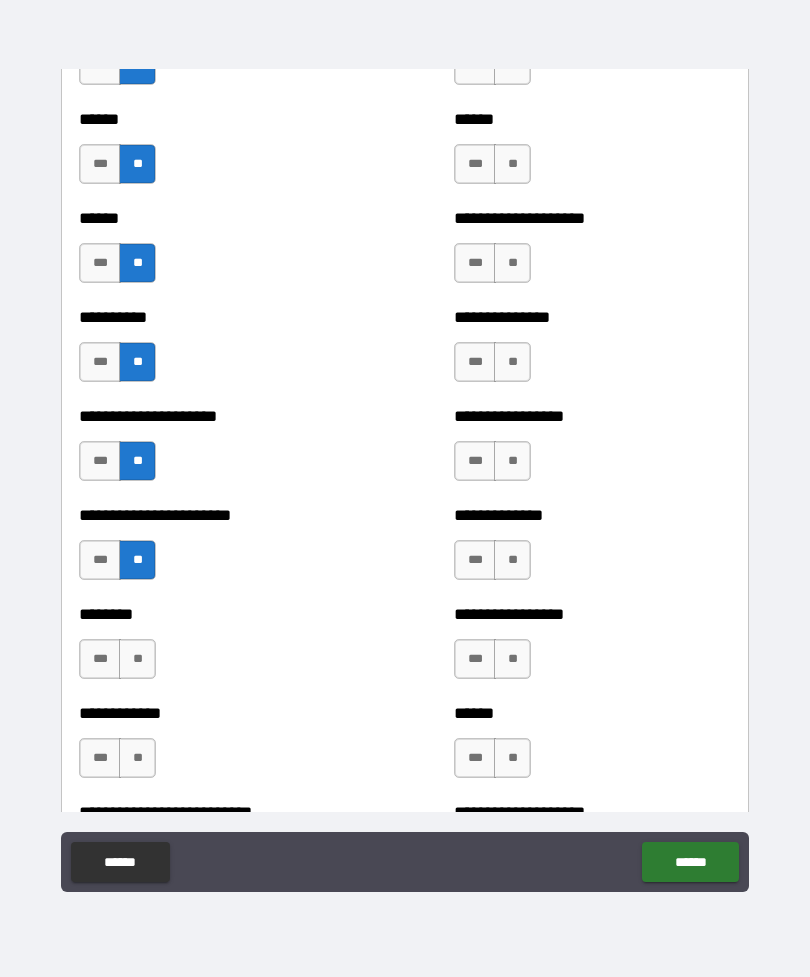 scroll, scrollTop: 2533, scrollLeft: 0, axis: vertical 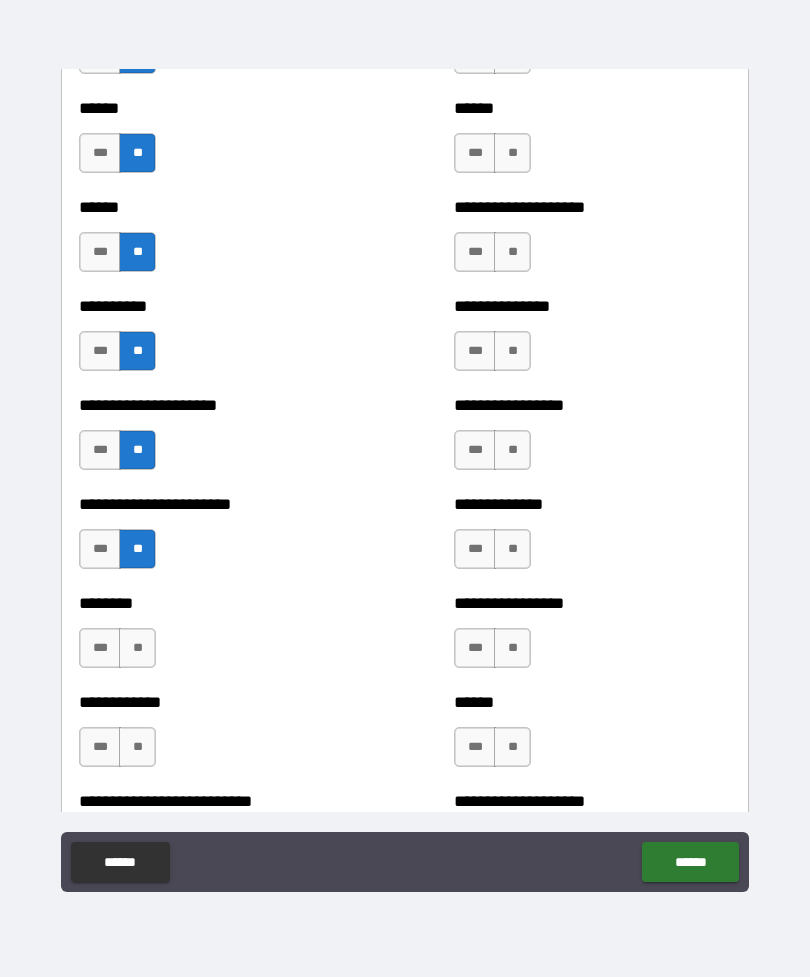 click on "**" at bounding box center [137, 648] 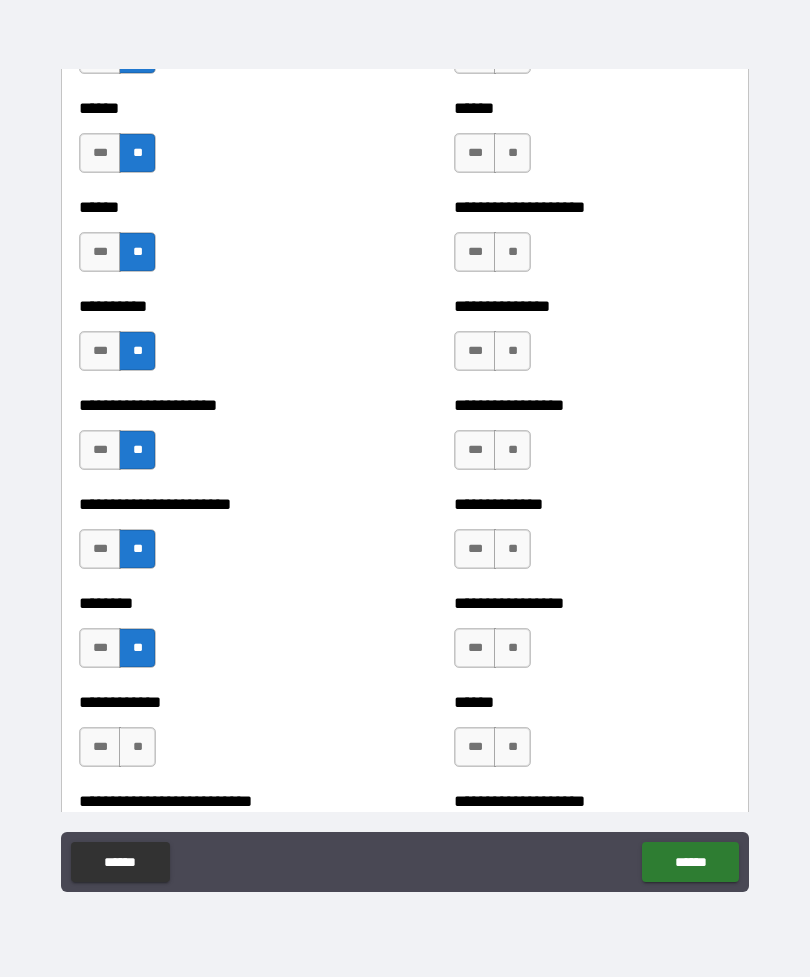click on "**" at bounding box center (137, 747) 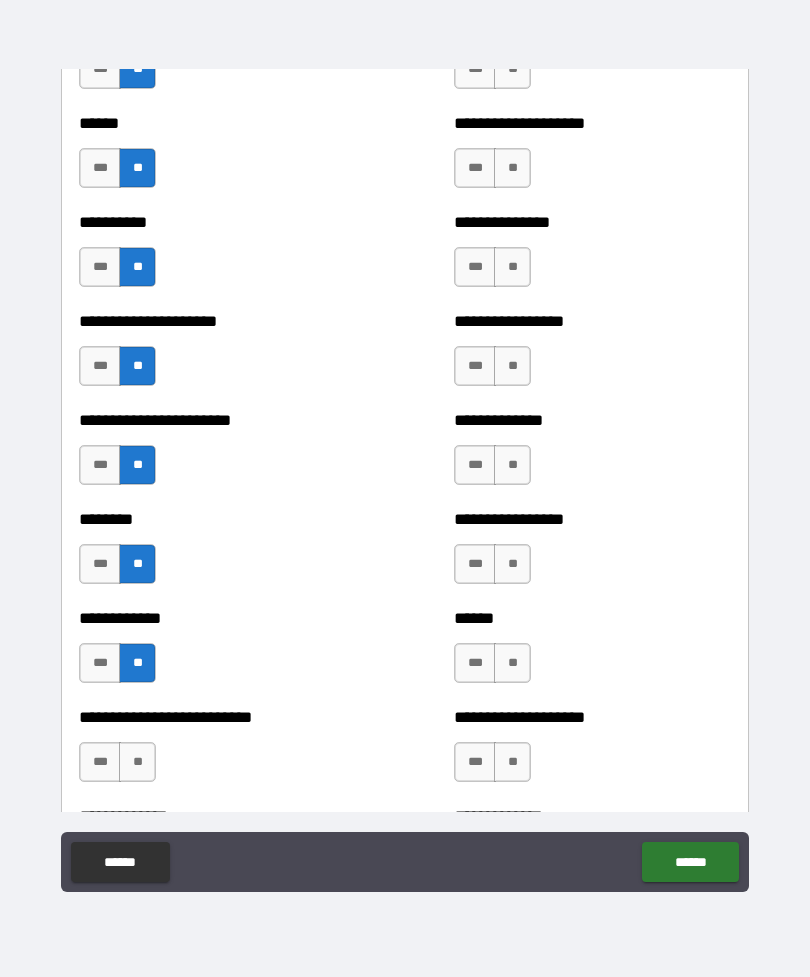 scroll, scrollTop: 2727, scrollLeft: 0, axis: vertical 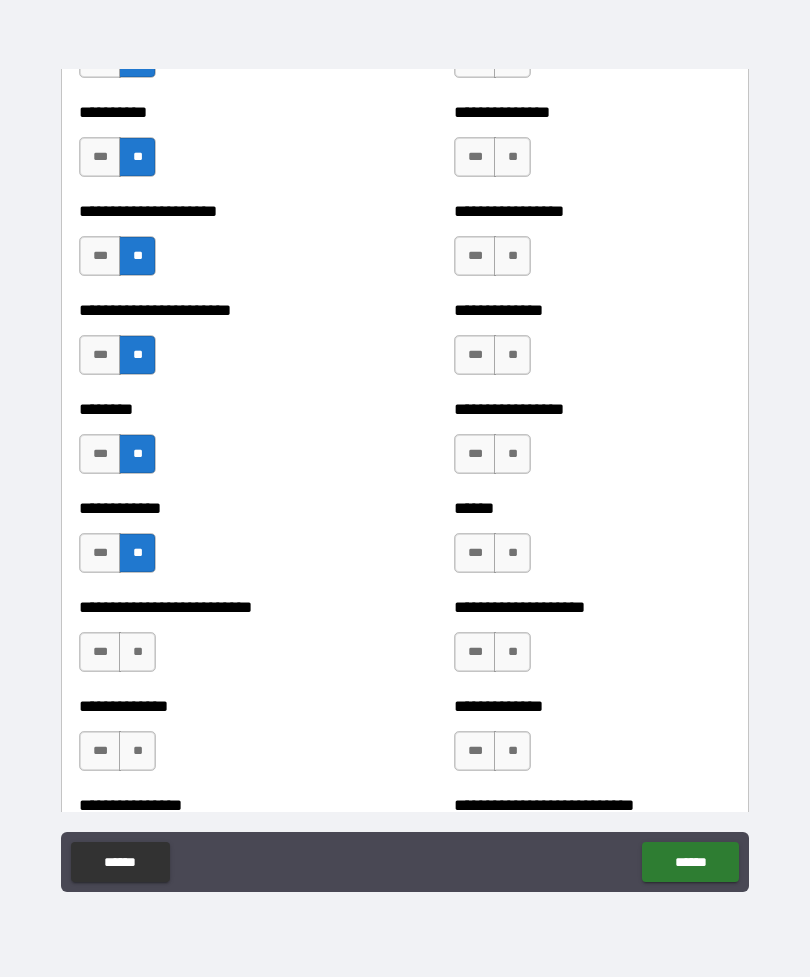 click on "**" at bounding box center (137, 652) 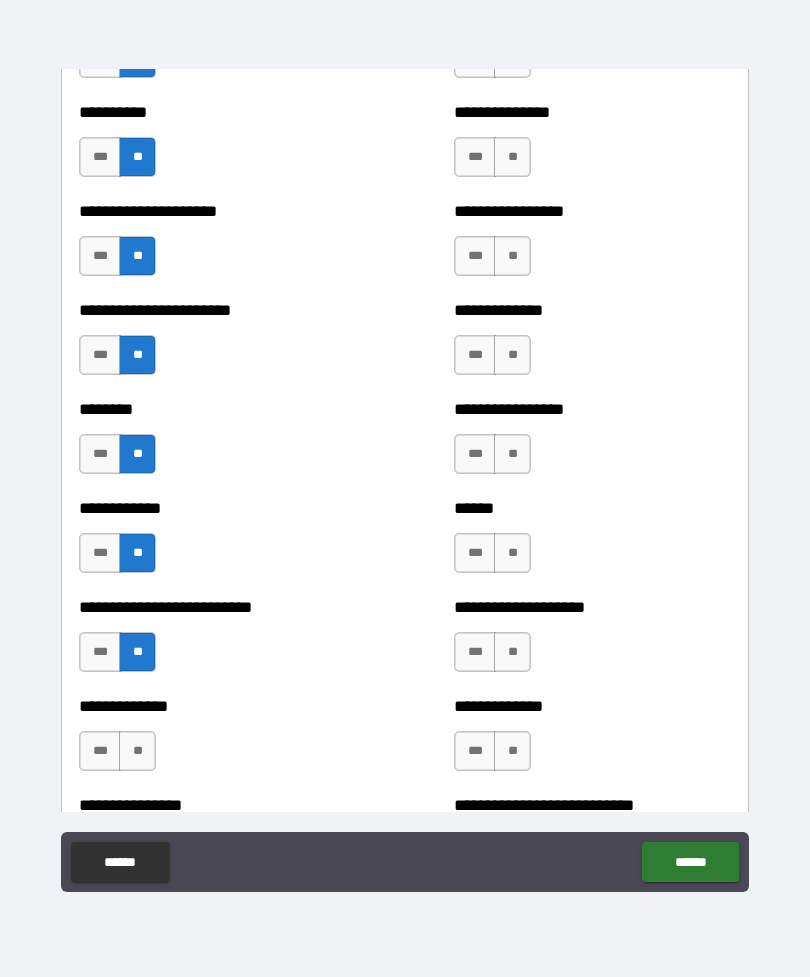 click on "**" at bounding box center [137, 751] 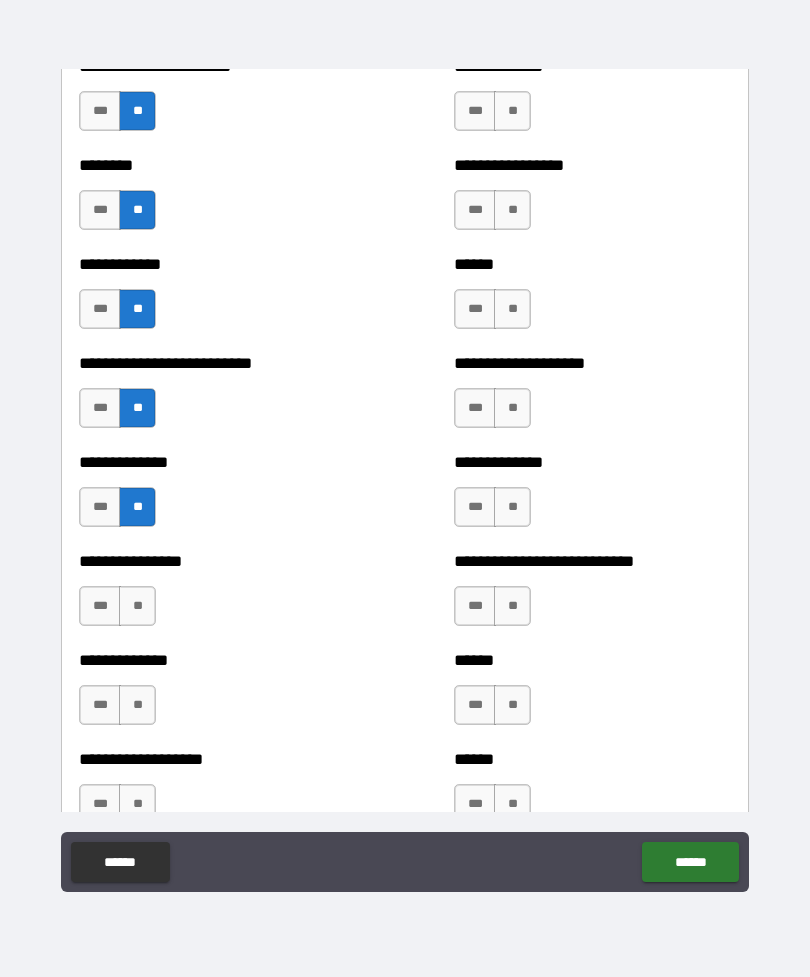 scroll, scrollTop: 2972, scrollLeft: 0, axis: vertical 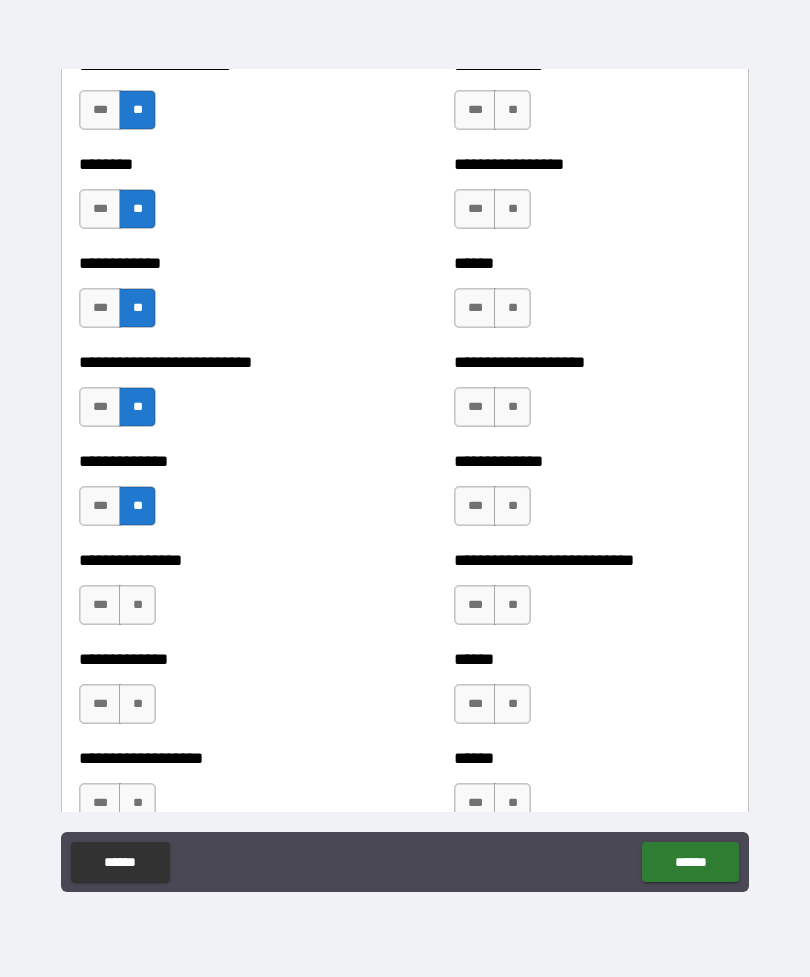click on "**" at bounding box center [137, 605] 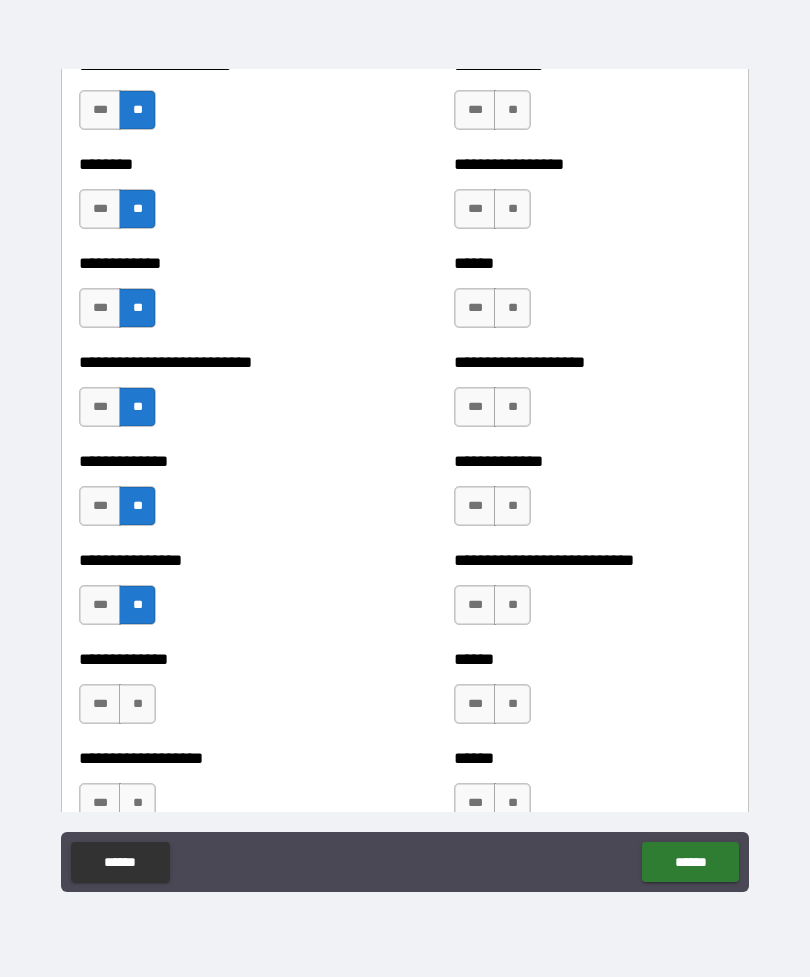 click on "**" at bounding box center (137, 704) 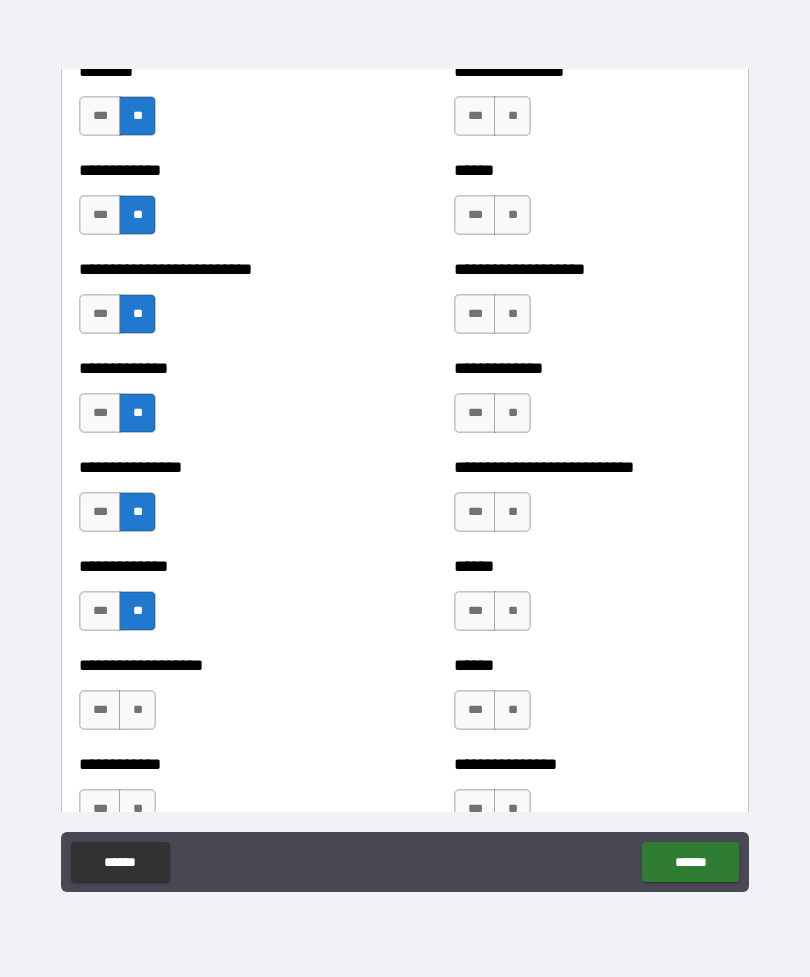 scroll, scrollTop: 3198, scrollLeft: 0, axis: vertical 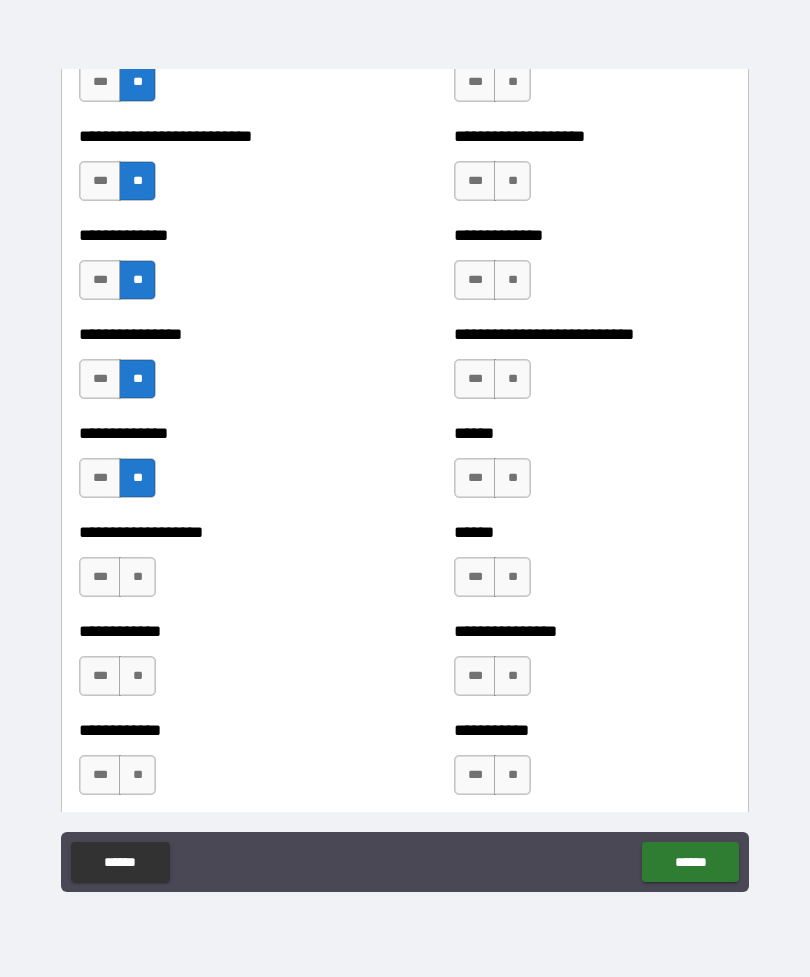 click on "**" at bounding box center [137, 577] 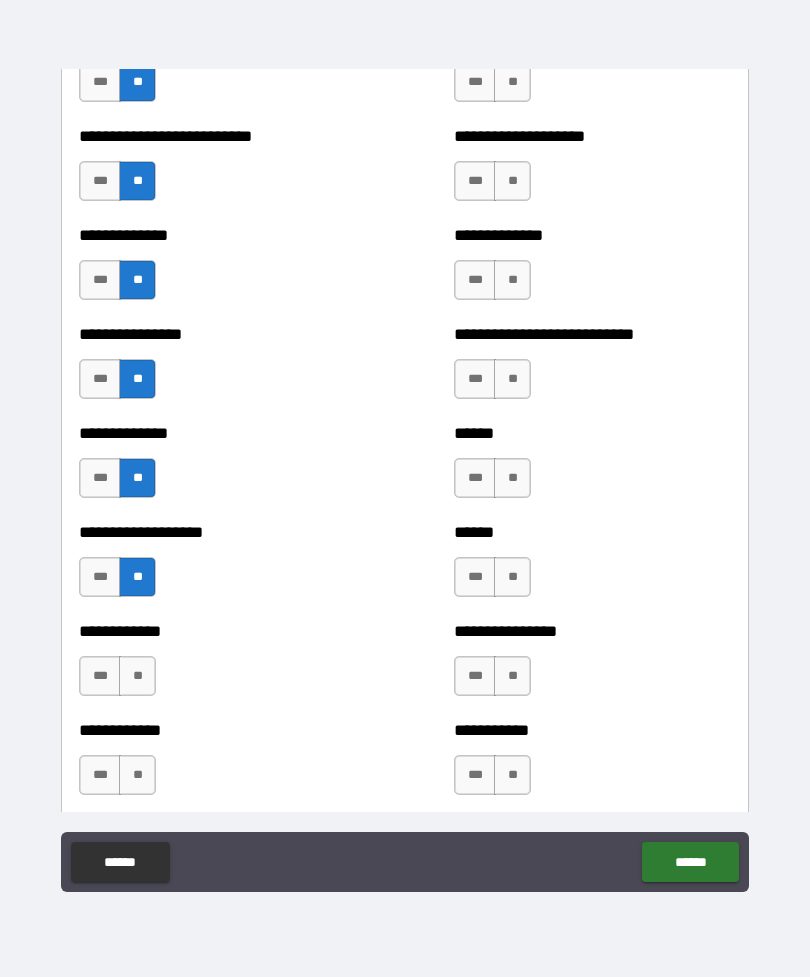 click on "**" at bounding box center [137, 676] 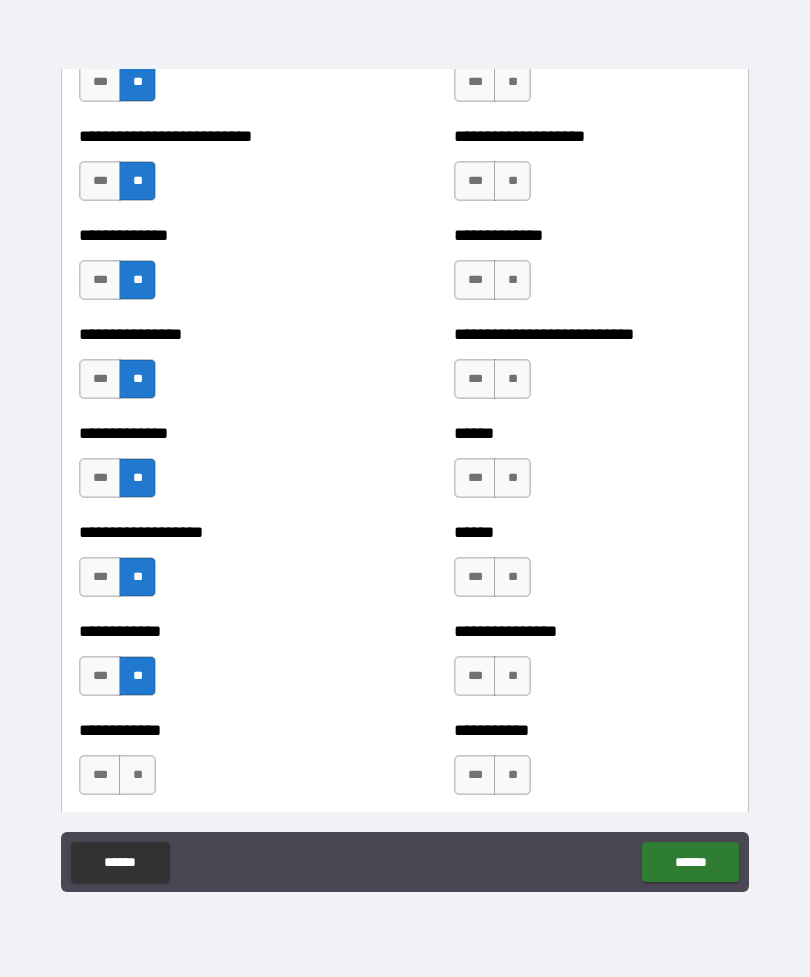click on "**" at bounding box center [137, 775] 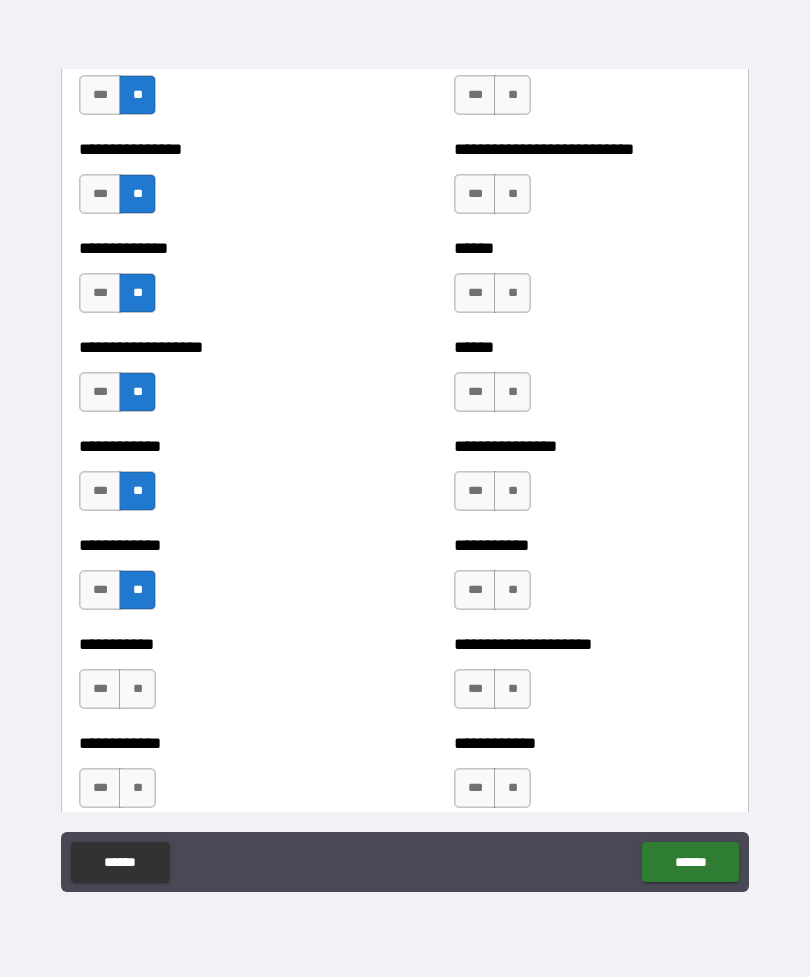 scroll, scrollTop: 3387, scrollLeft: 0, axis: vertical 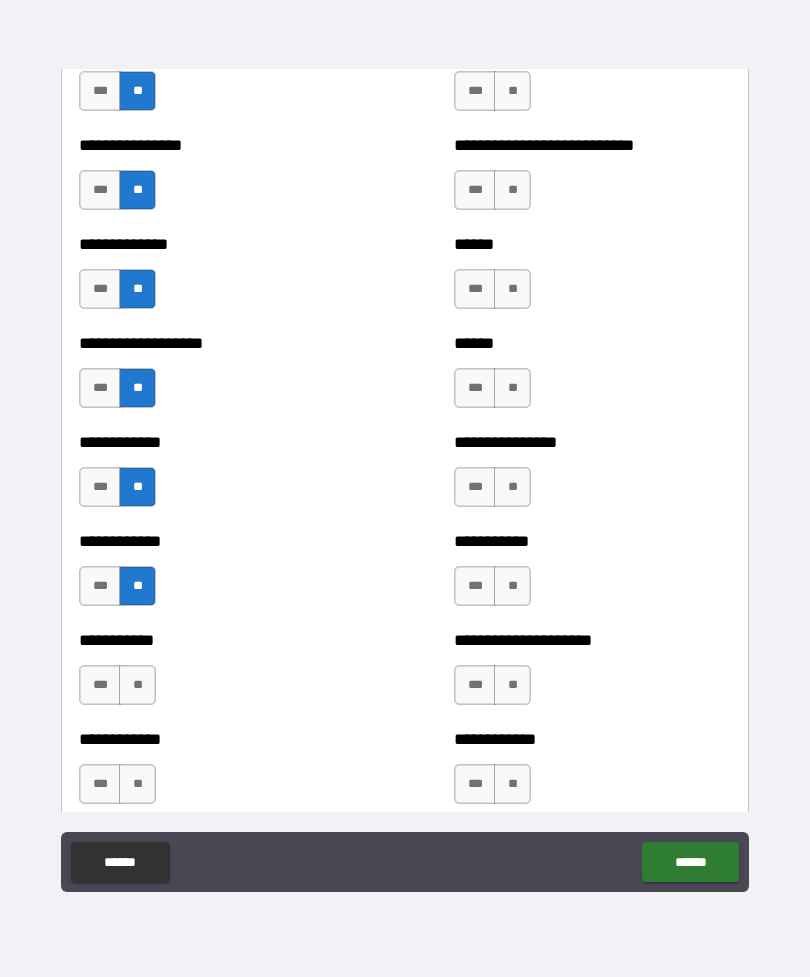 click on "**" at bounding box center (137, 685) 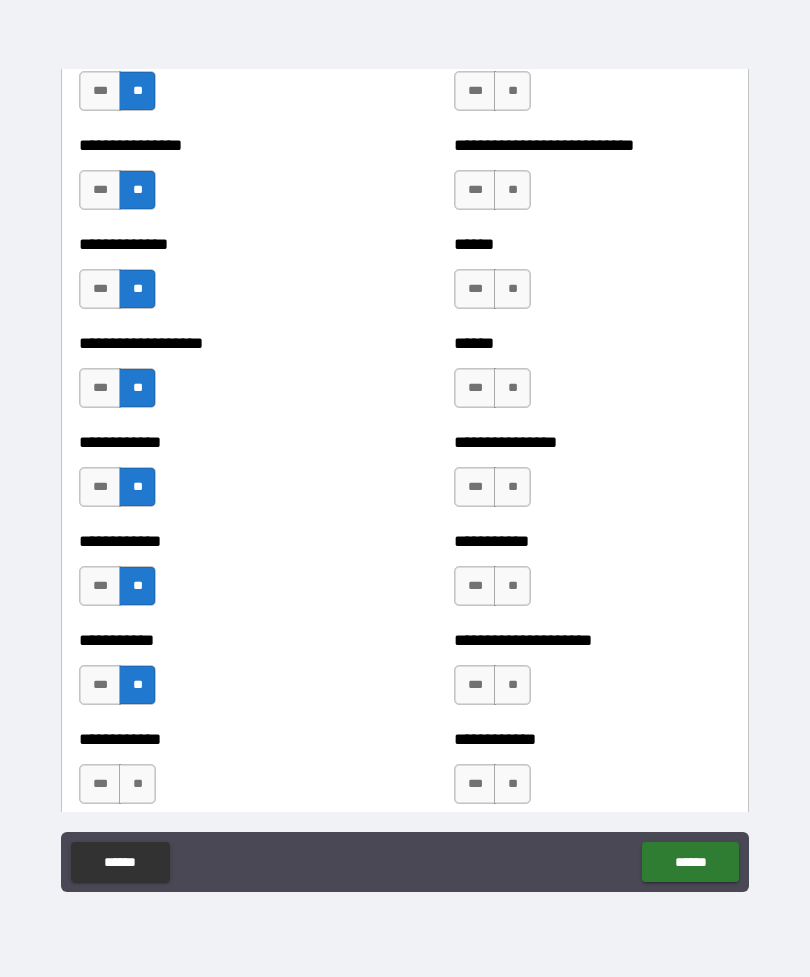 click on "**********" at bounding box center [217, 774] 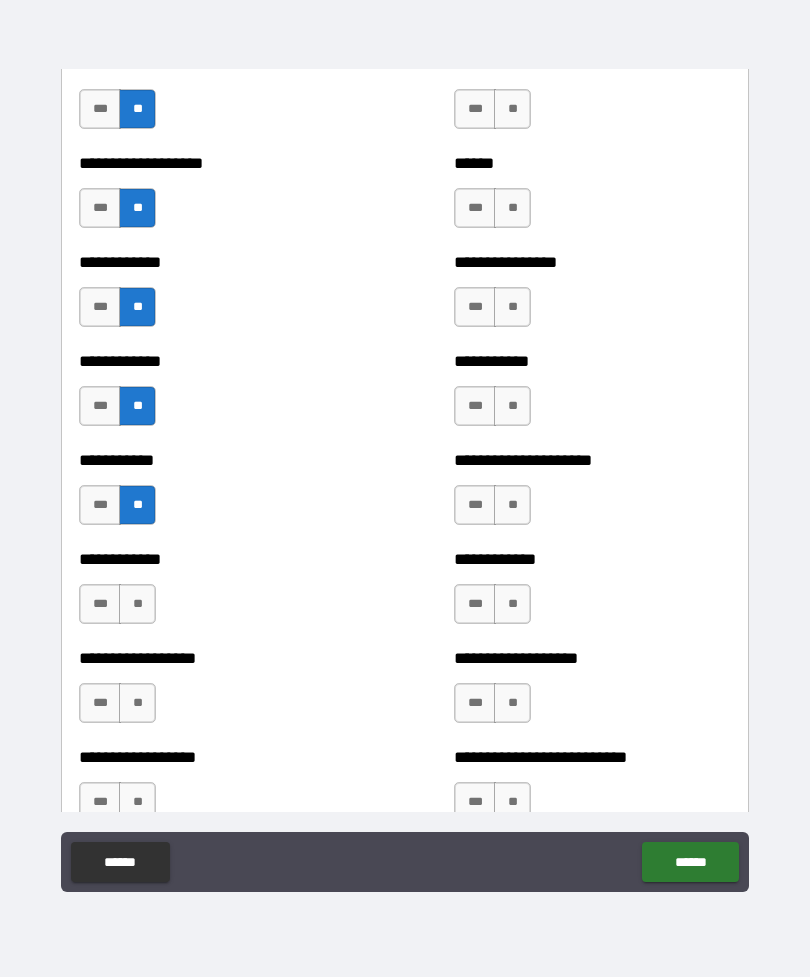 scroll, scrollTop: 3579, scrollLeft: 0, axis: vertical 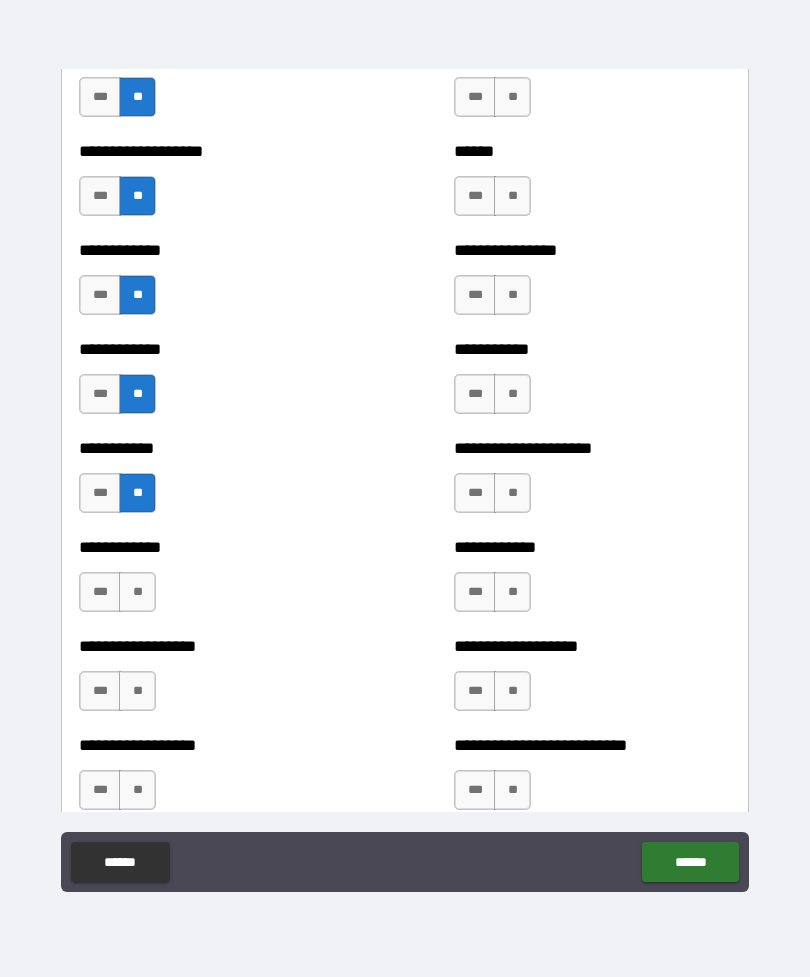 click on "**" at bounding box center (137, 592) 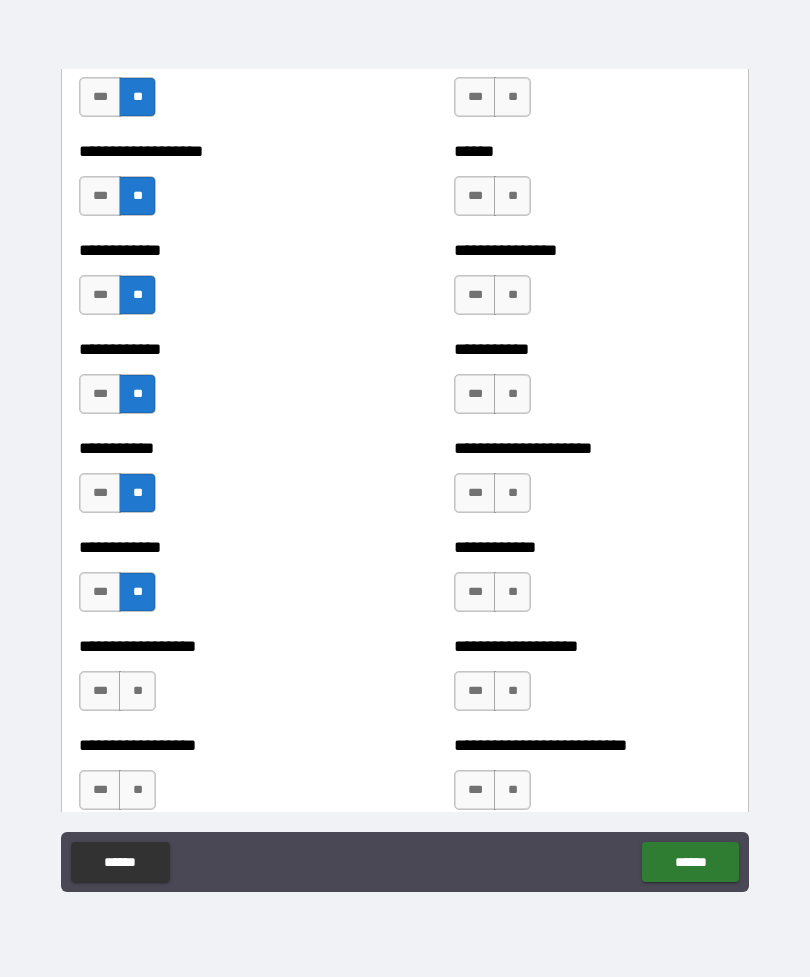 click on "**" at bounding box center [137, 691] 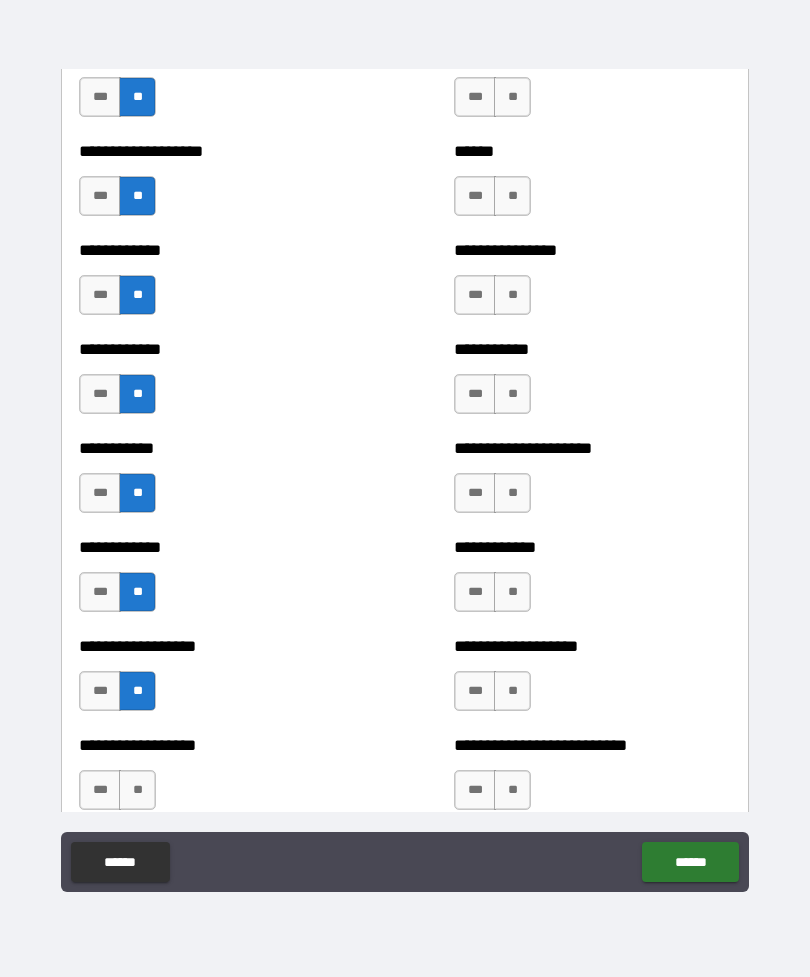 click on "**" at bounding box center (137, 790) 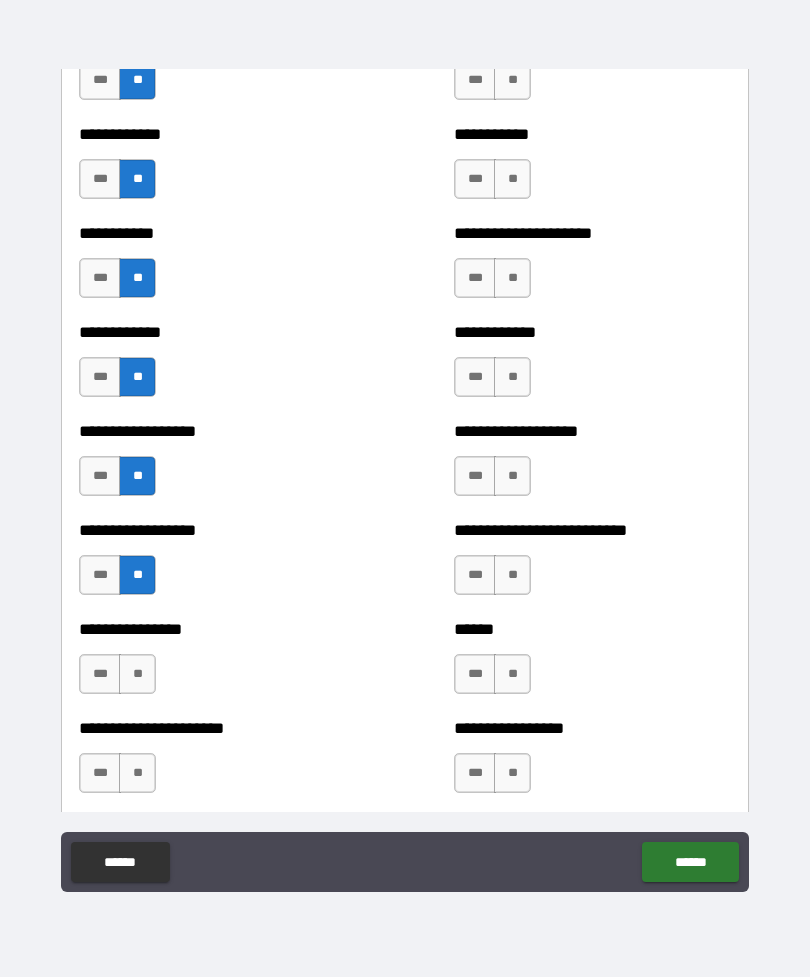 scroll, scrollTop: 3803, scrollLeft: 0, axis: vertical 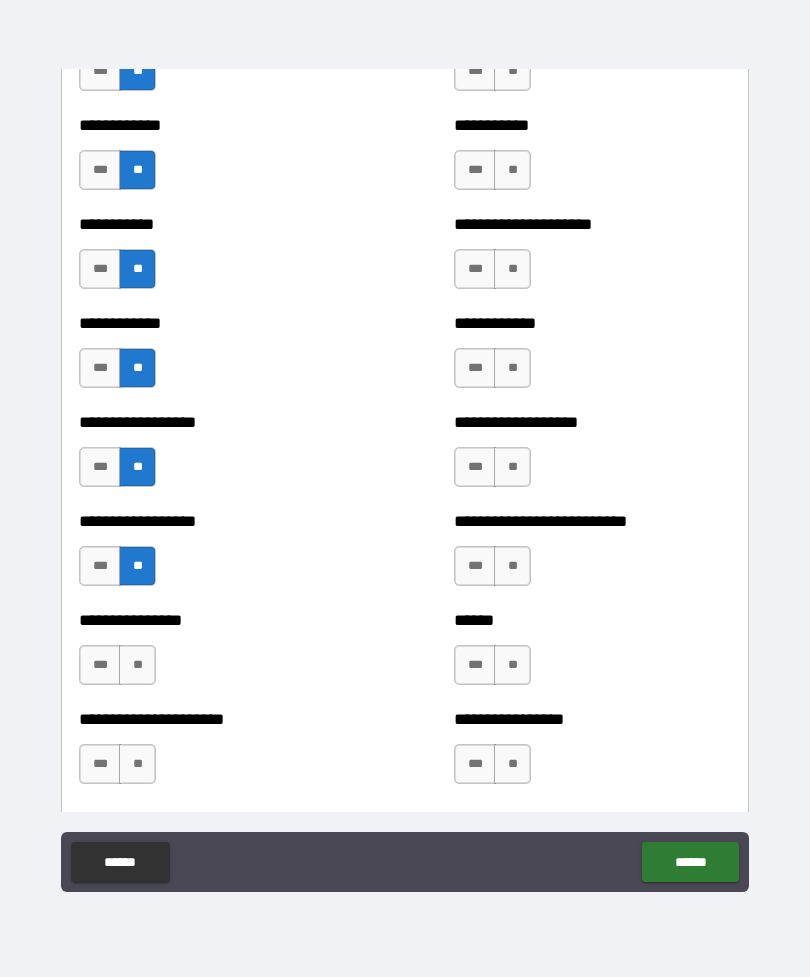 click on "**" at bounding box center [137, 665] 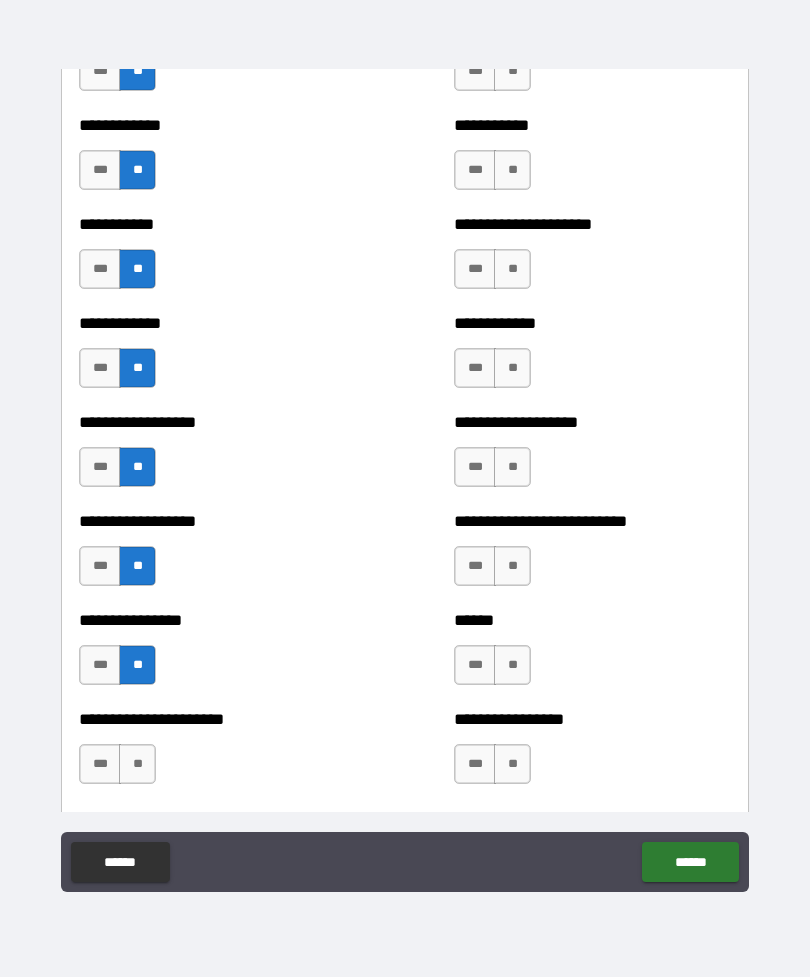 click on "**" at bounding box center (137, 764) 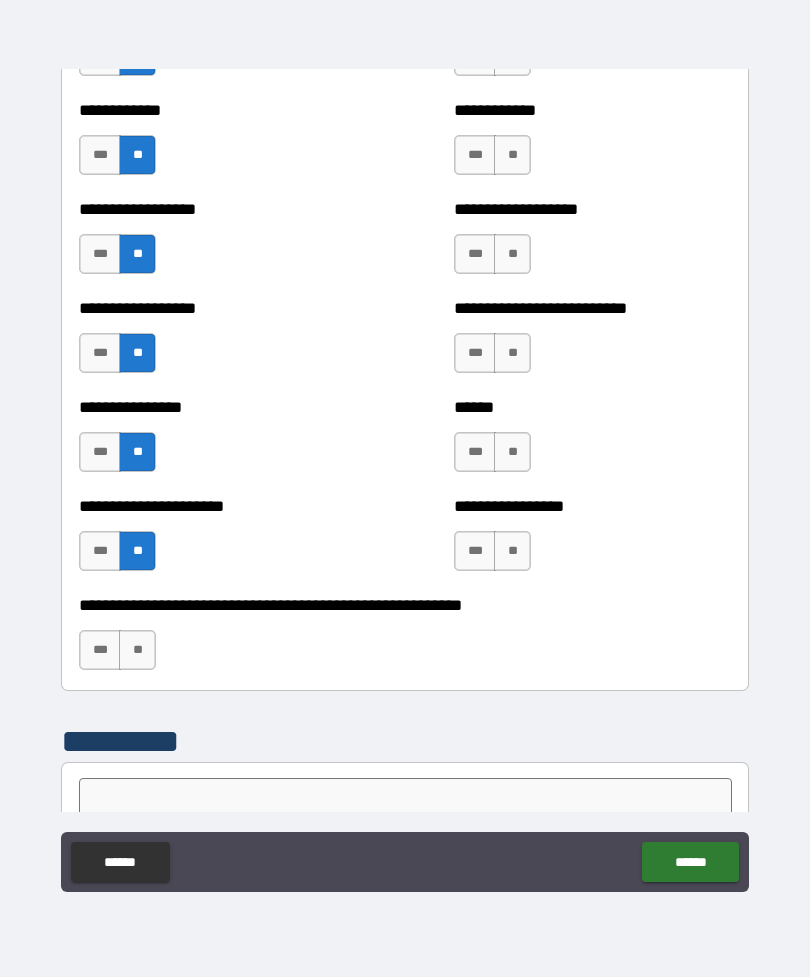 scroll, scrollTop: 4017, scrollLeft: 0, axis: vertical 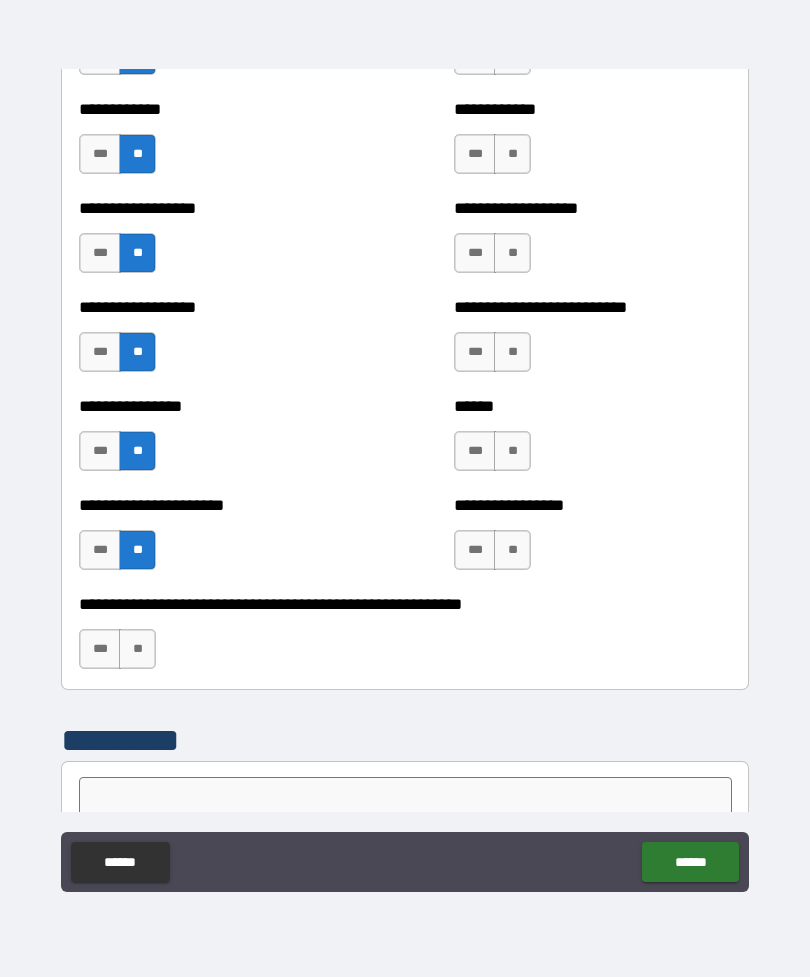 click on "**" at bounding box center [512, 550] 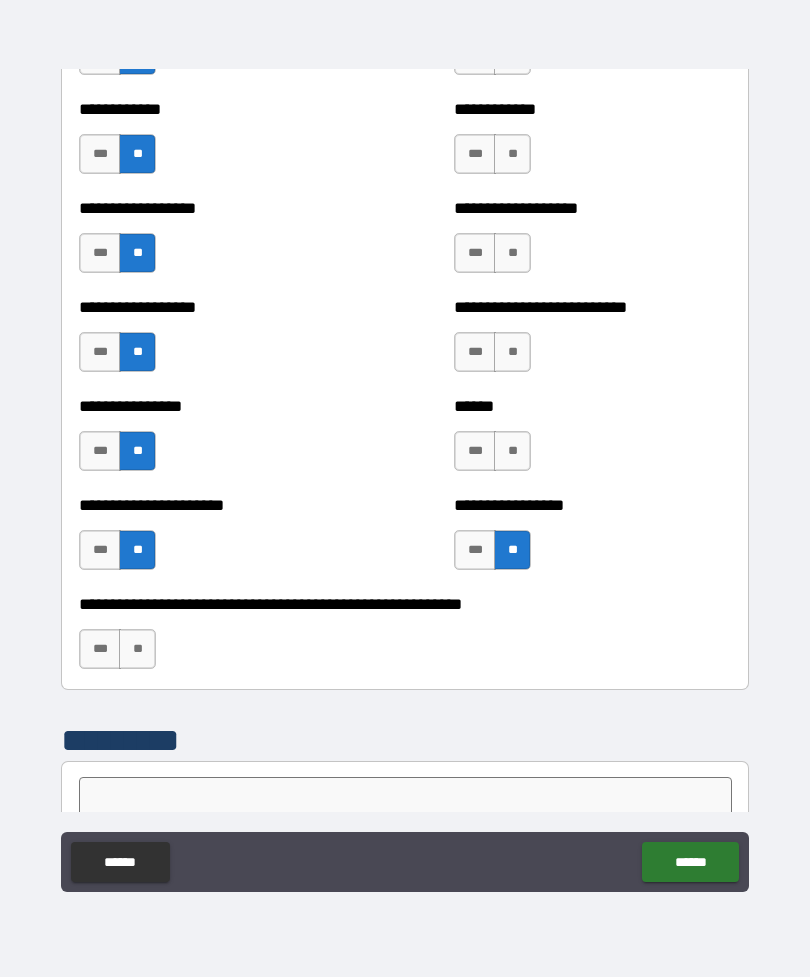 click on "**" at bounding box center (512, 451) 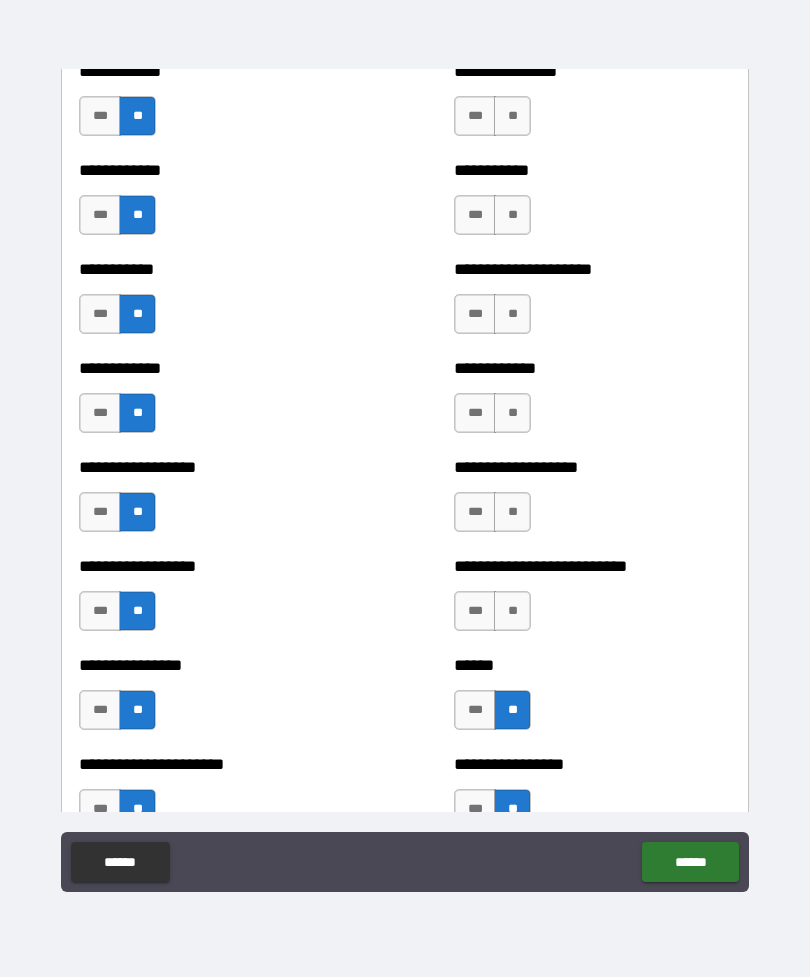 scroll, scrollTop: 3757, scrollLeft: 0, axis: vertical 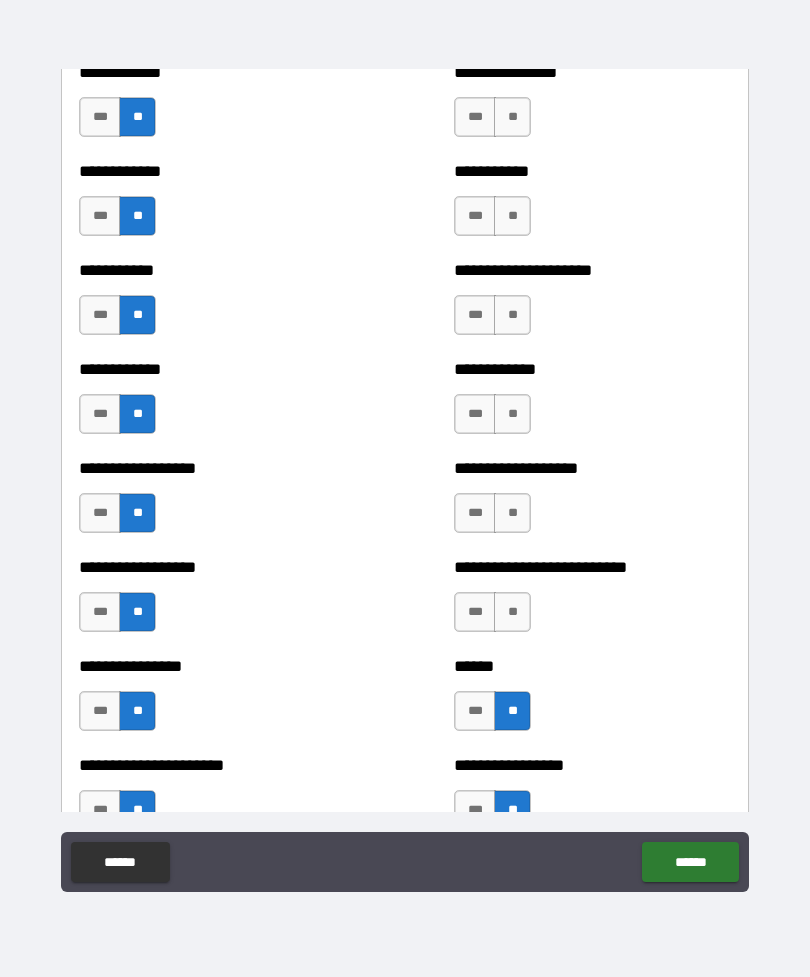click on "**" at bounding box center (512, 612) 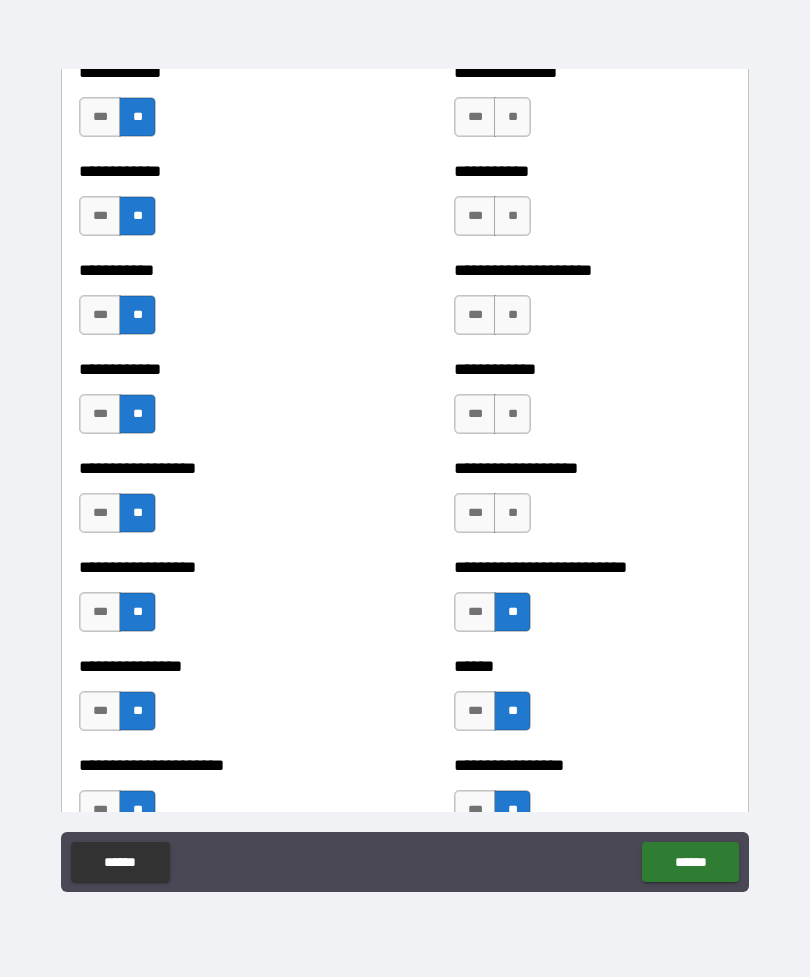 click on "**" at bounding box center [512, 513] 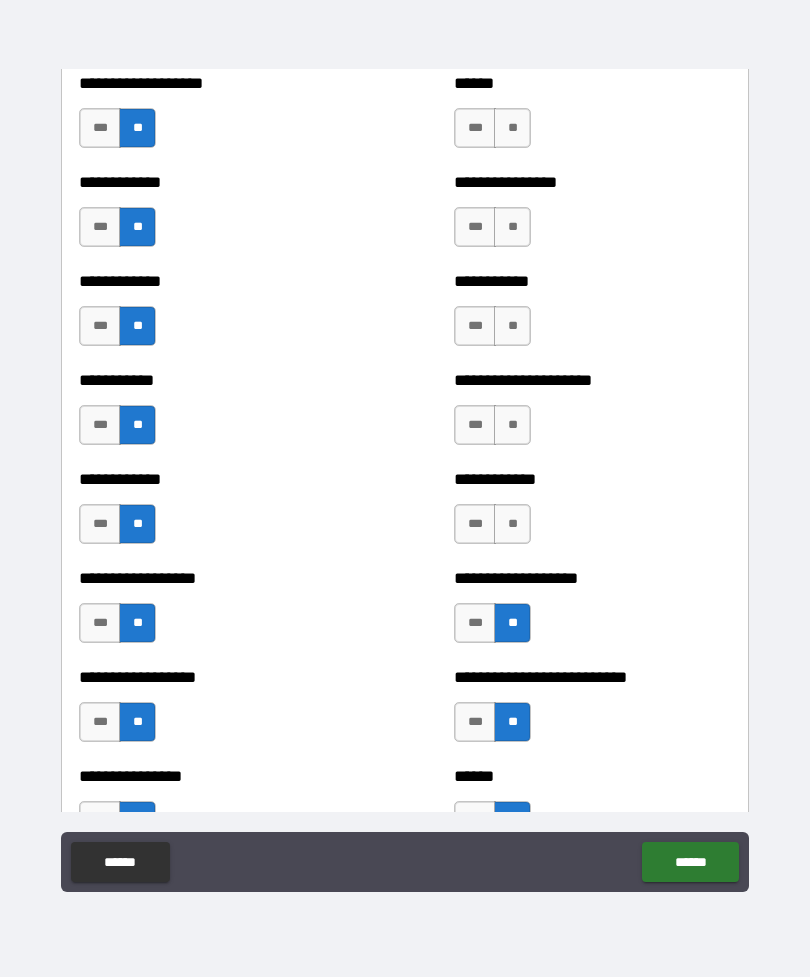 scroll, scrollTop: 3624, scrollLeft: 0, axis: vertical 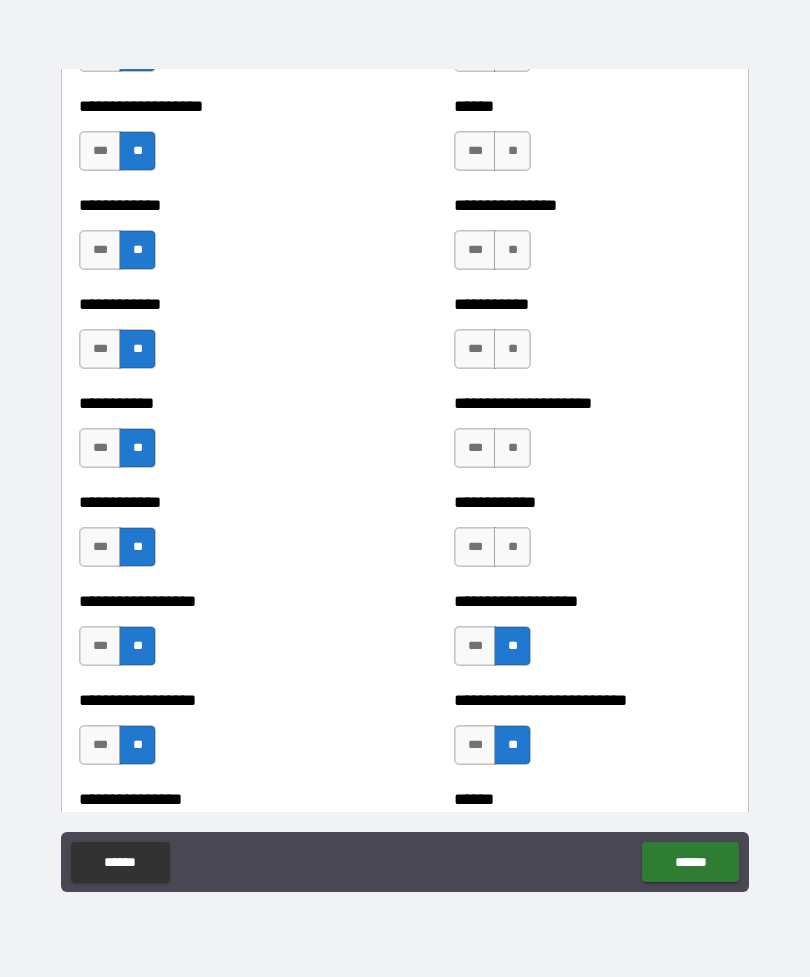 click on "**" at bounding box center [512, 547] 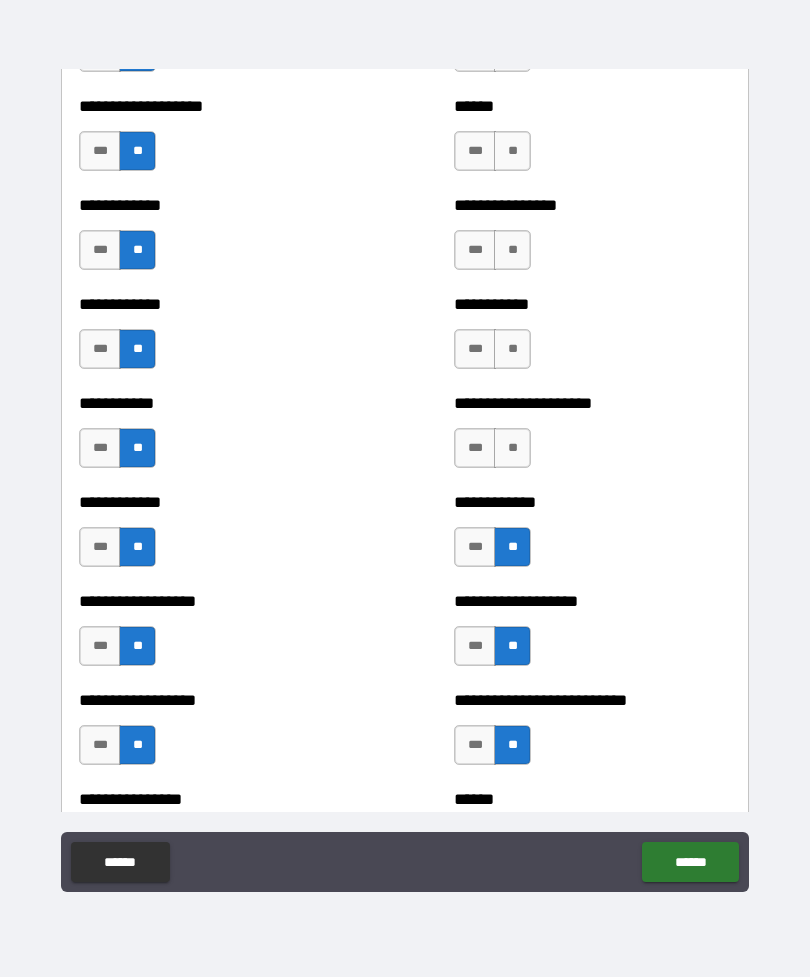 click on "**" at bounding box center [512, 448] 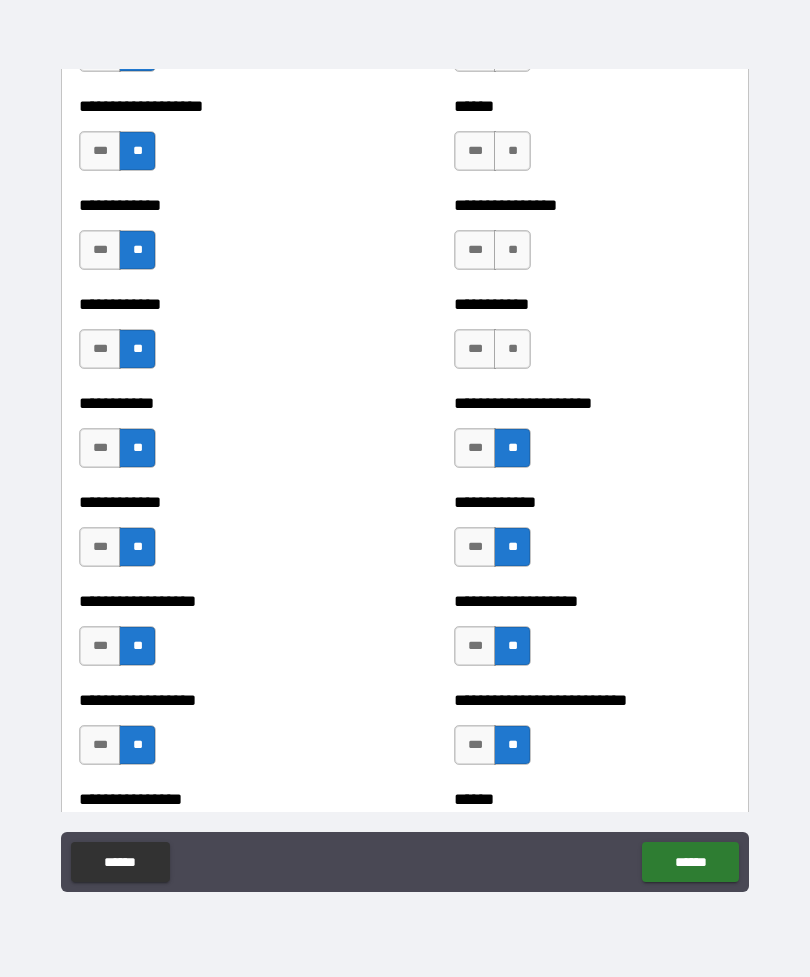 click on "**" at bounding box center [512, 349] 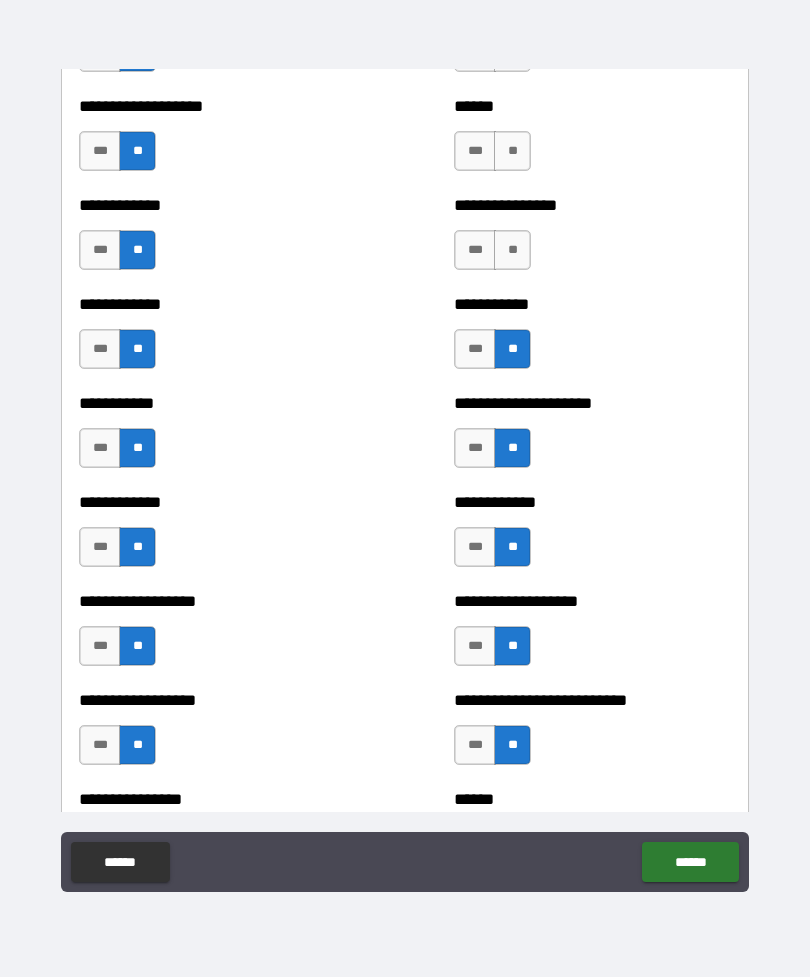 click on "**" at bounding box center (512, 250) 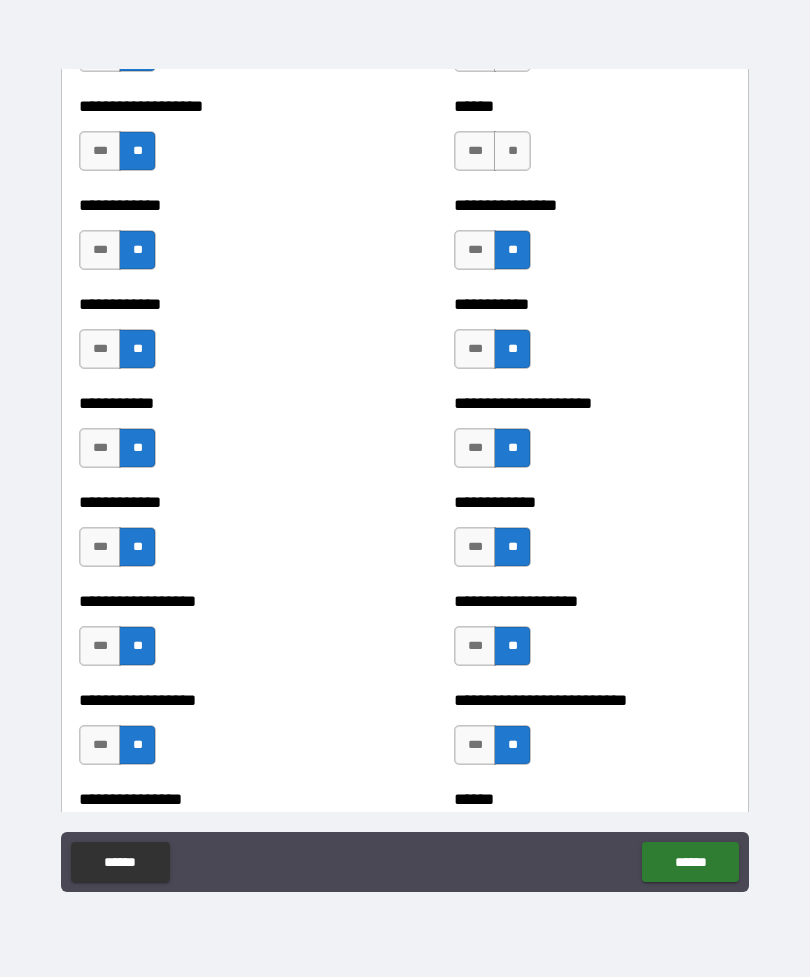 click on "**" at bounding box center (512, 151) 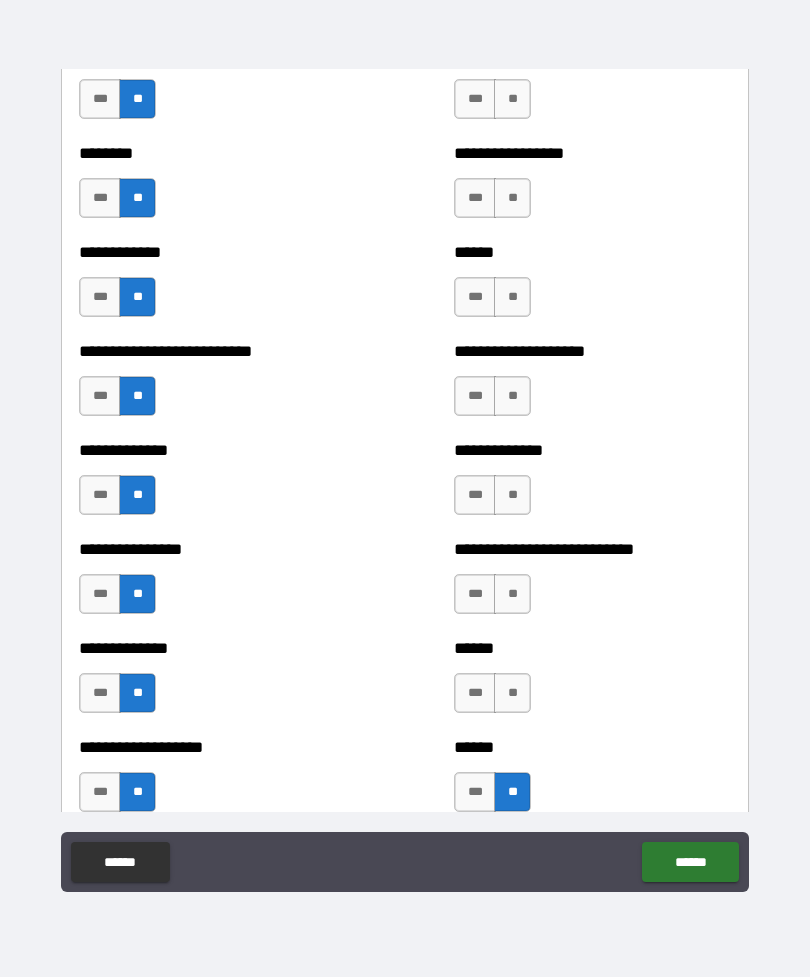 scroll, scrollTop: 2974, scrollLeft: 0, axis: vertical 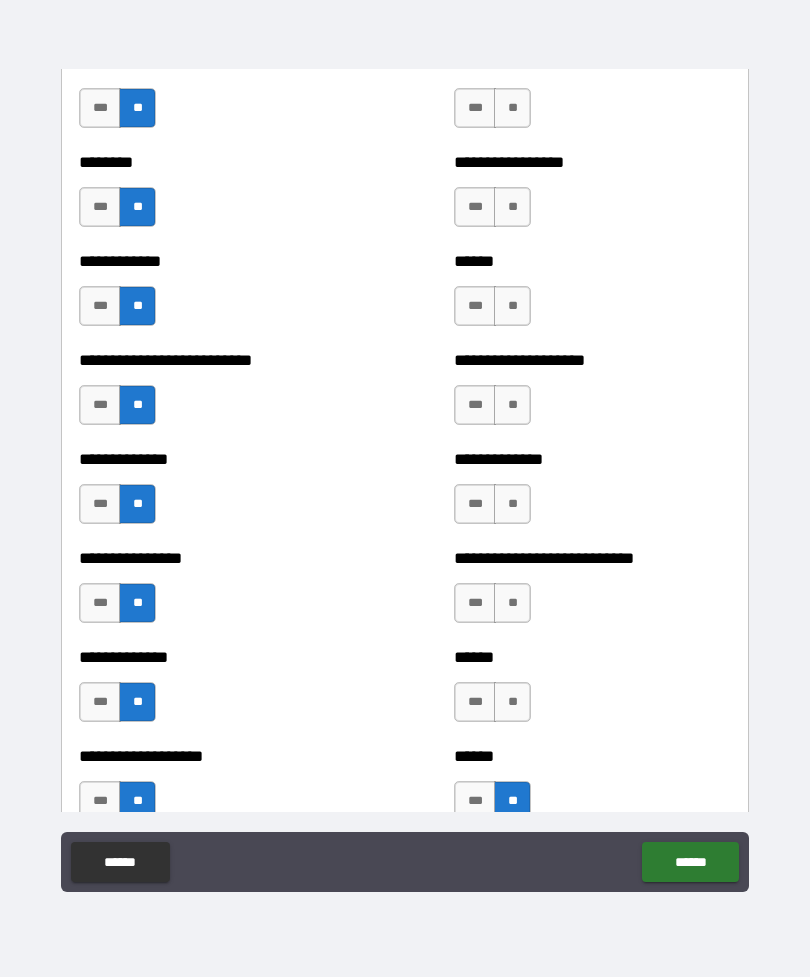click on "**" at bounding box center [512, 702] 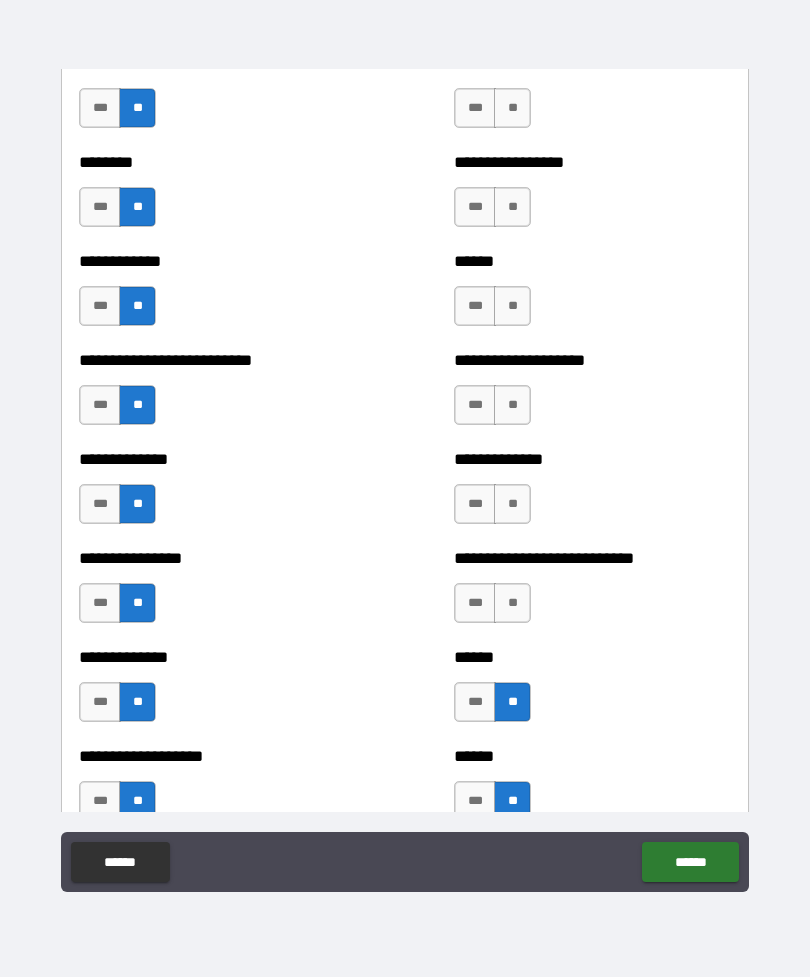 click on "**" at bounding box center [512, 603] 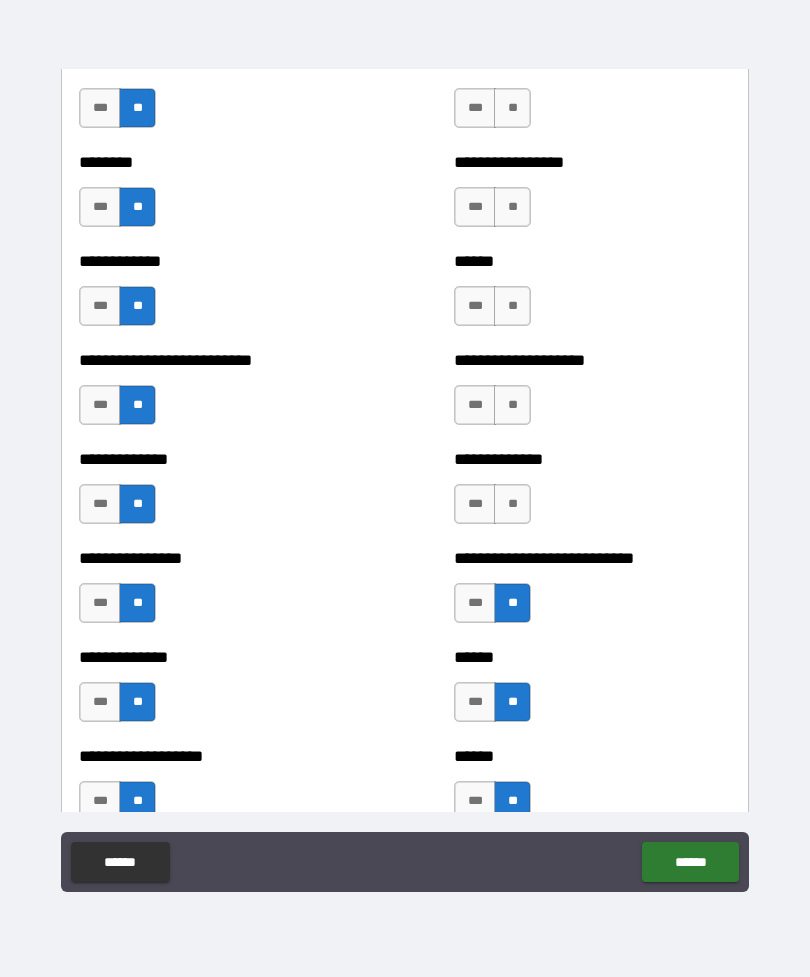 click on "**" at bounding box center (512, 504) 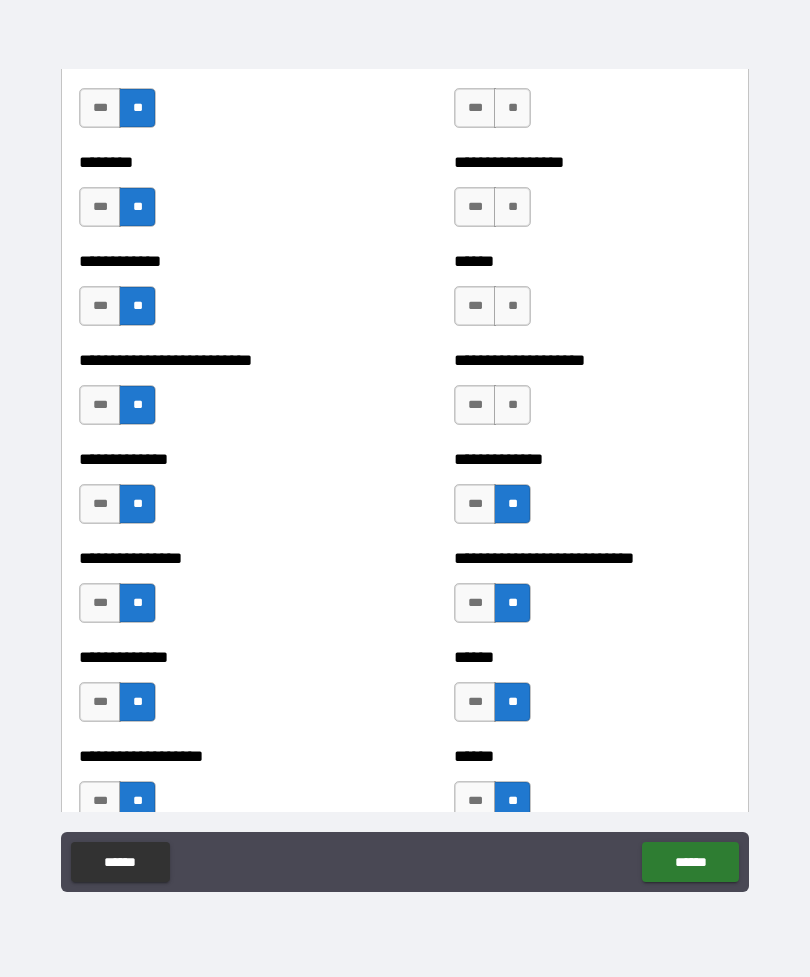 click on "**" at bounding box center (512, 405) 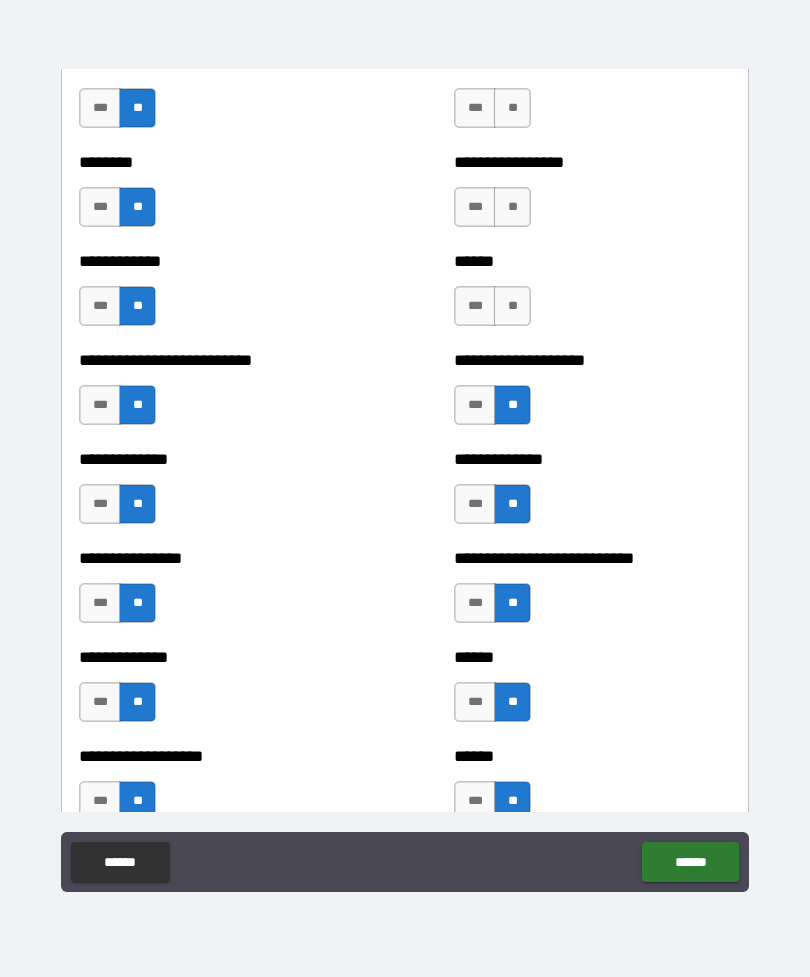click on "**" at bounding box center [512, 306] 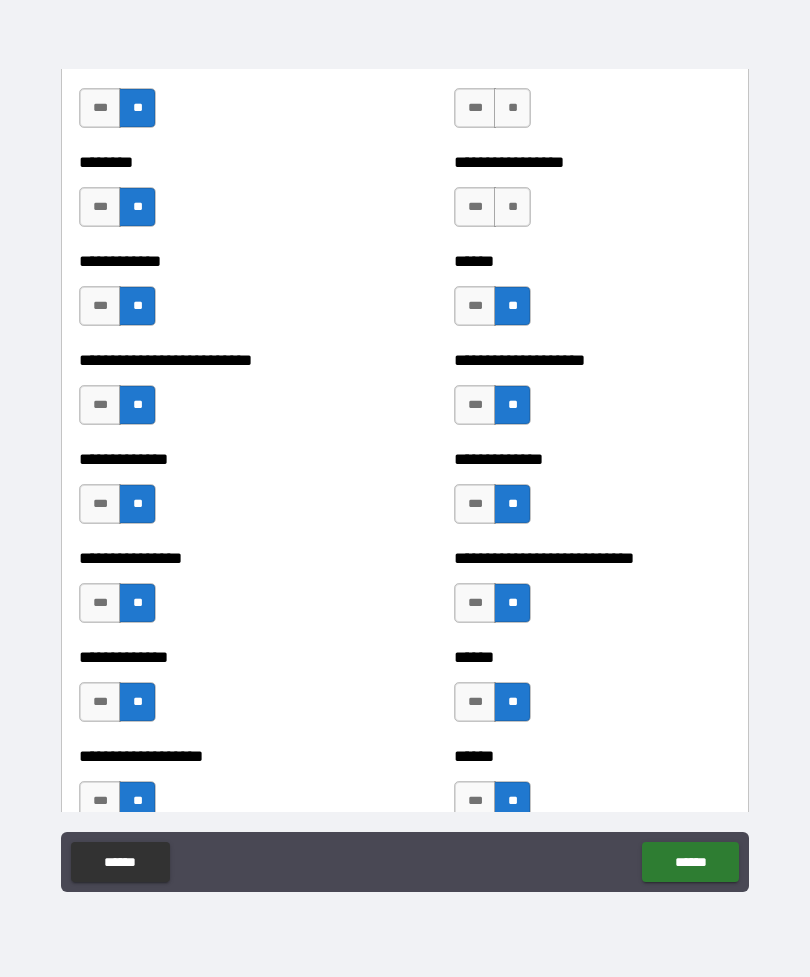 click on "**" at bounding box center (512, 207) 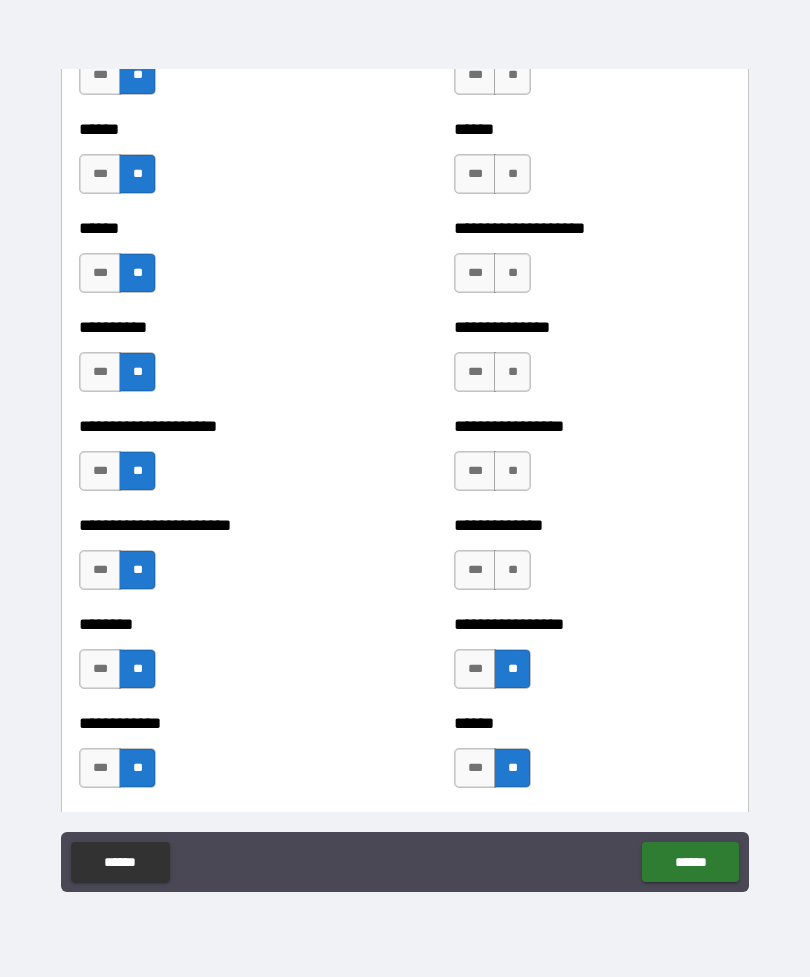 scroll, scrollTop: 2513, scrollLeft: 0, axis: vertical 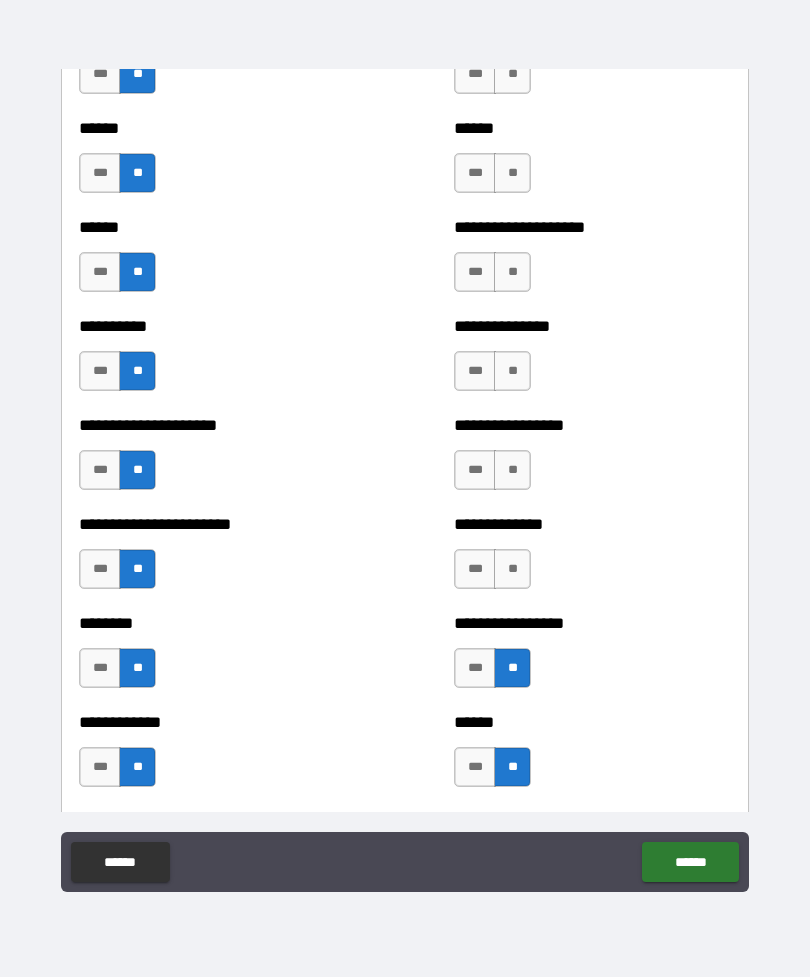 click on "**" at bounding box center [512, 569] 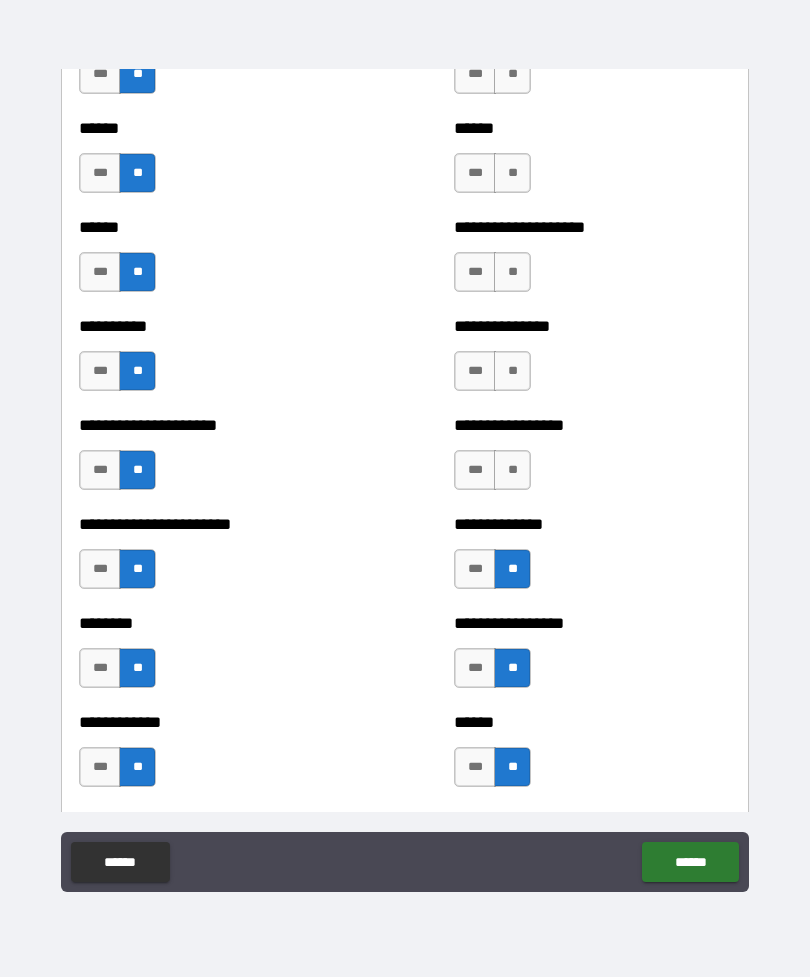 click on "**" at bounding box center (512, 470) 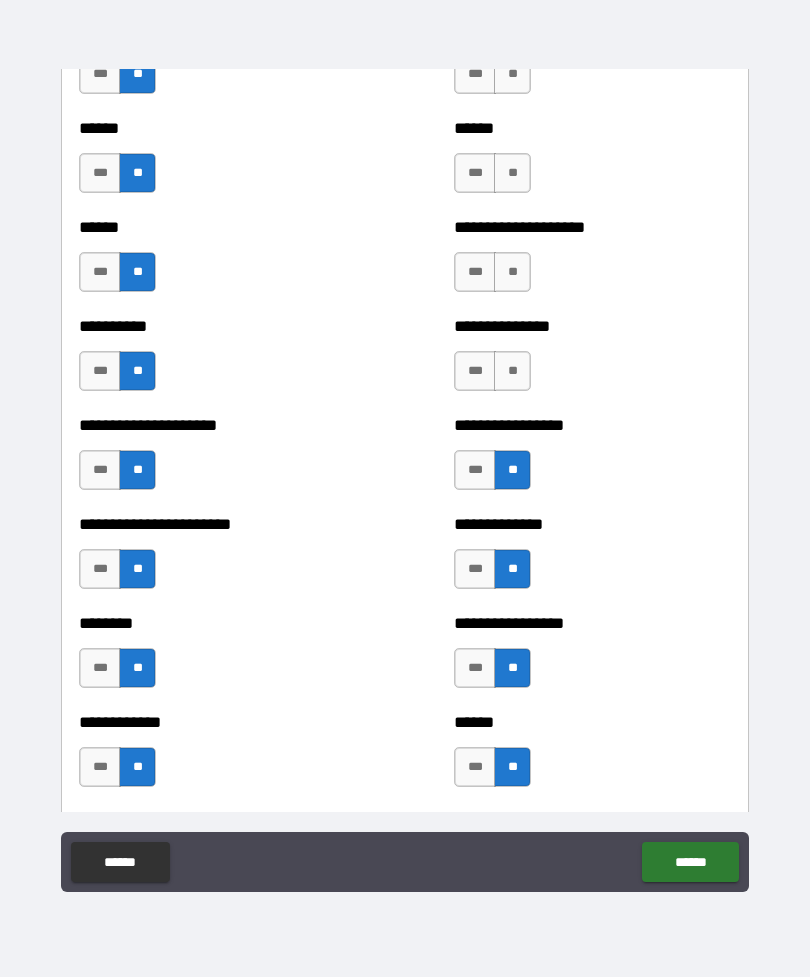 click on "**" at bounding box center [512, 371] 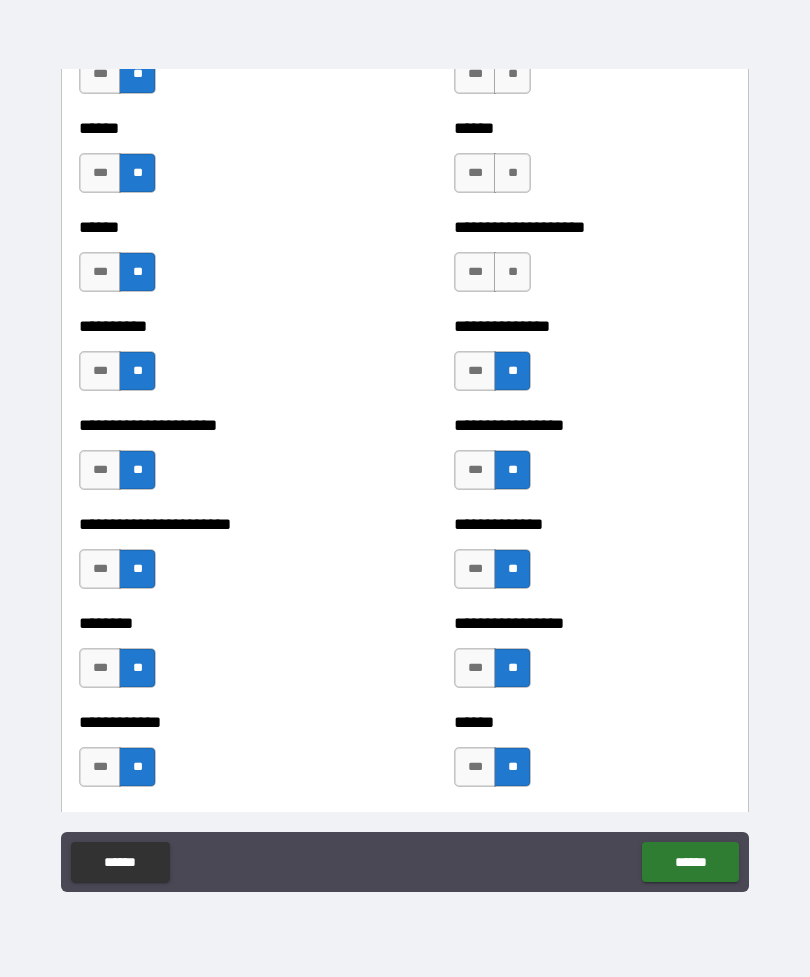 click on "**" at bounding box center [512, 272] 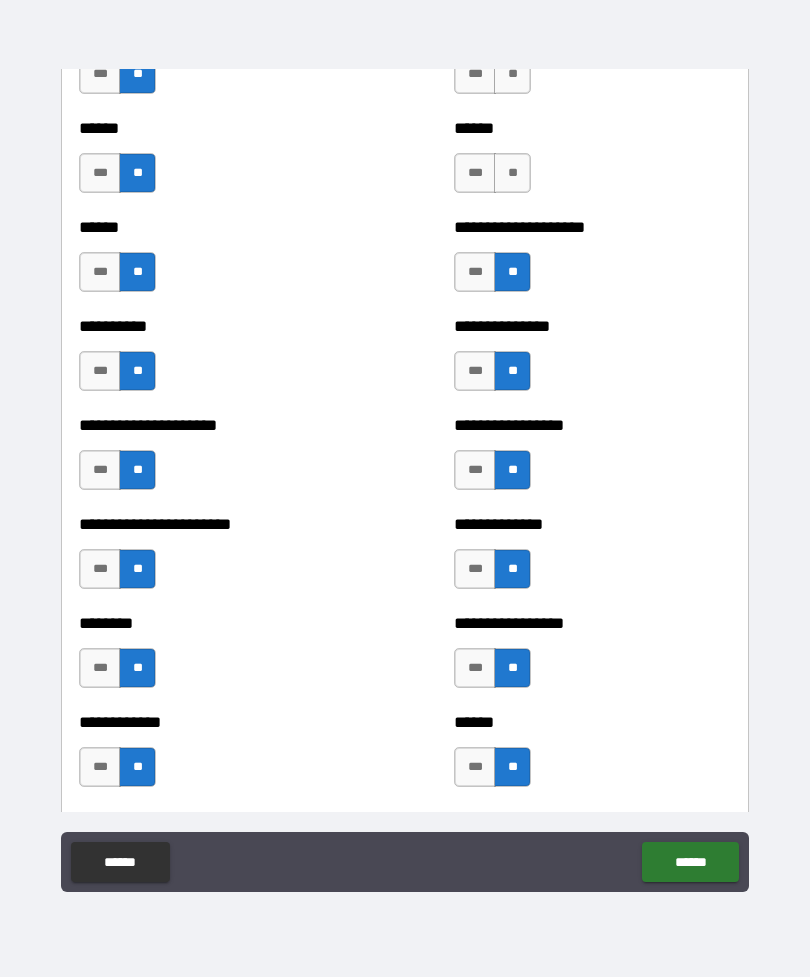 click on "**" at bounding box center (512, 173) 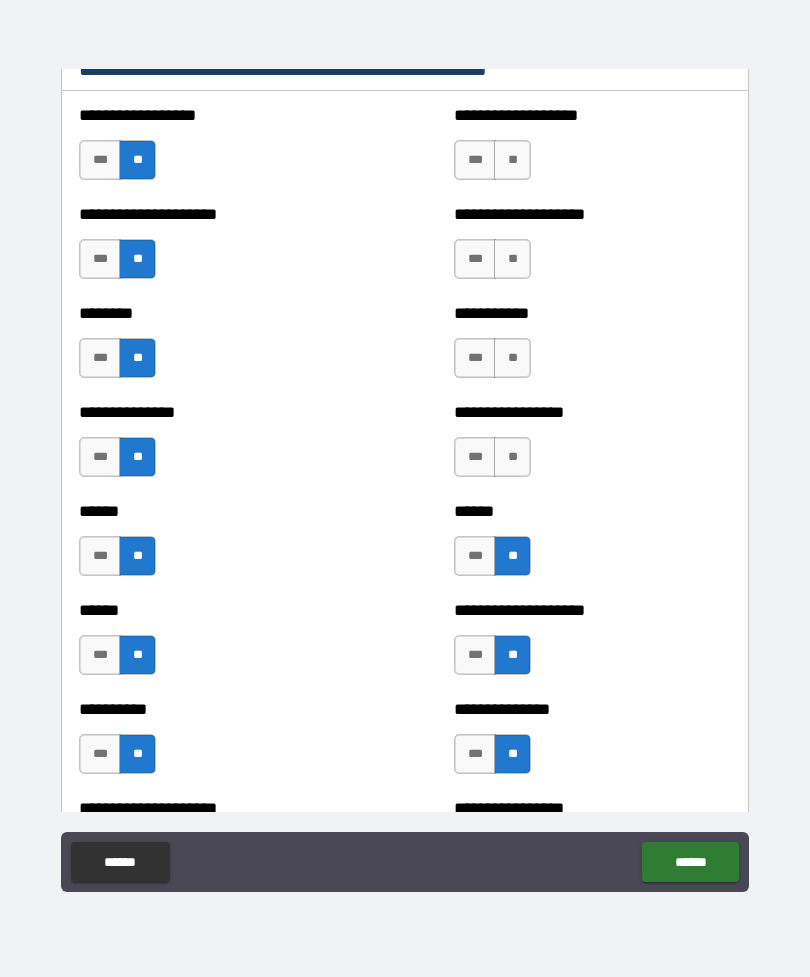 scroll, scrollTop: 2123, scrollLeft: 0, axis: vertical 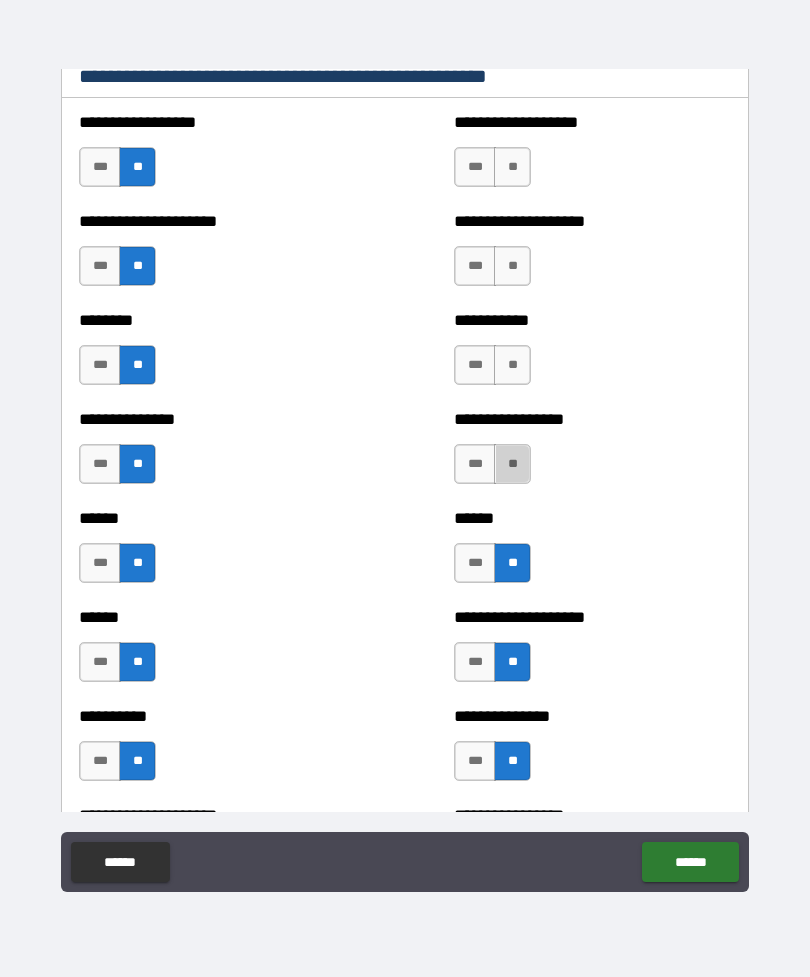 click on "**" at bounding box center [512, 464] 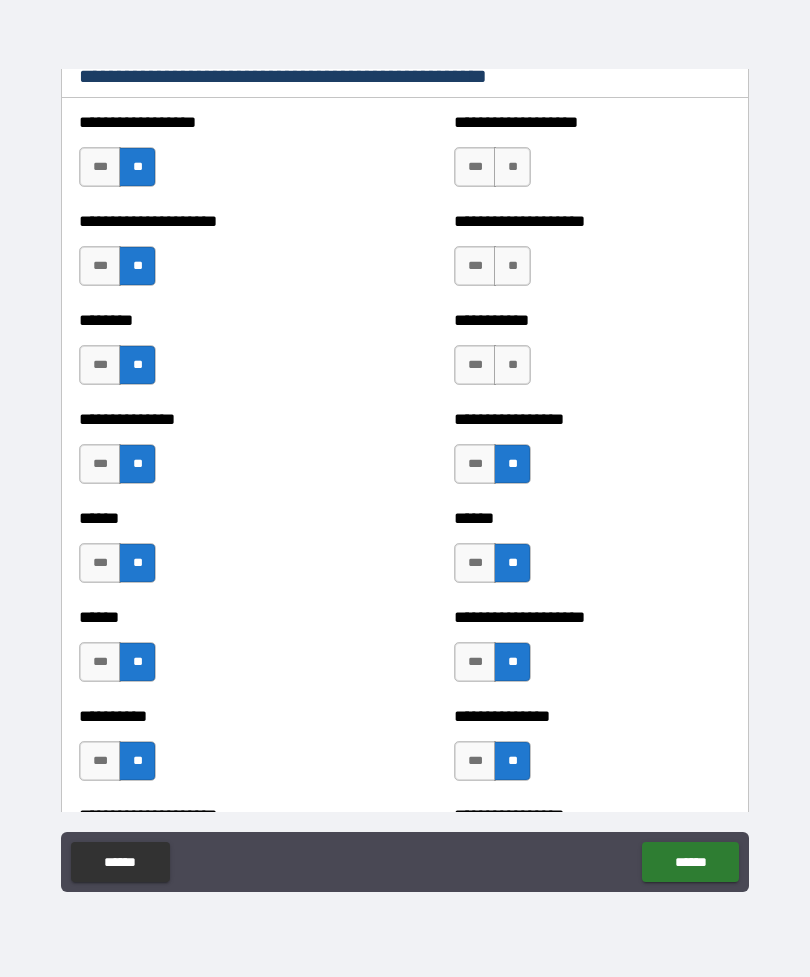 click on "**" at bounding box center [512, 365] 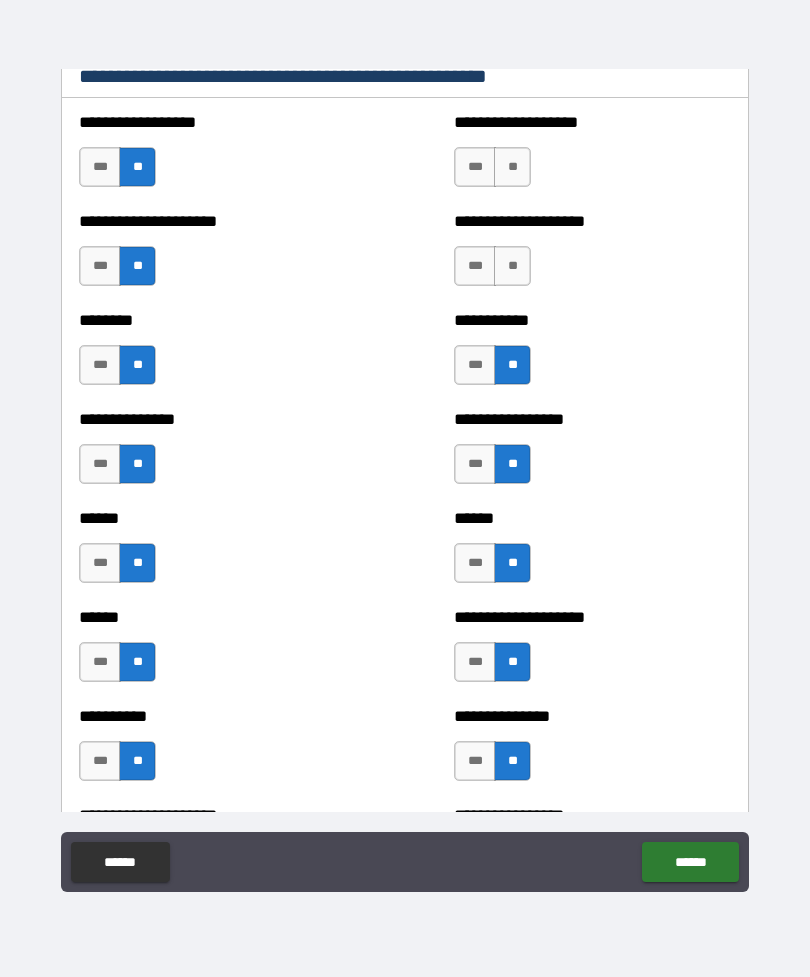click on "**" at bounding box center (512, 266) 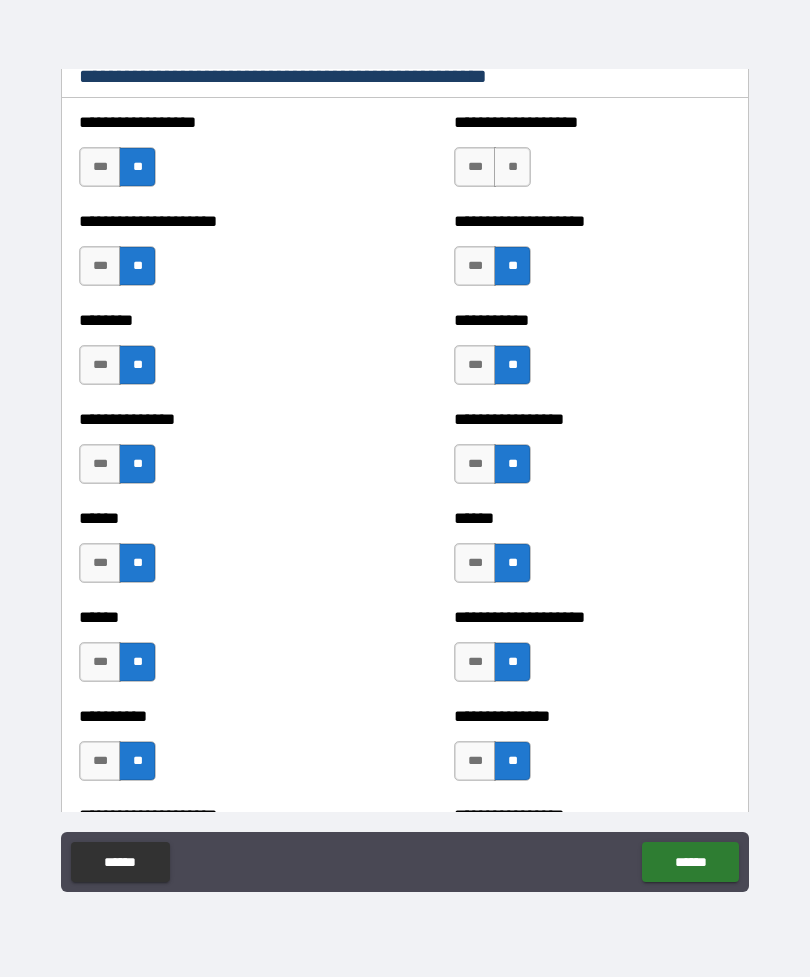 click on "**" at bounding box center [512, 167] 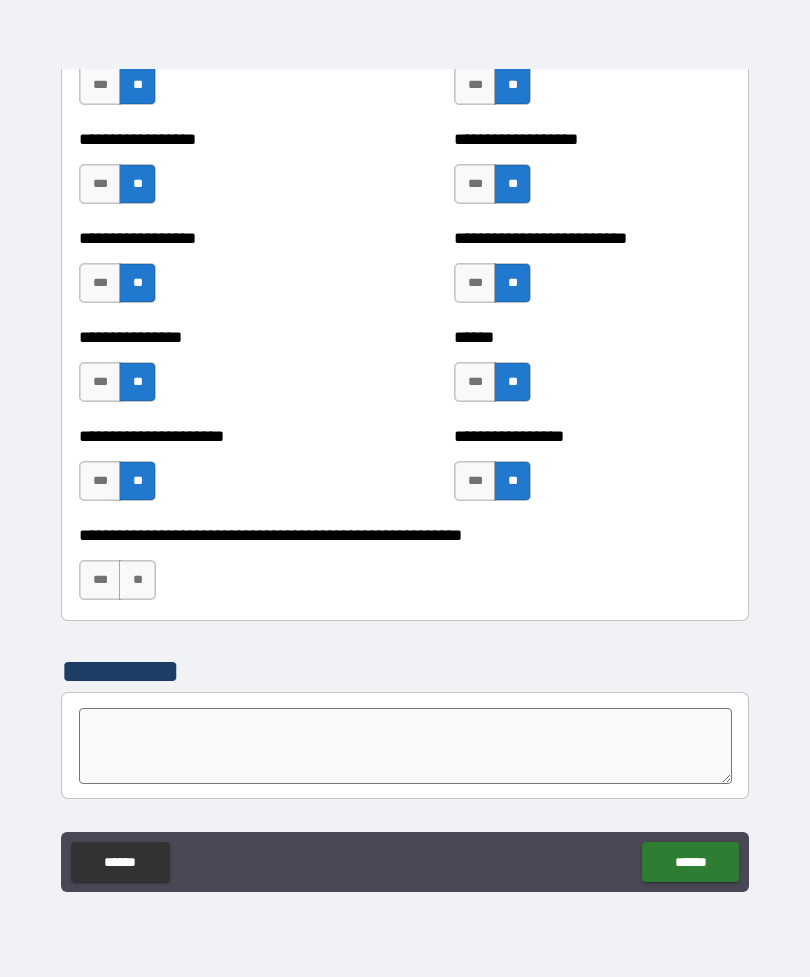 scroll, scrollTop: 4091, scrollLeft: 0, axis: vertical 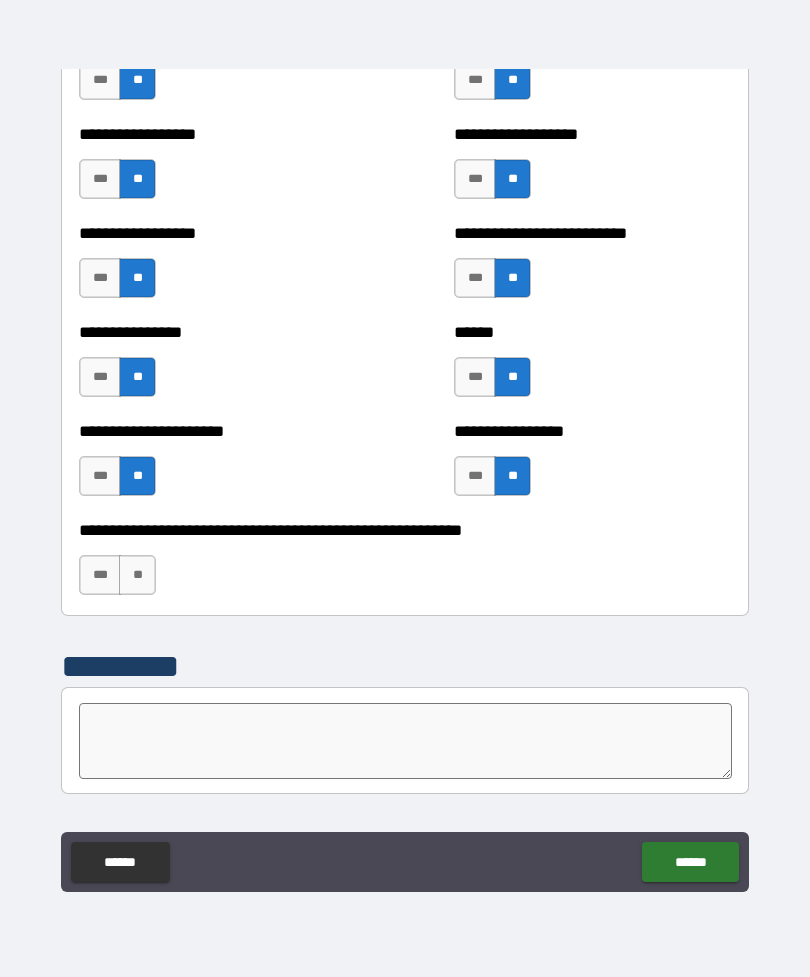 click on "**" at bounding box center [137, 575] 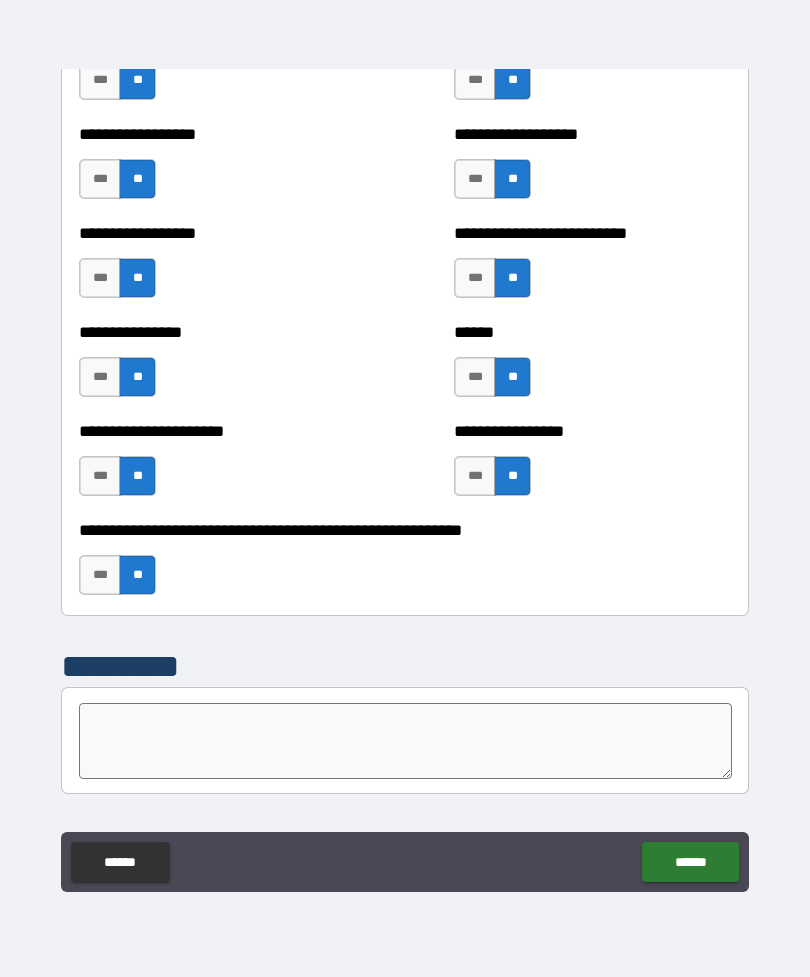 click on "******" at bounding box center (690, 862) 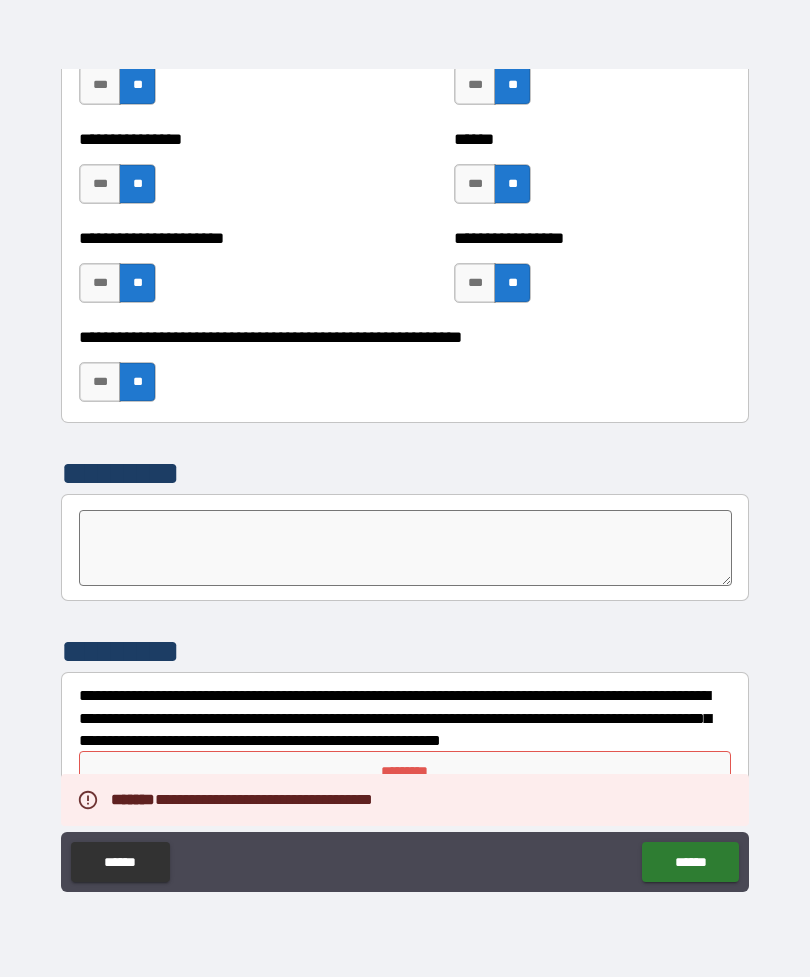 click on "*********" at bounding box center (405, 771) 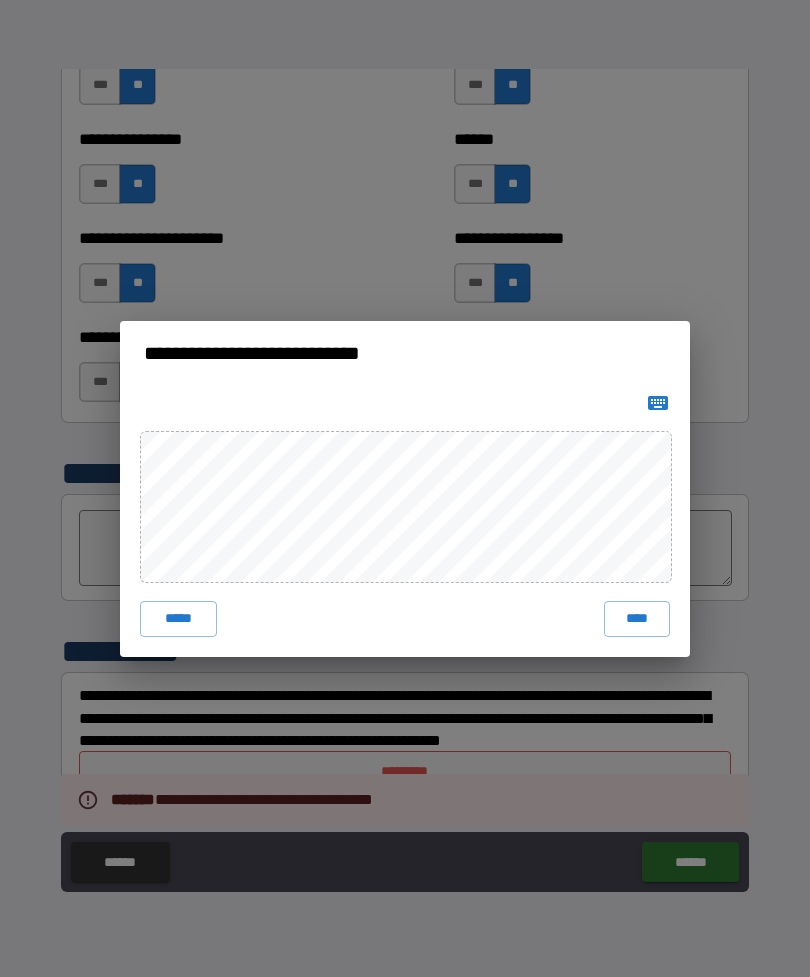 click on "****" at bounding box center [637, 619] 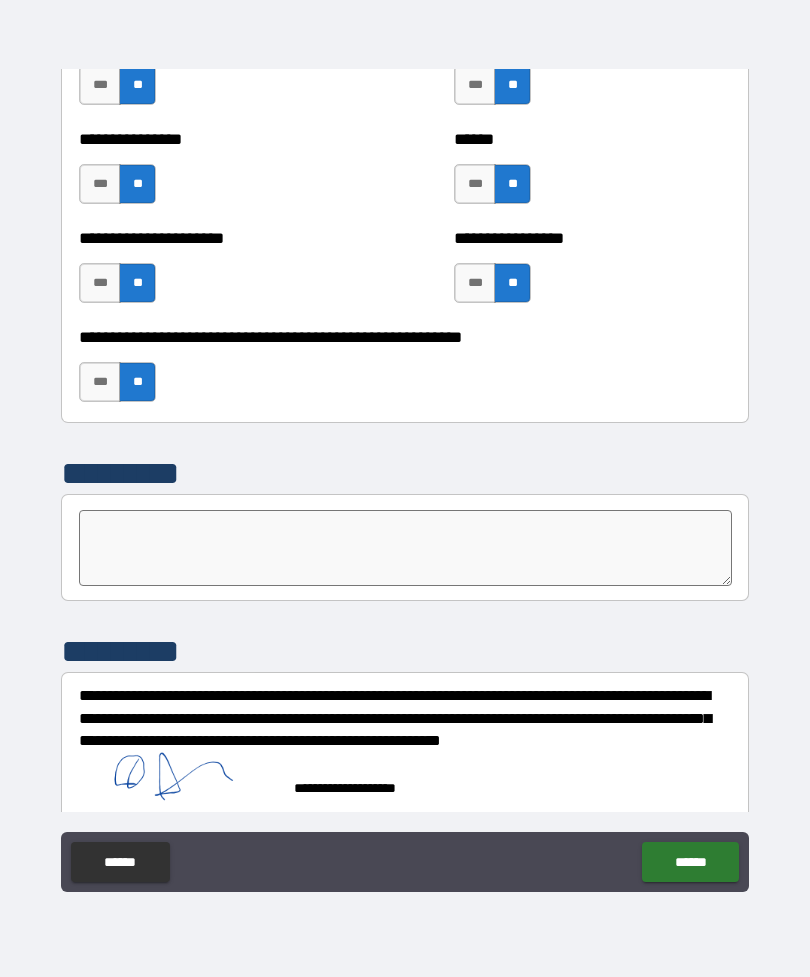 scroll, scrollTop: 4274, scrollLeft: 0, axis: vertical 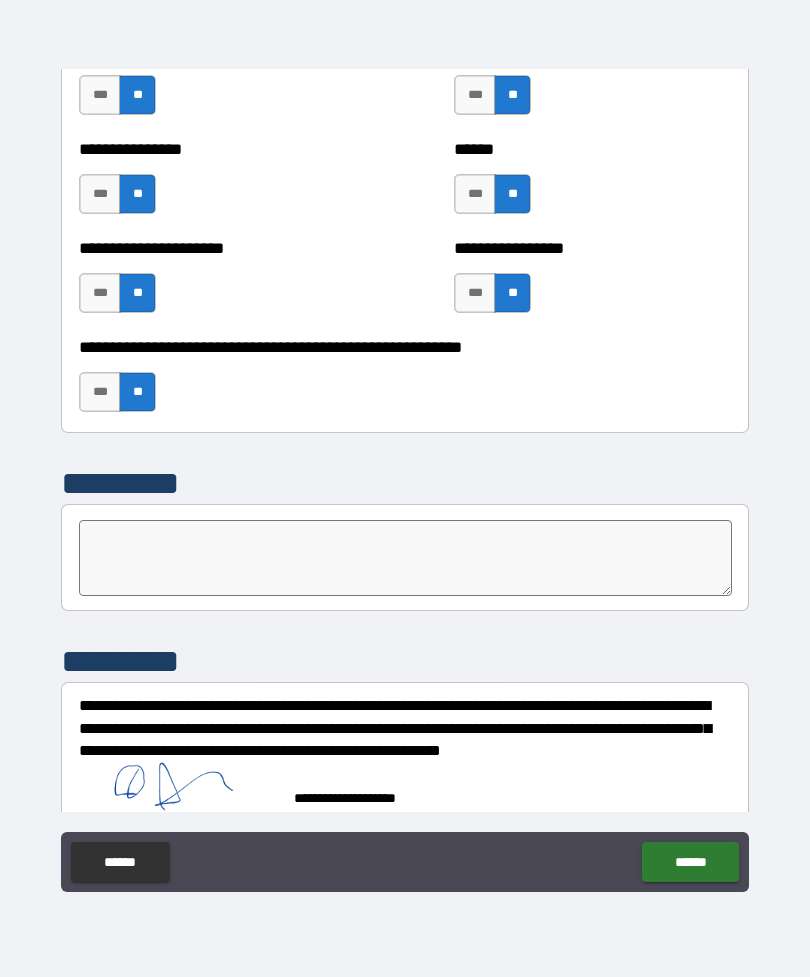 click on "******" at bounding box center [690, 862] 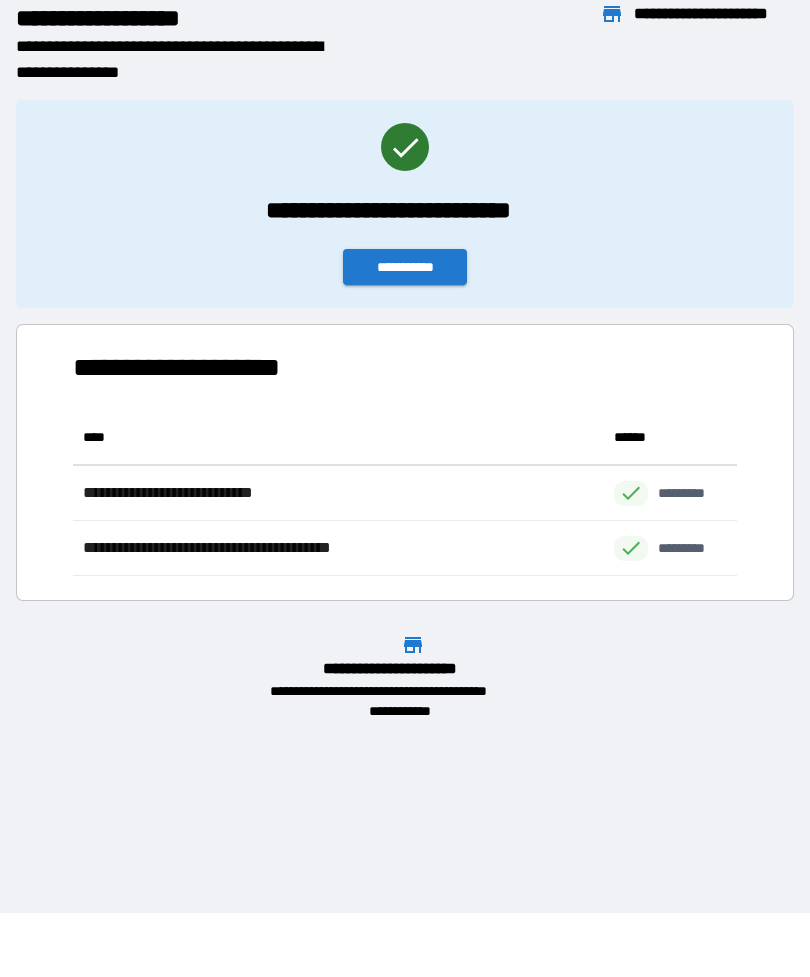 scroll, scrollTop: 1, scrollLeft: 1, axis: both 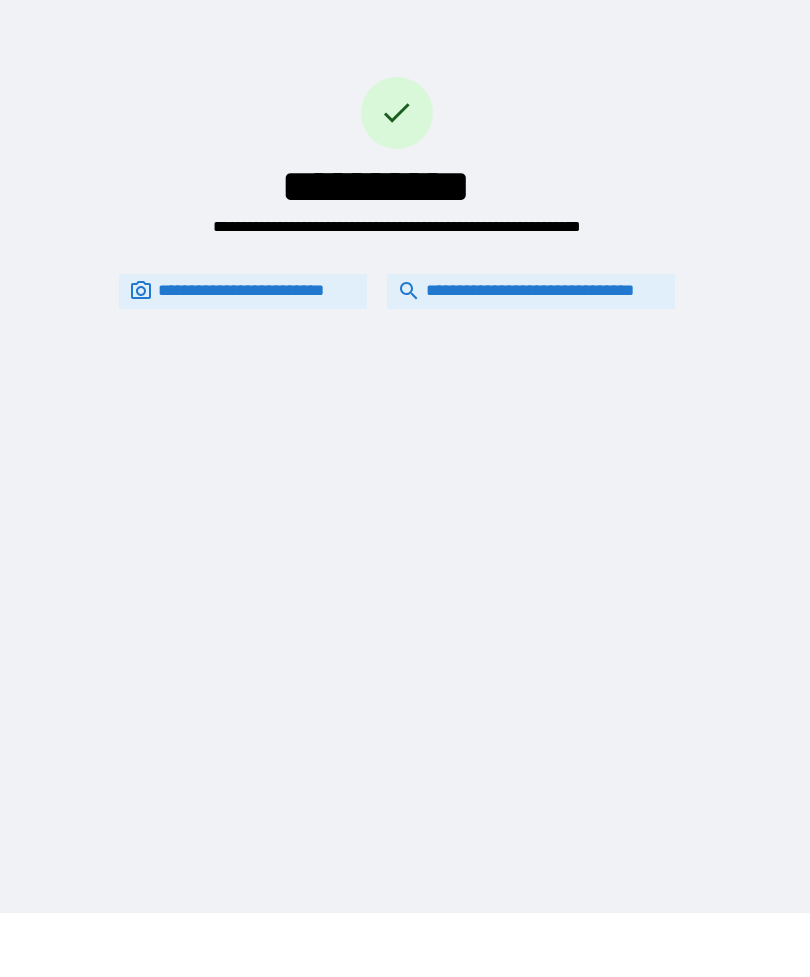click on "**********" at bounding box center (531, 291) 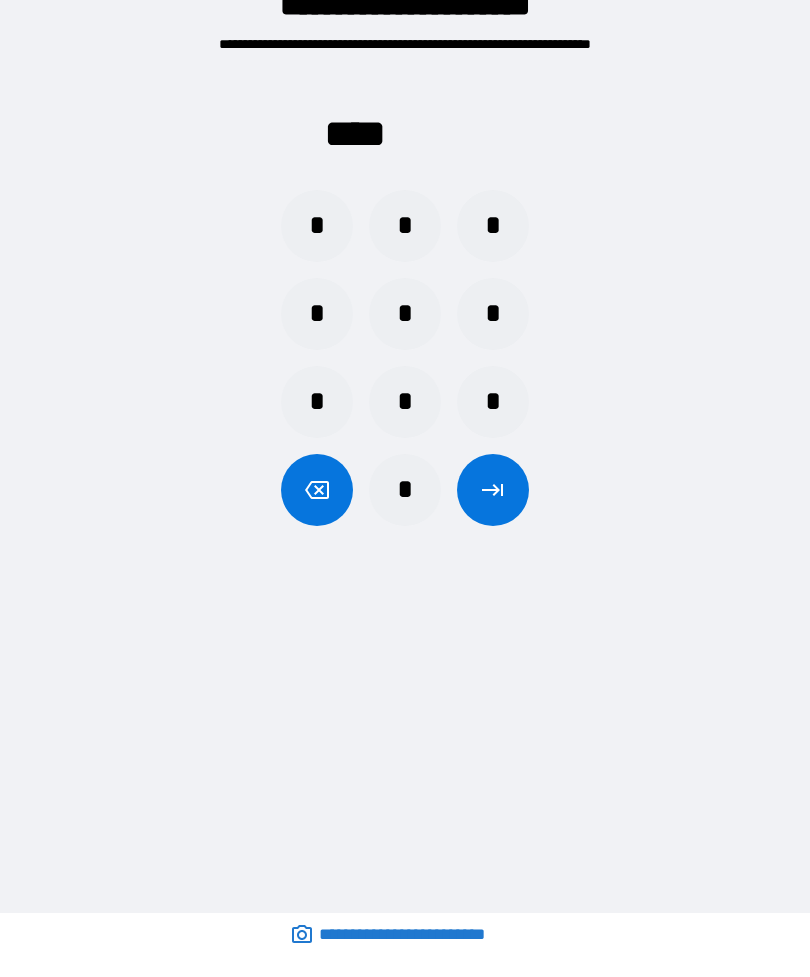 click on "*" at bounding box center [317, 226] 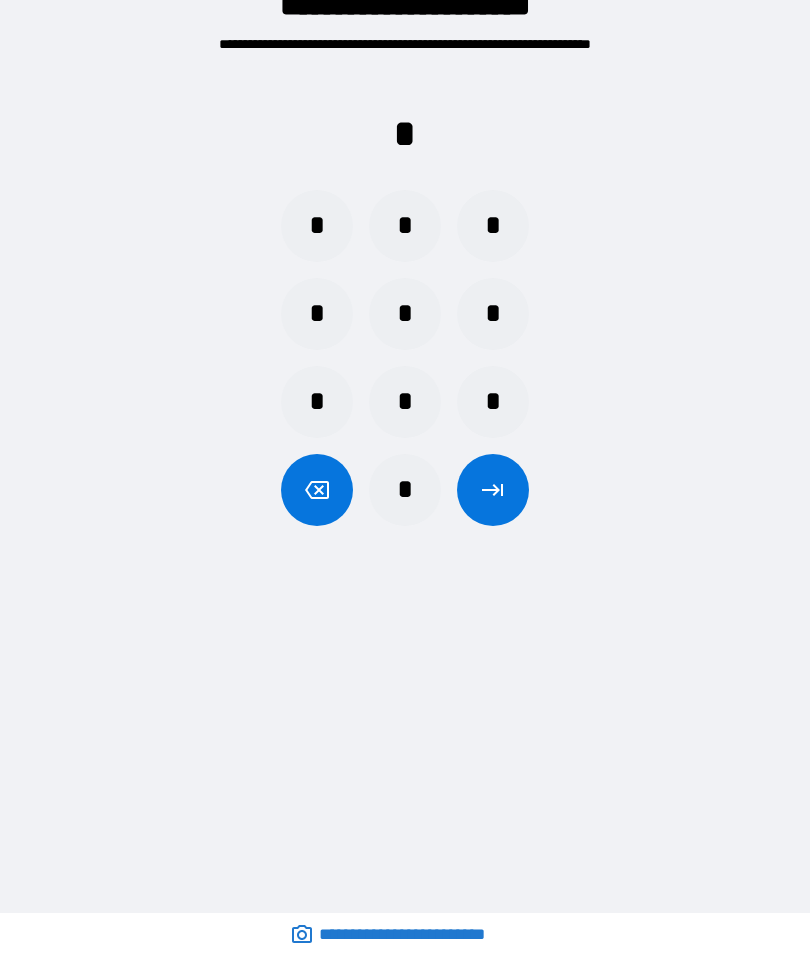 click on "*" at bounding box center (405, 226) 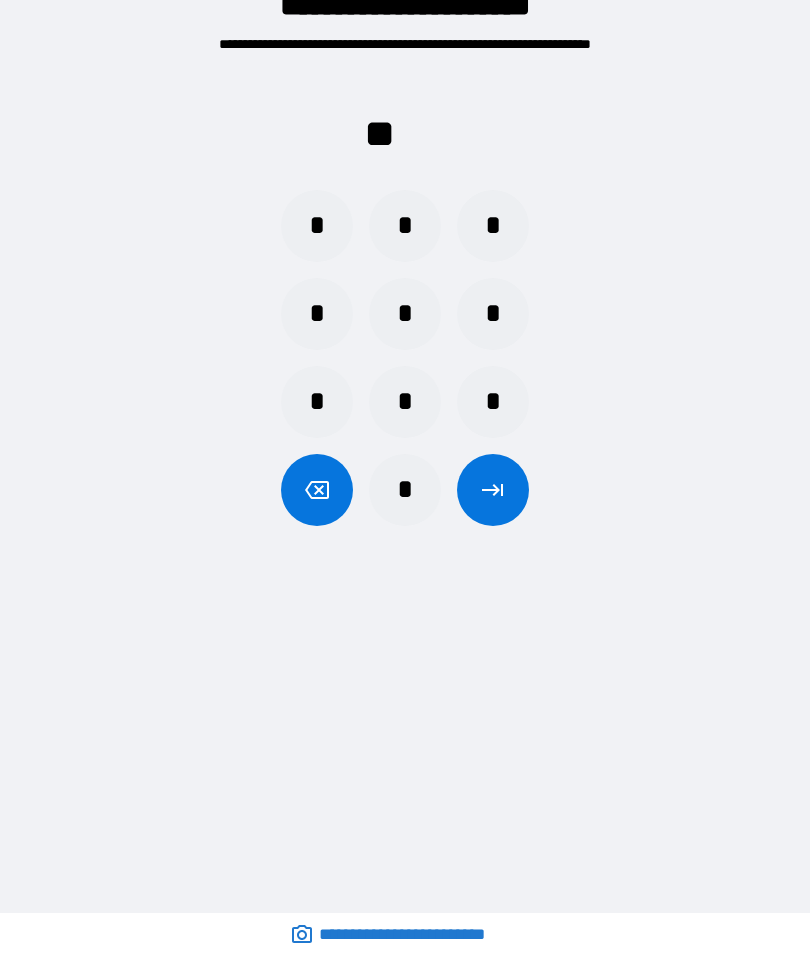 click on "*" at bounding box center [493, 226] 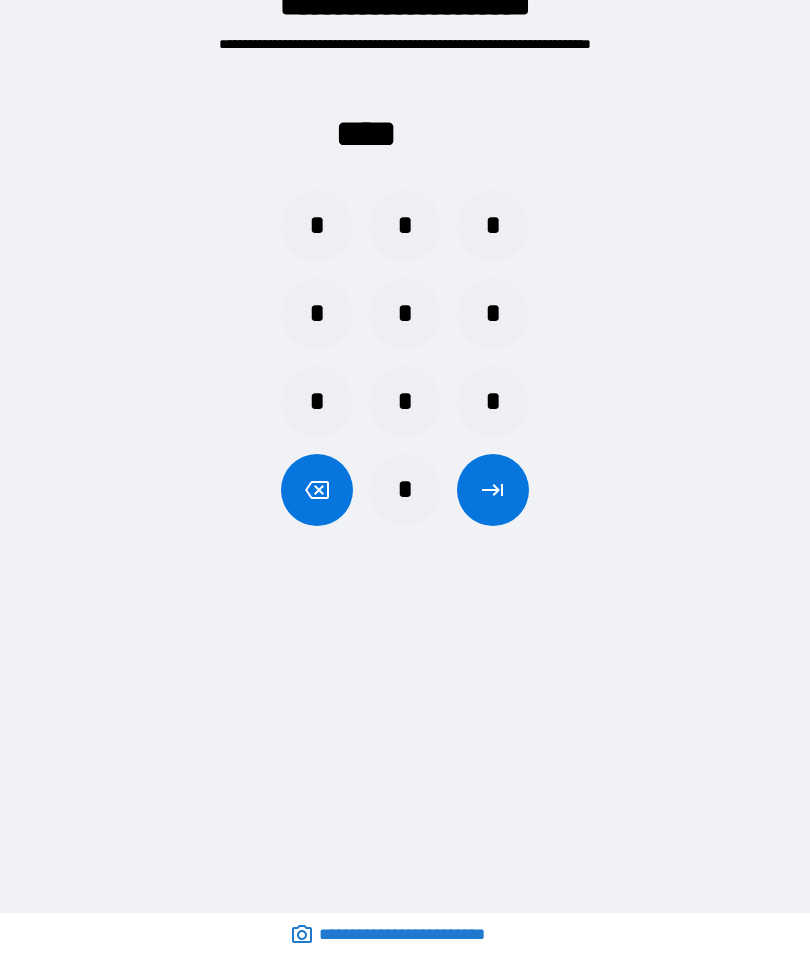 click at bounding box center (493, 490) 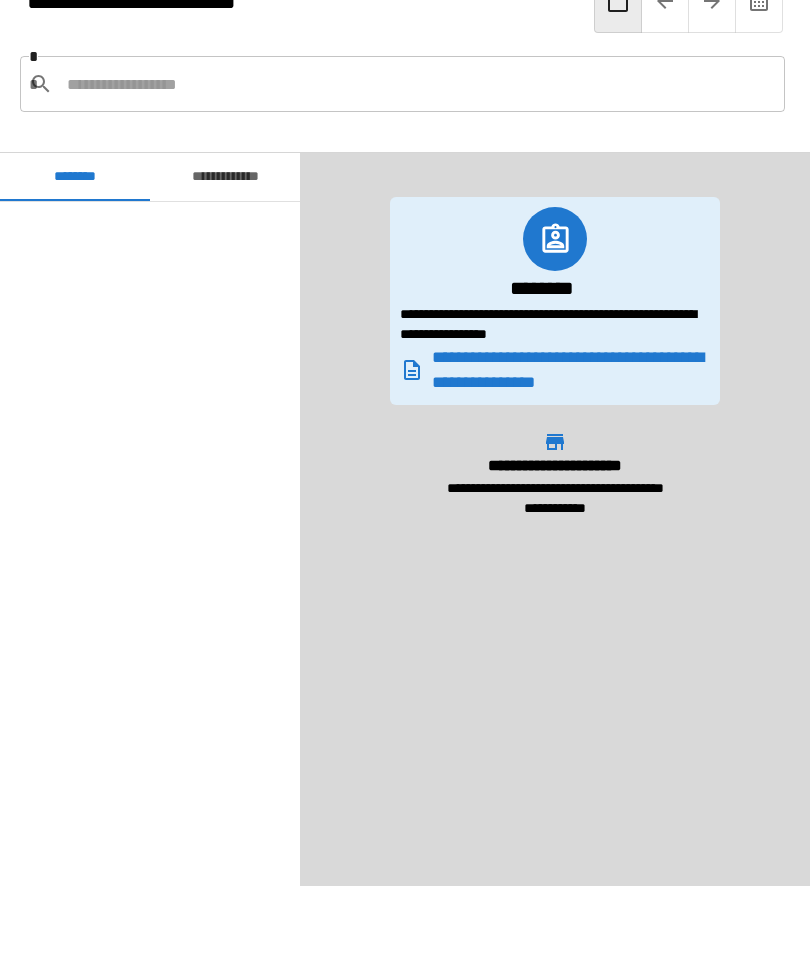 scroll, scrollTop: 3497, scrollLeft: 0, axis: vertical 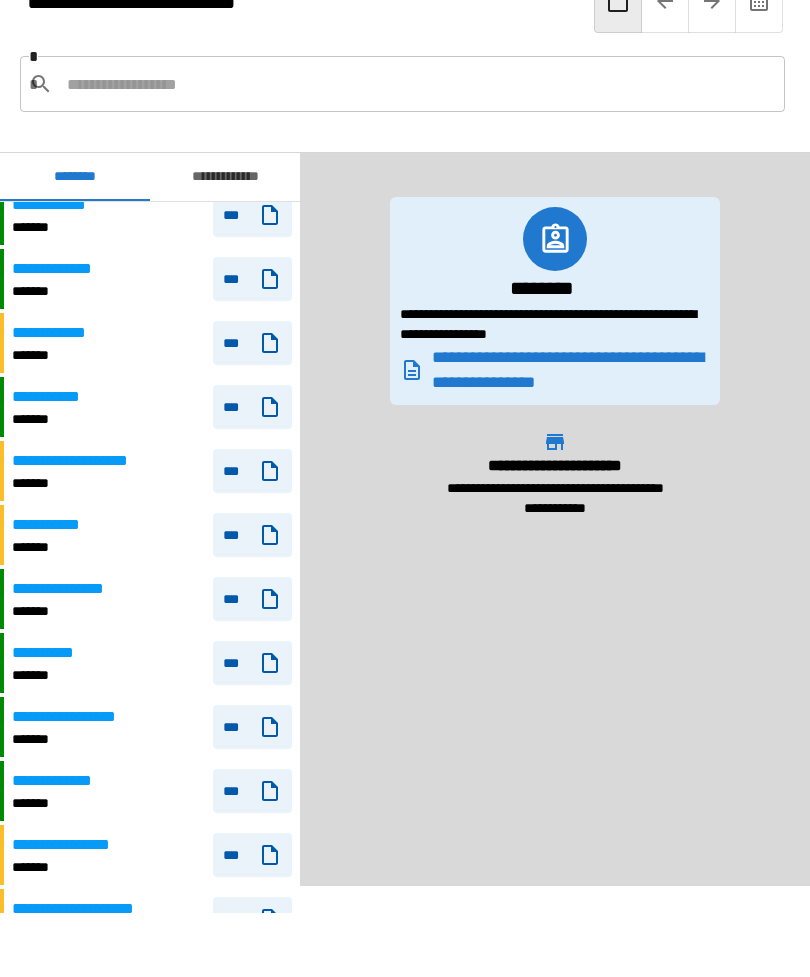 click at bounding box center [418, 84] 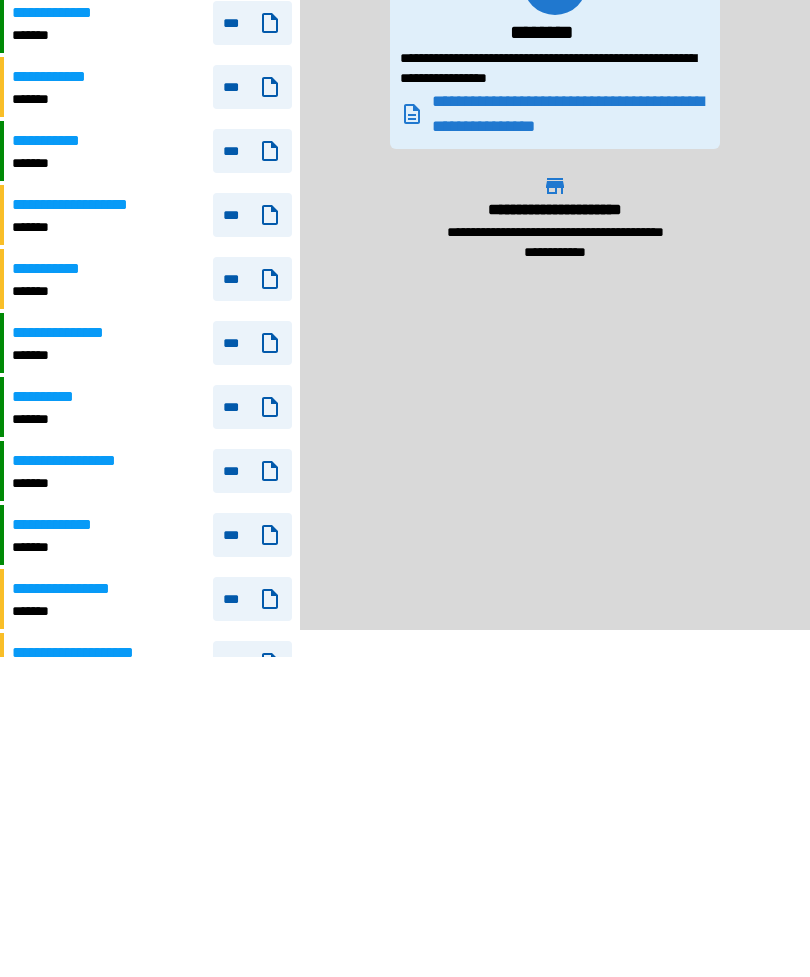 click on "*******" at bounding box center (76, 867) 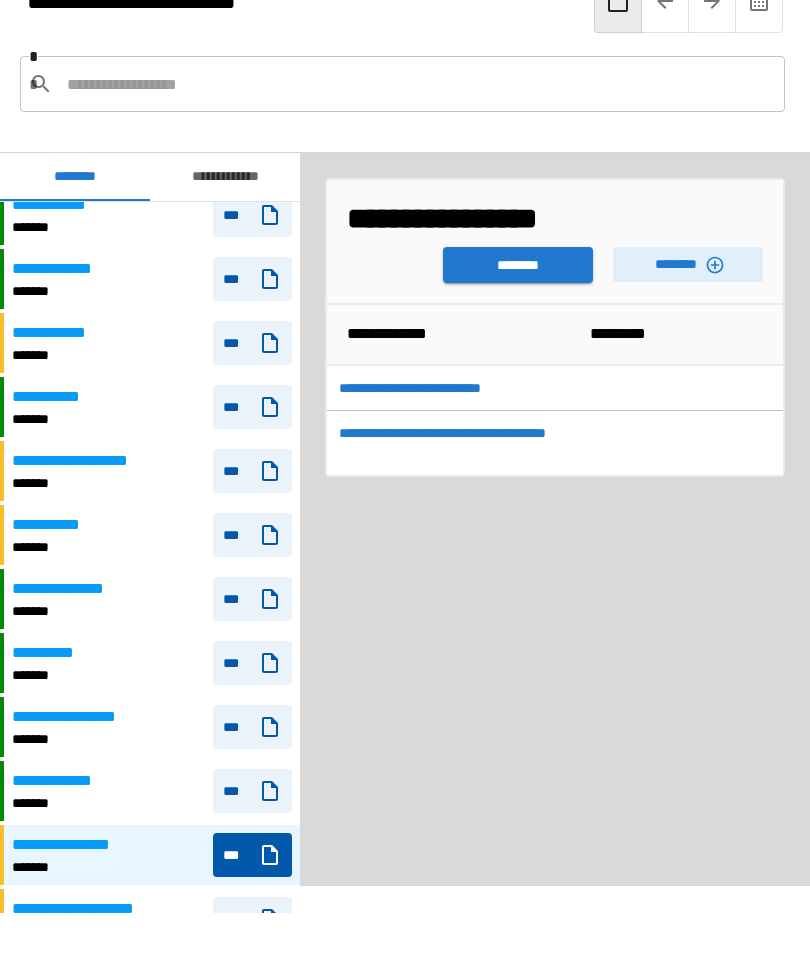 click on "********" at bounding box center [518, 265] 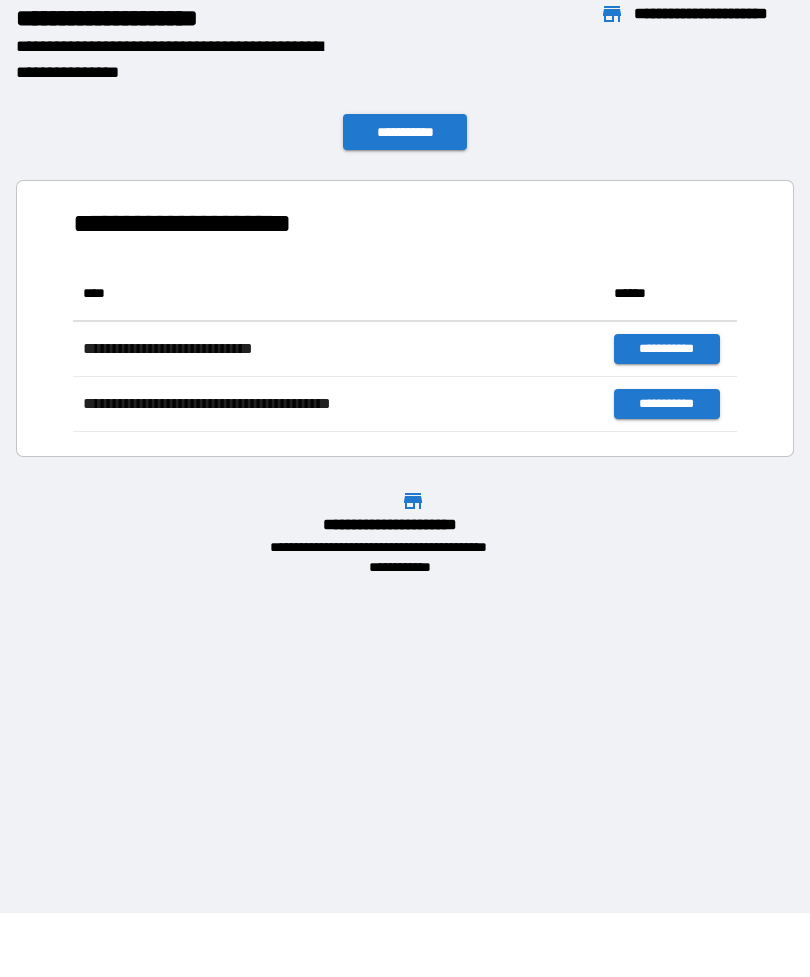 scroll, scrollTop: 1, scrollLeft: 1, axis: both 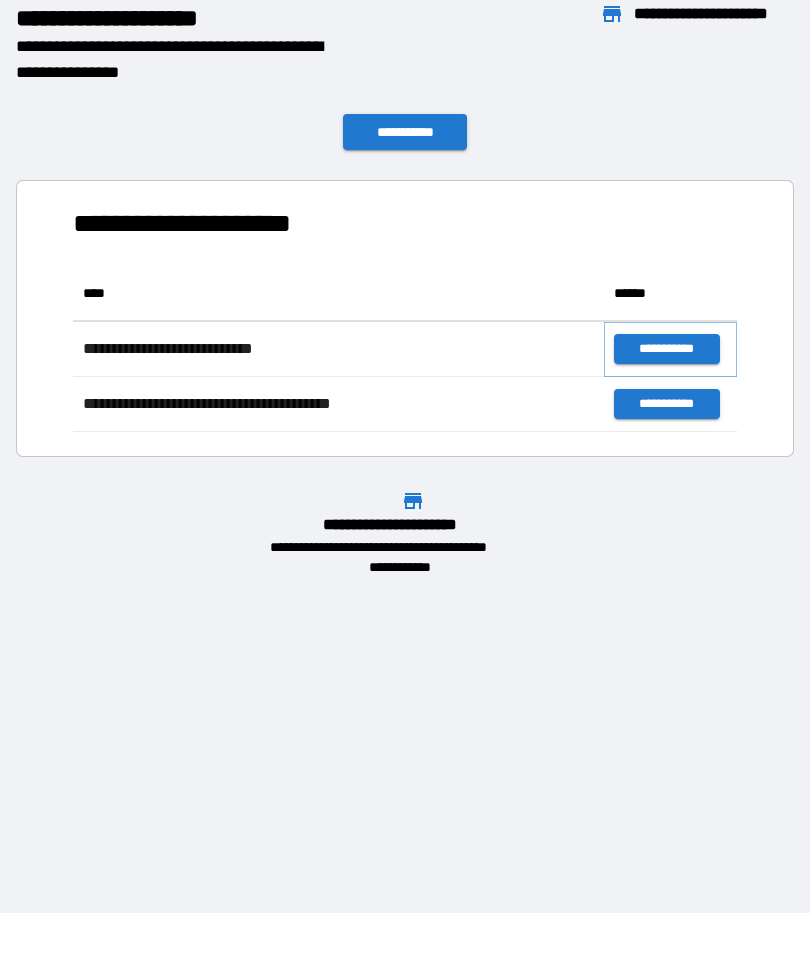 click on "**********" at bounding box center (666, 349) 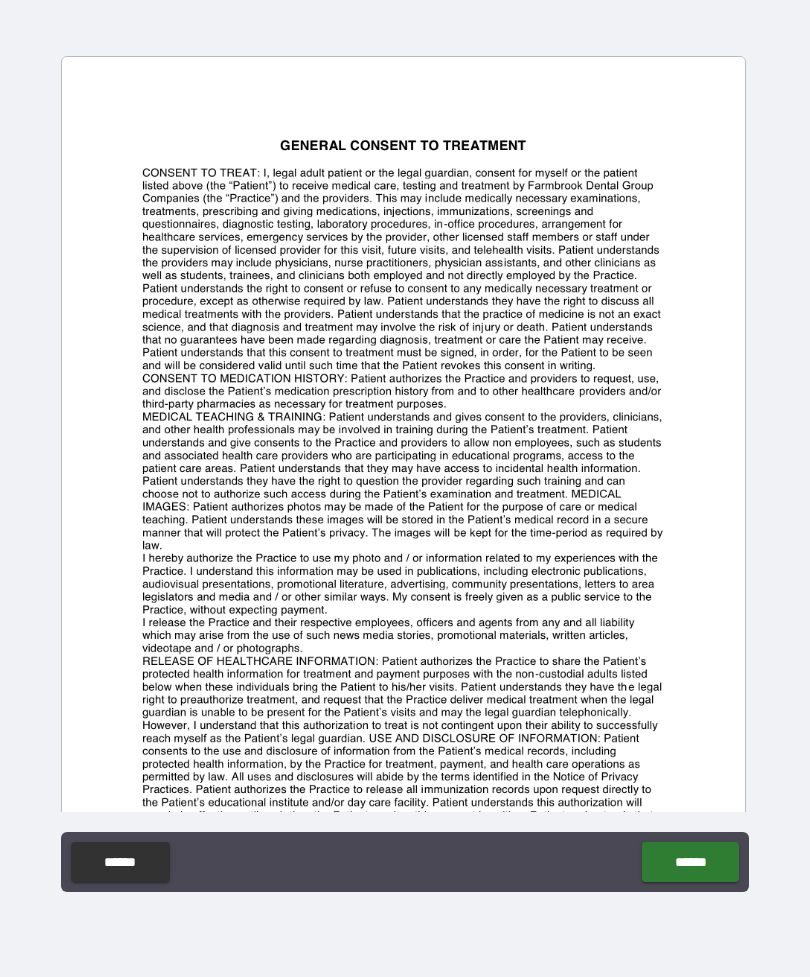 click on "******" at bounding box center [690, 862] 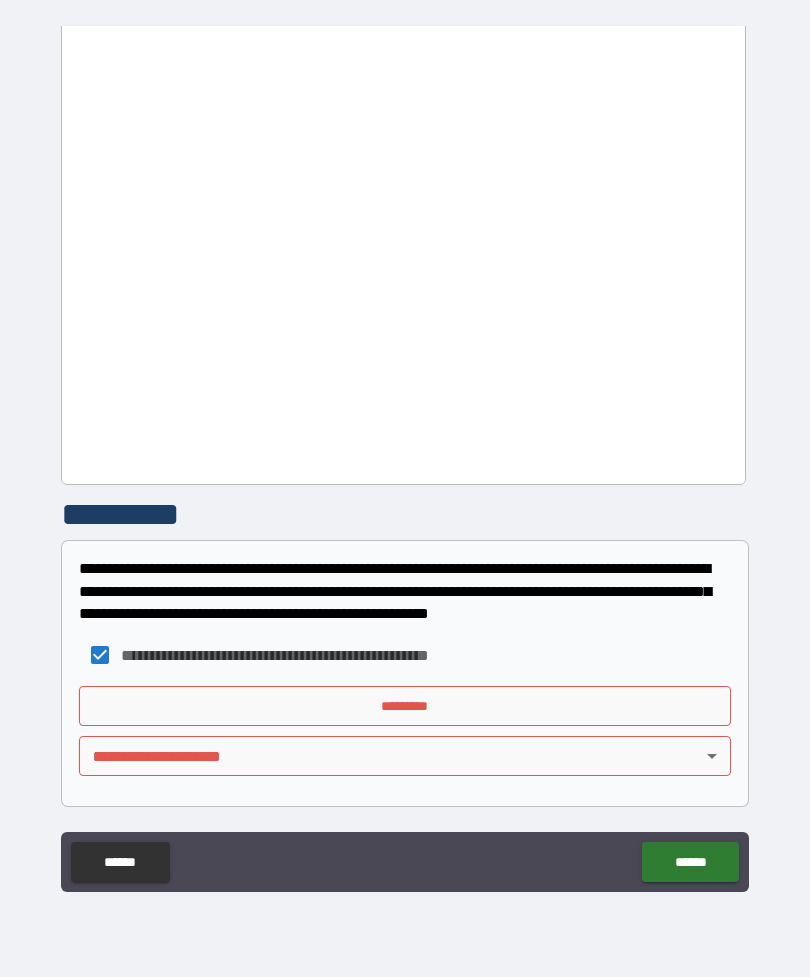 scroll, scrollTop: 1379, scrollLeft: 0, axis: vertical 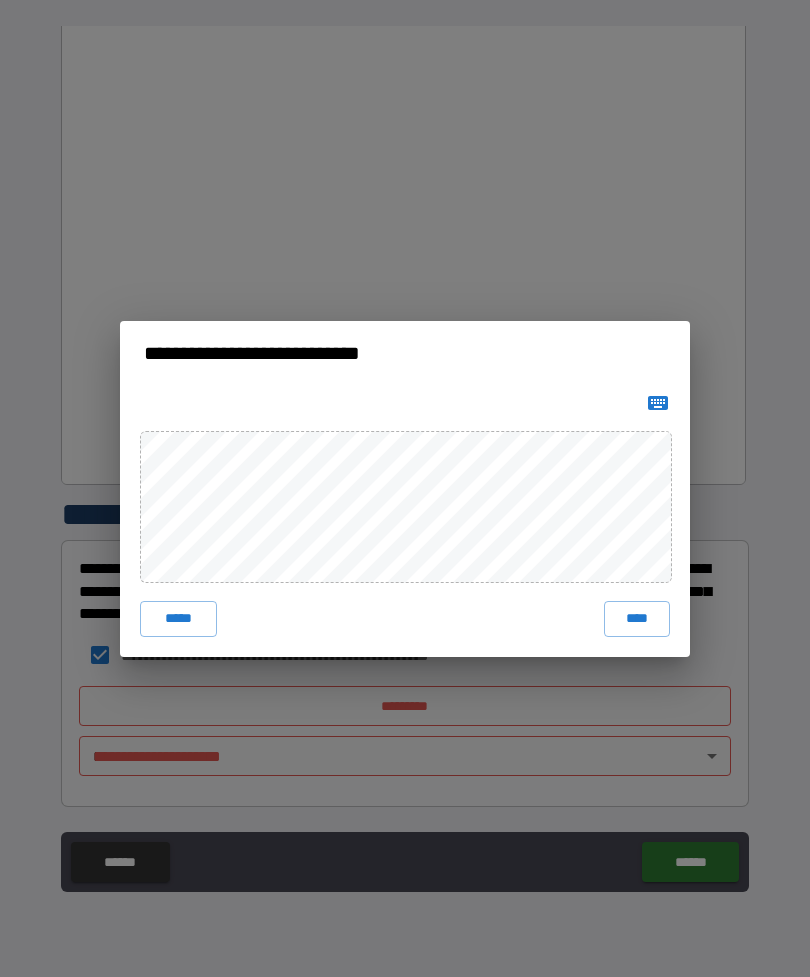 click on "****" at bounding box center (637, 619) 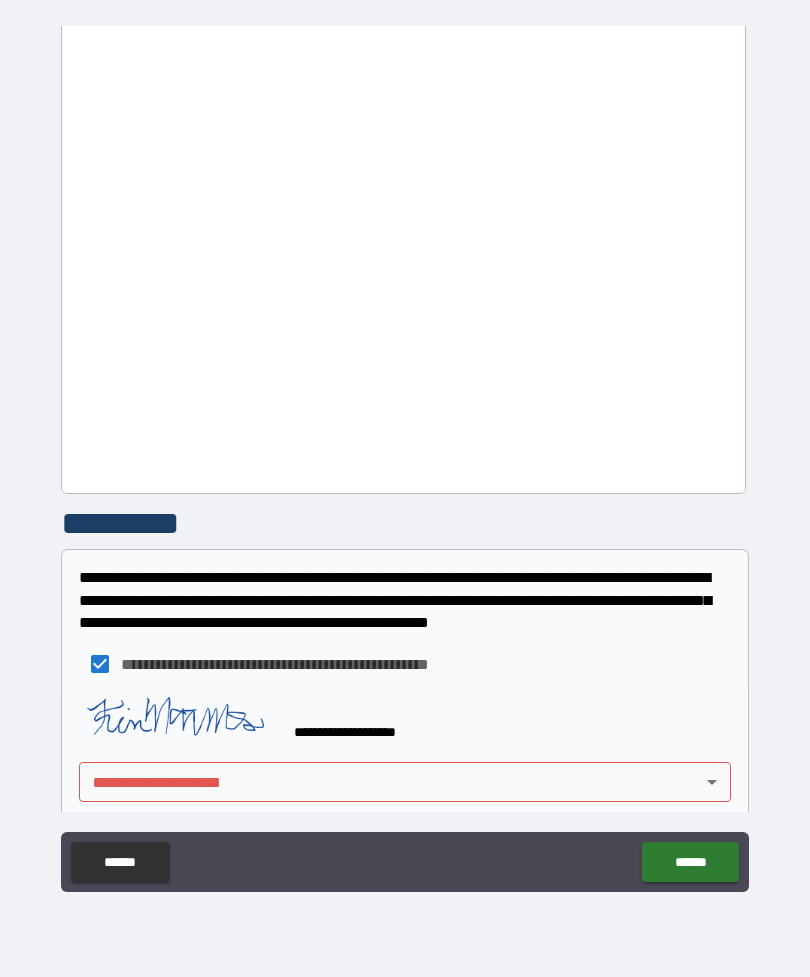 click on "**********" at bounding box center [405, 456] 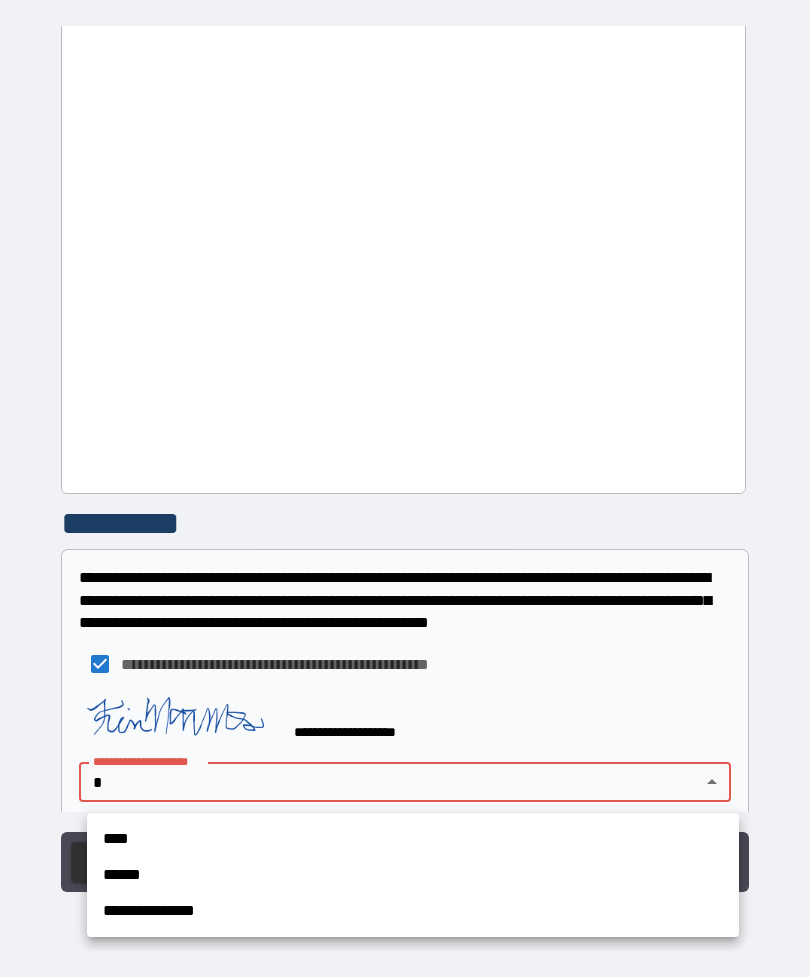 click on "****" at bounding box center (413, 839) 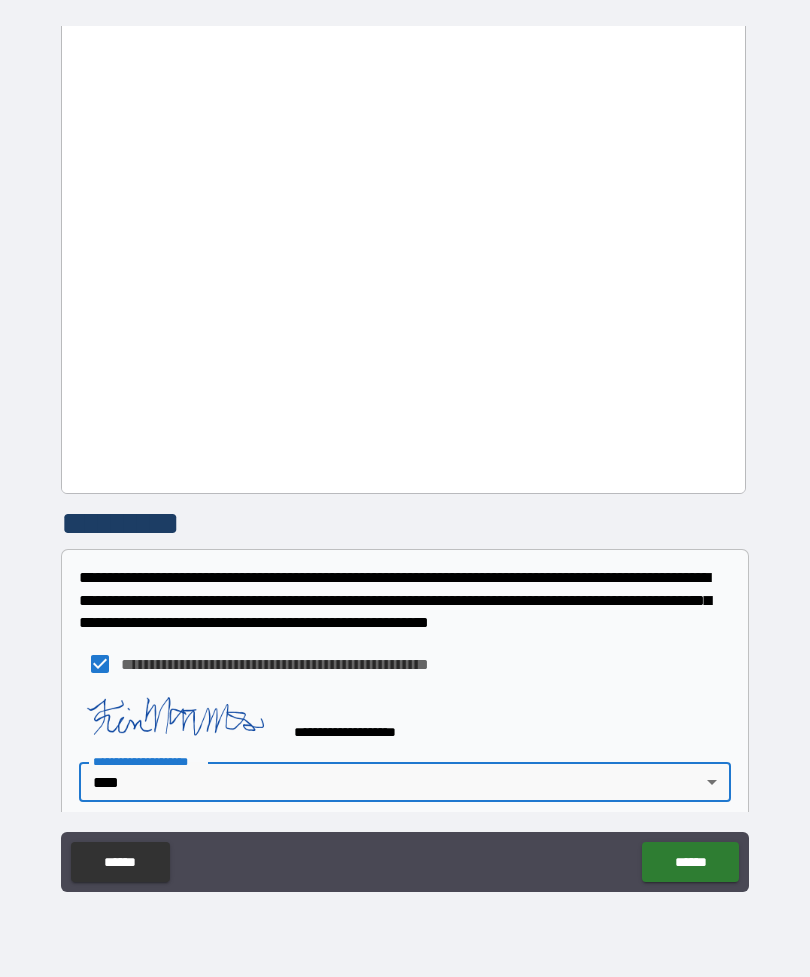type on "****" 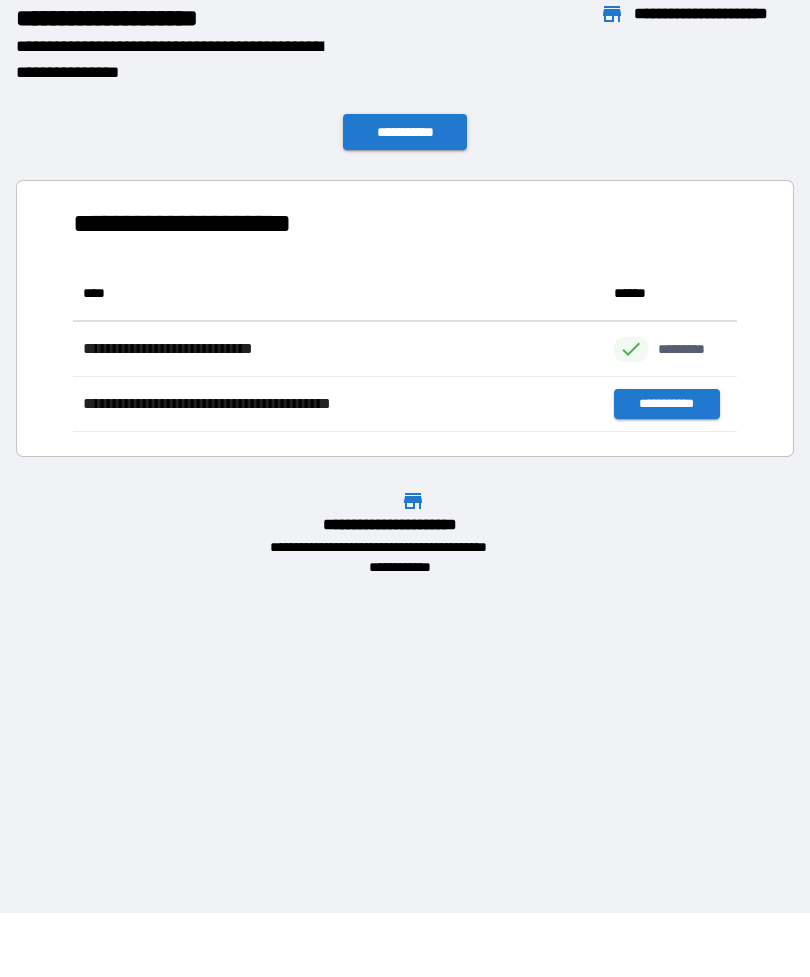 scroll, scrollTop: 166, scrollLeft: 664, axis: both 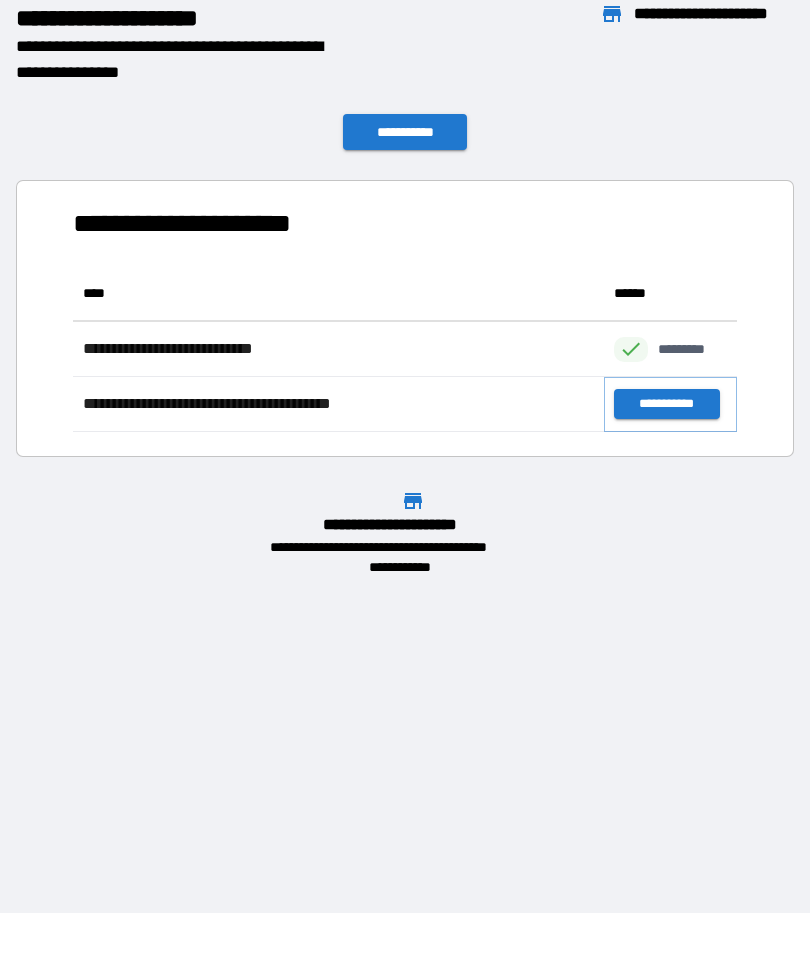 click on "**********" at bounding box center (666, 404) 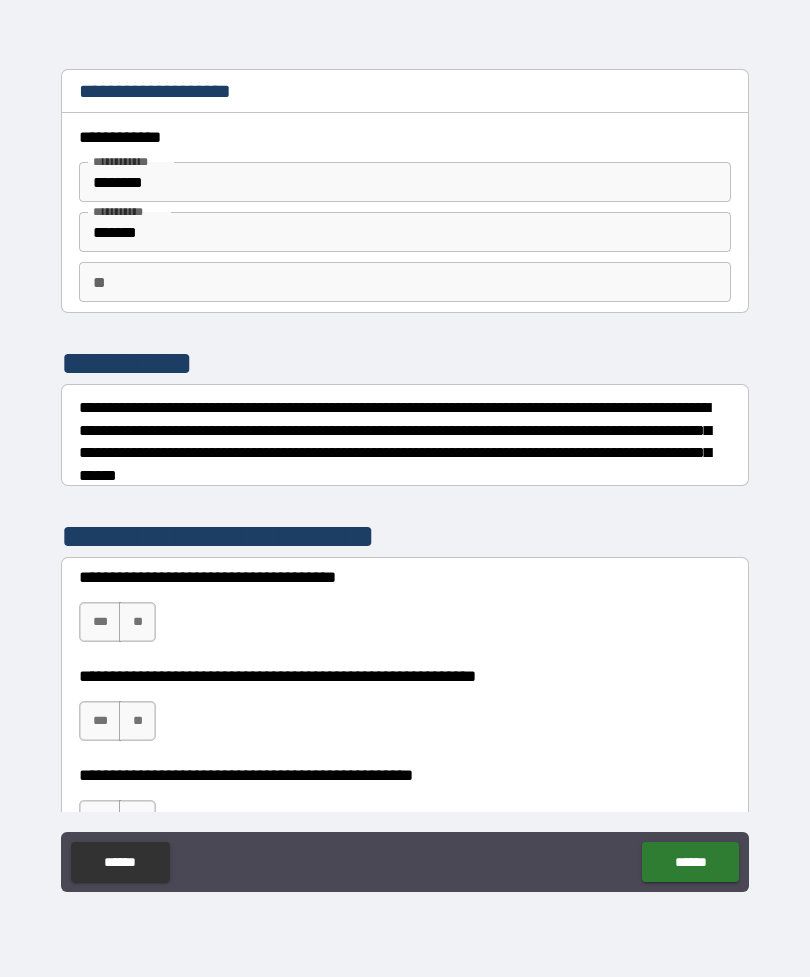 click on "**" at bounding box center [137, 622] 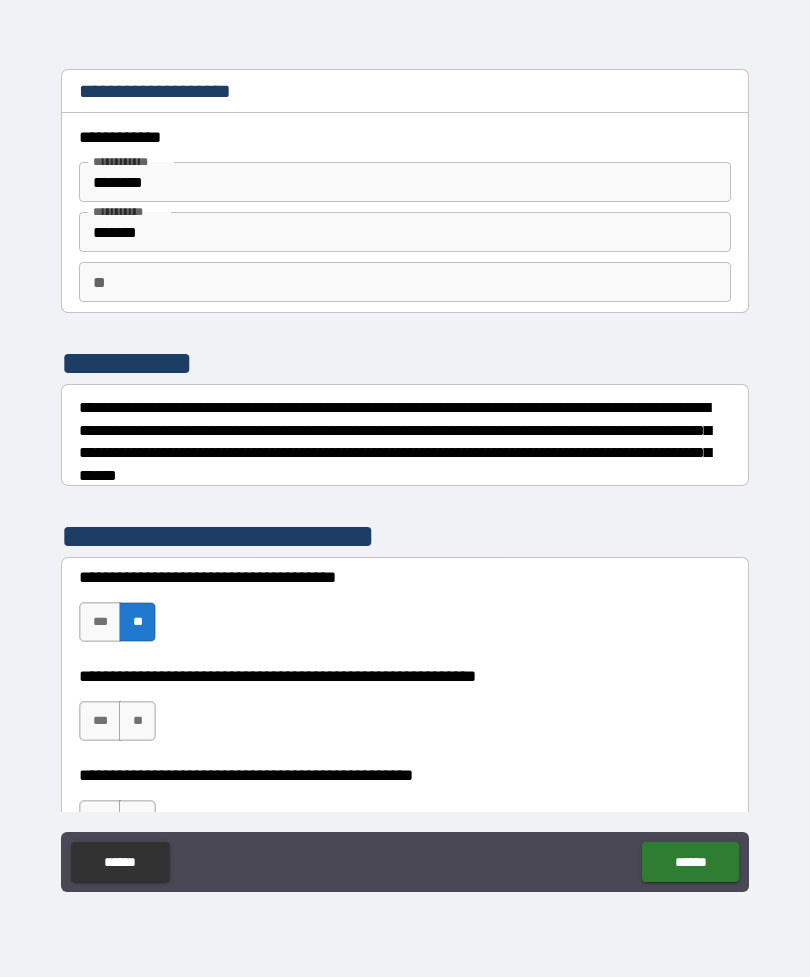 click on "***" at bounding box center [100, 721] 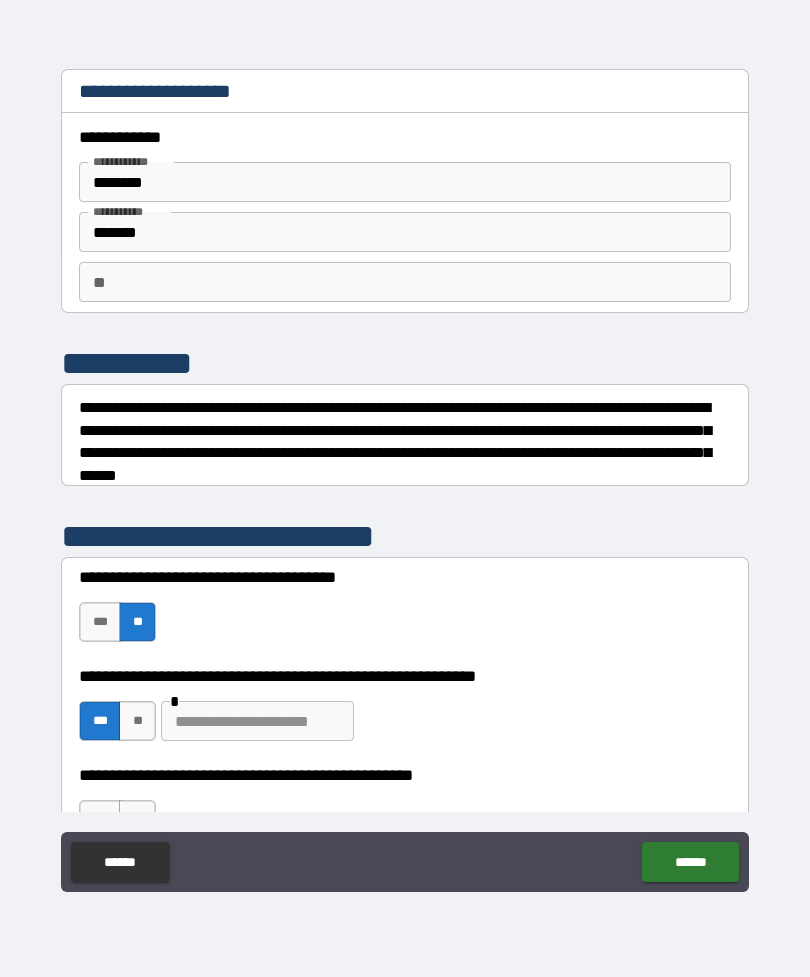 click at bounding box center [257, 721] 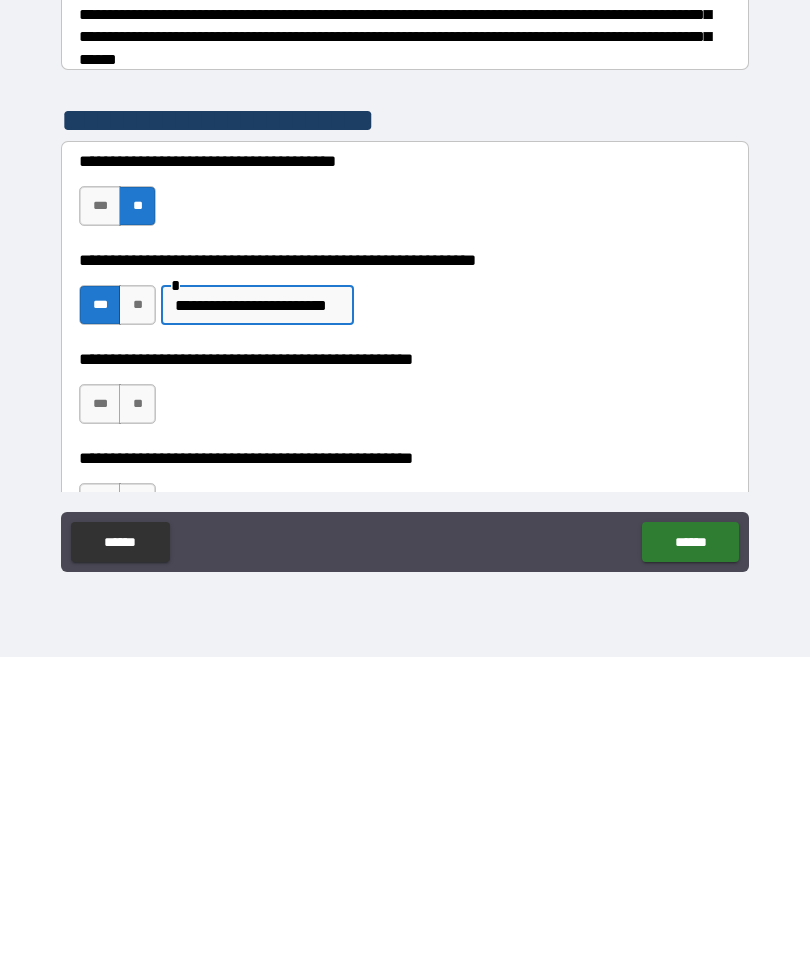 scroll, scrollTop: 97, scrollLeft: 0, axis: vertical 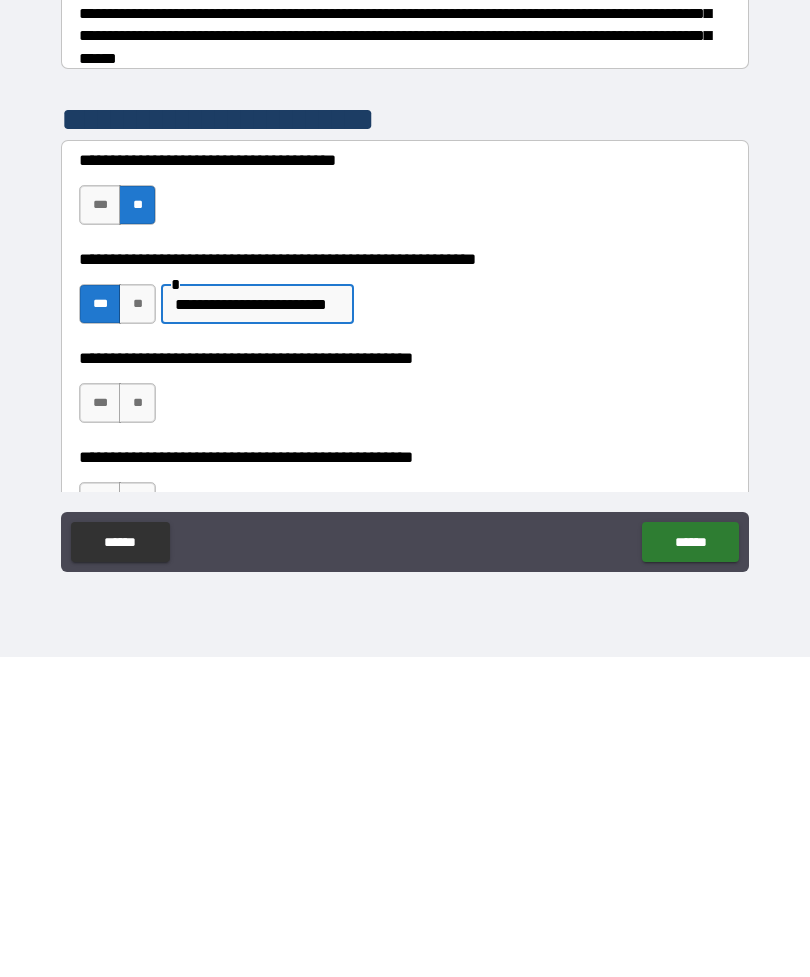 type on "**********" 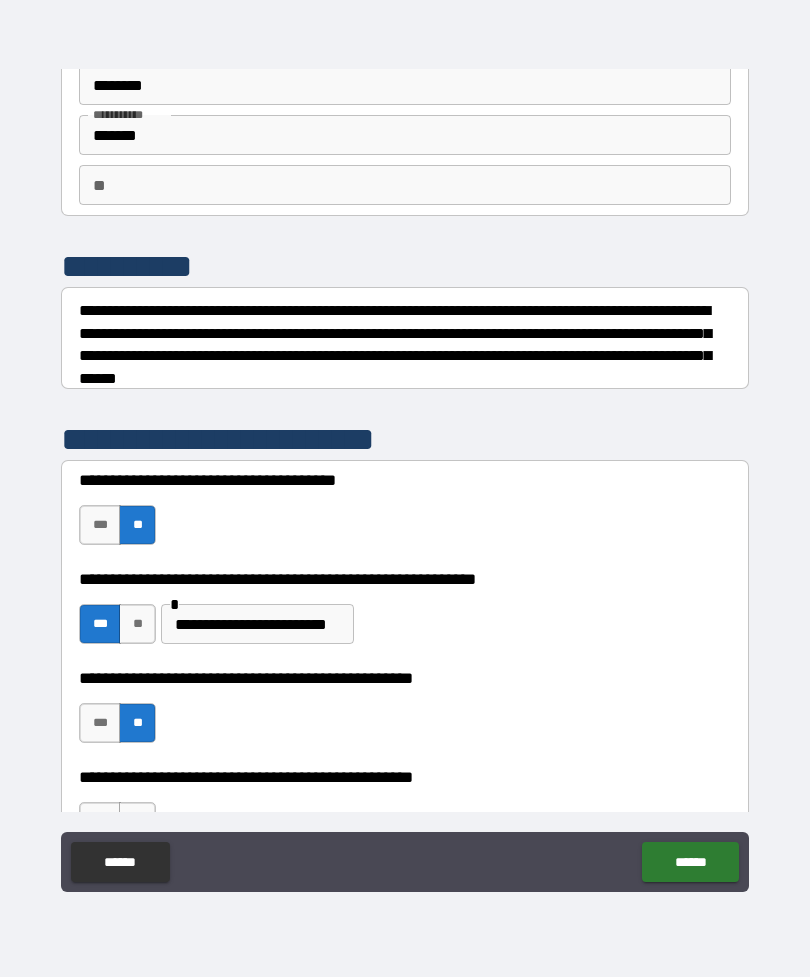 scroll, scrollTop: 208, scrollLeft: 0, axis: vertical 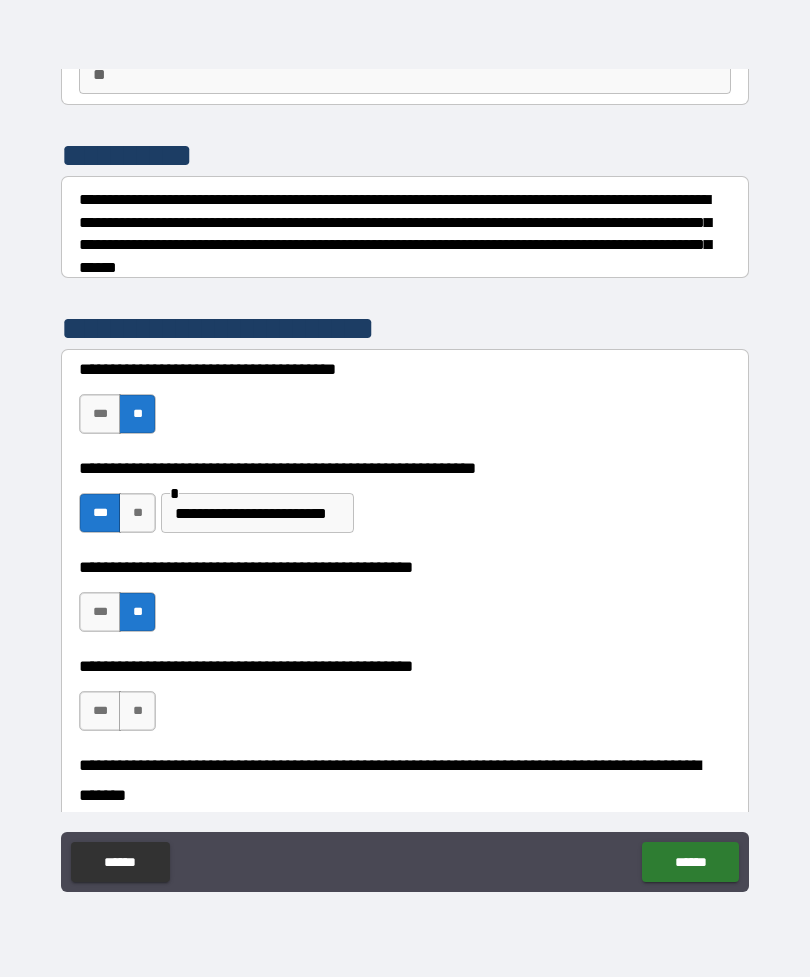 click on "**" at bounding box center (137, 711) 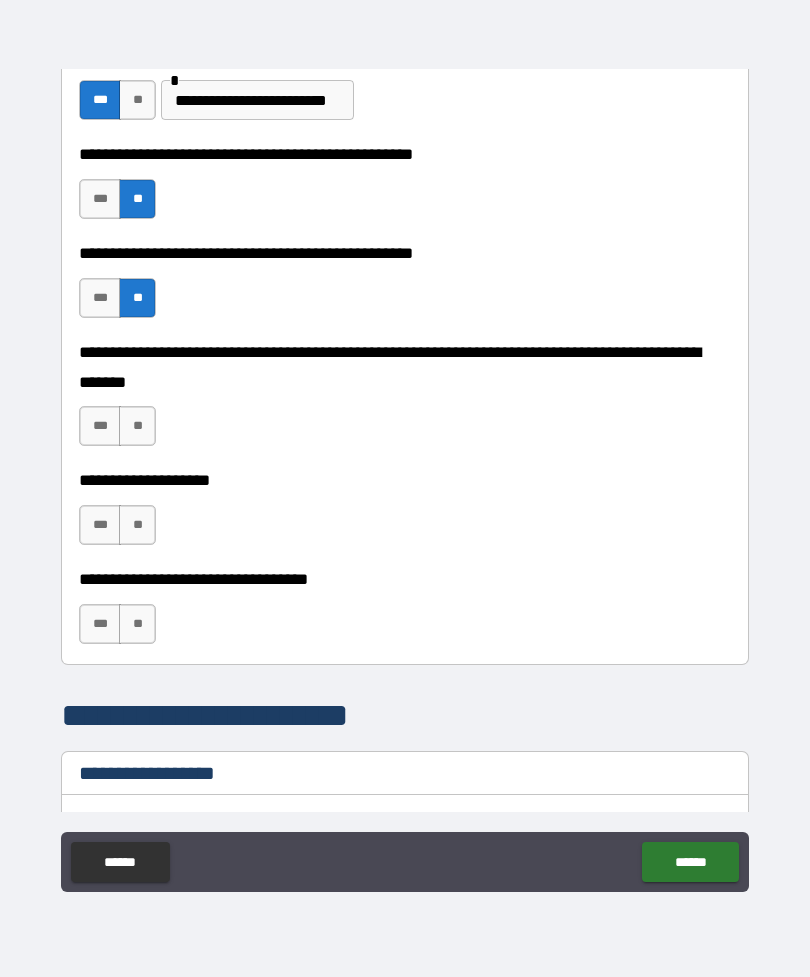 scroll, scrollTop: 623, scrollLeft: 0, axis: vertical 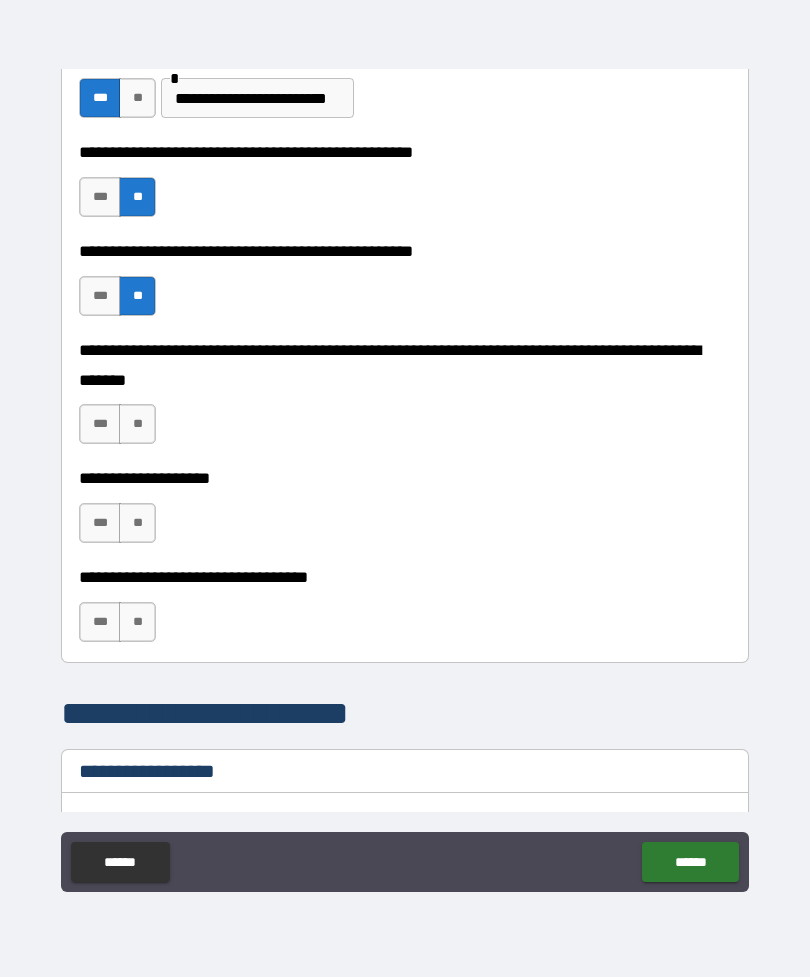 click on "**" at bounding box center (137, 424) 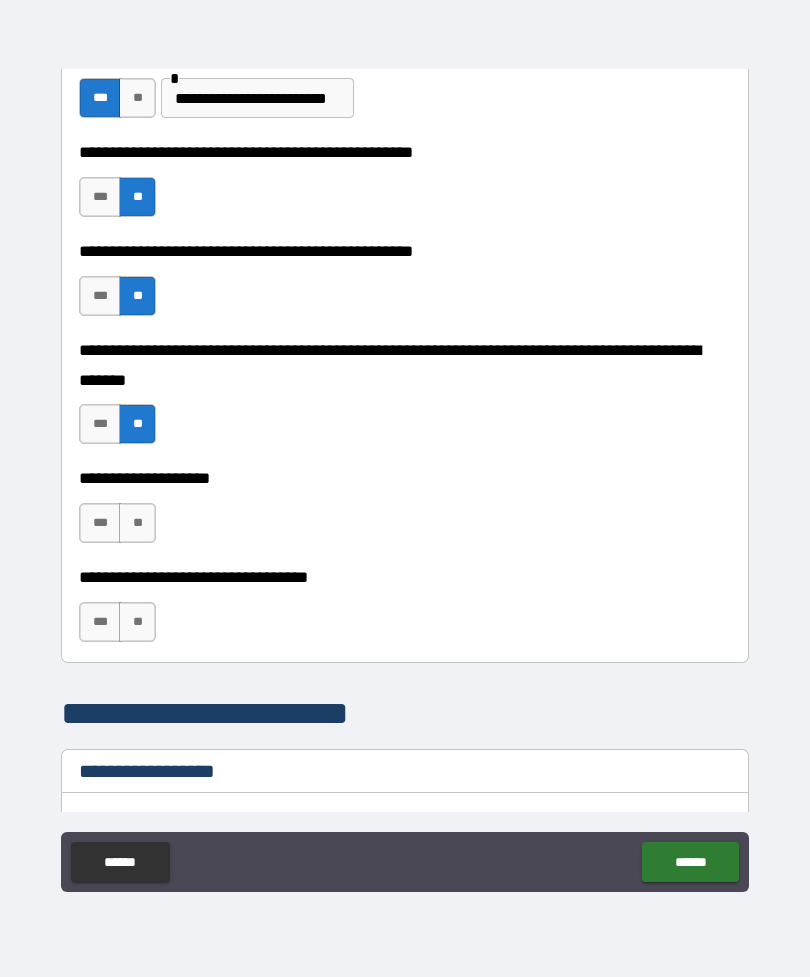 click on "***" at bounding box center [100, 523] 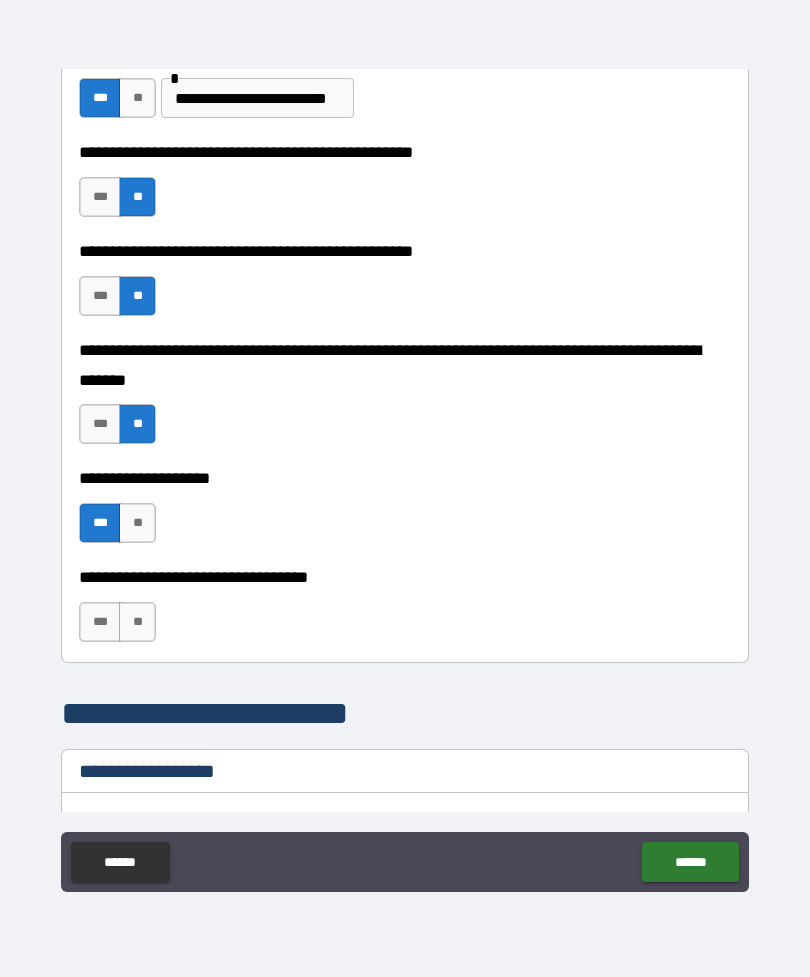 click on "**" at bounding box center [137, 622] 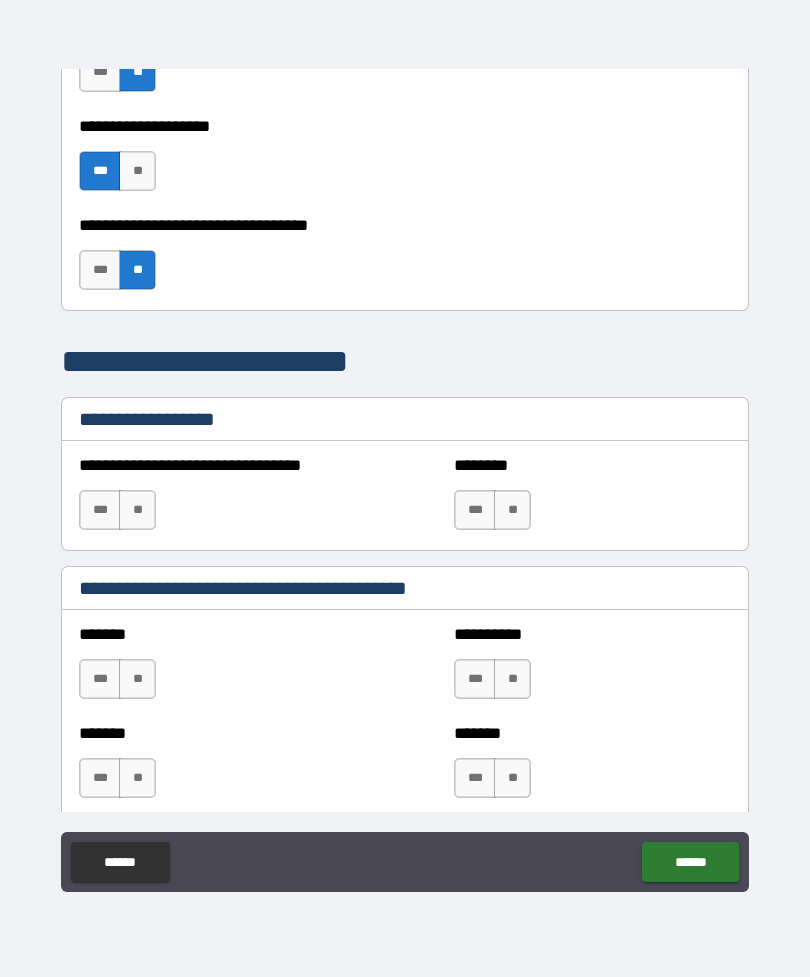 scroll, scrollTop: 982, scrollLeft: 0, axis: vertical 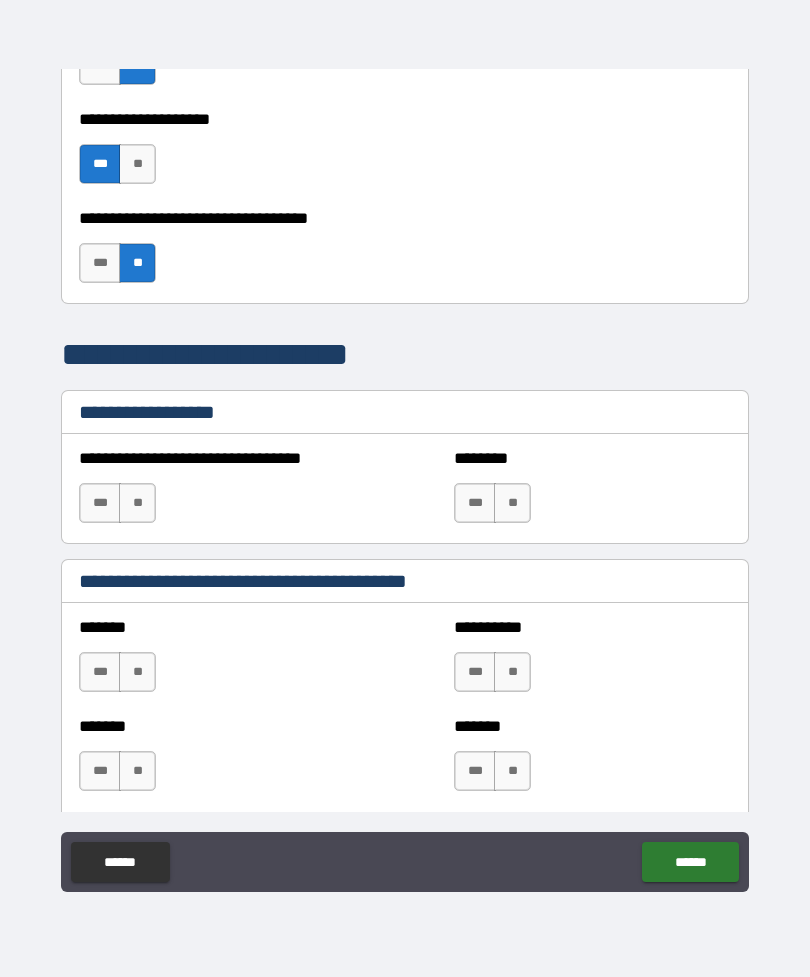 click on "**" at bounding box center (137, 503) 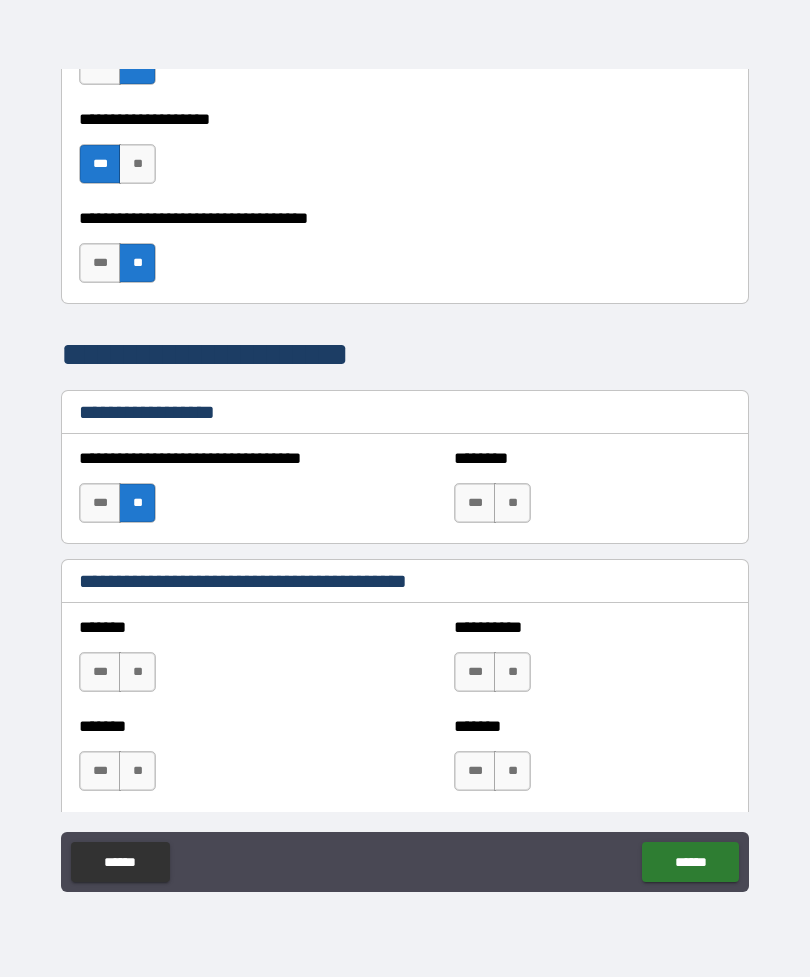 click on "**" at bounding box center (512, 503) 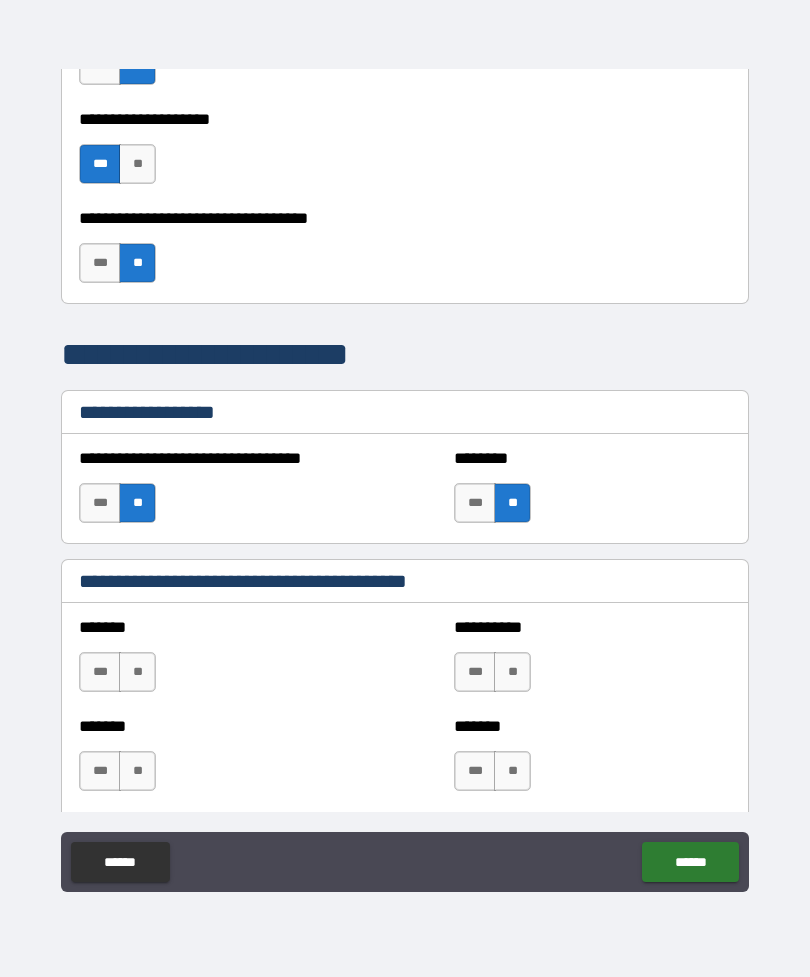 click on "**" at bounding box center [137, 672] 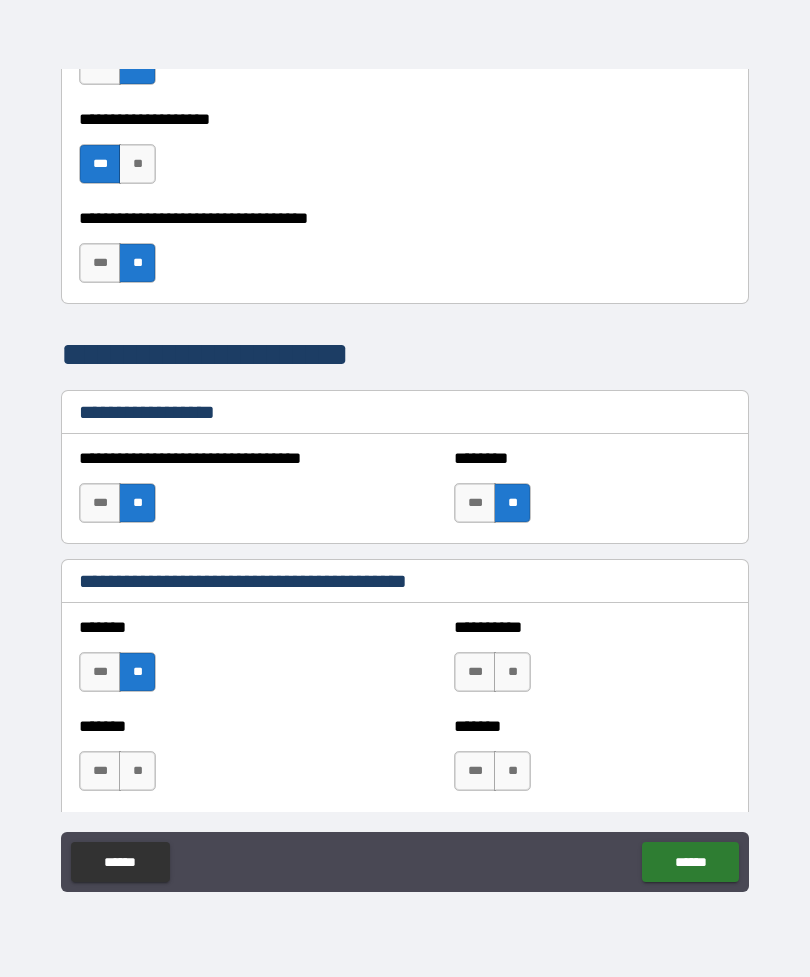 click on "**" at bounding box center [512, 672] 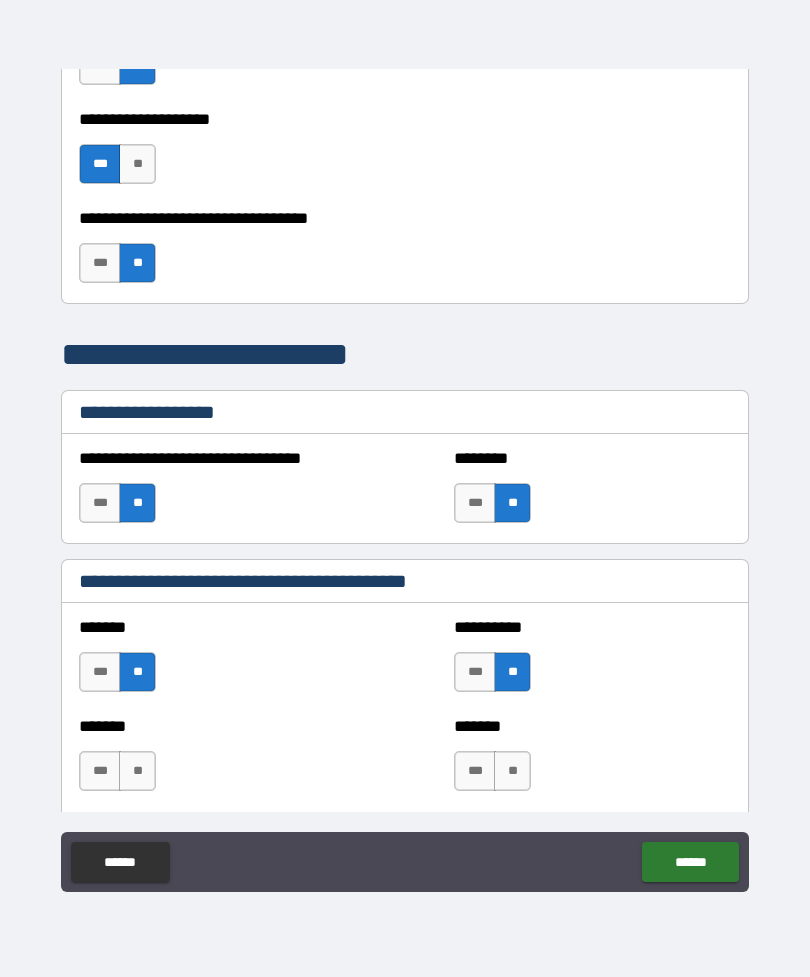 click on "**" at bounding box center [137, 771] 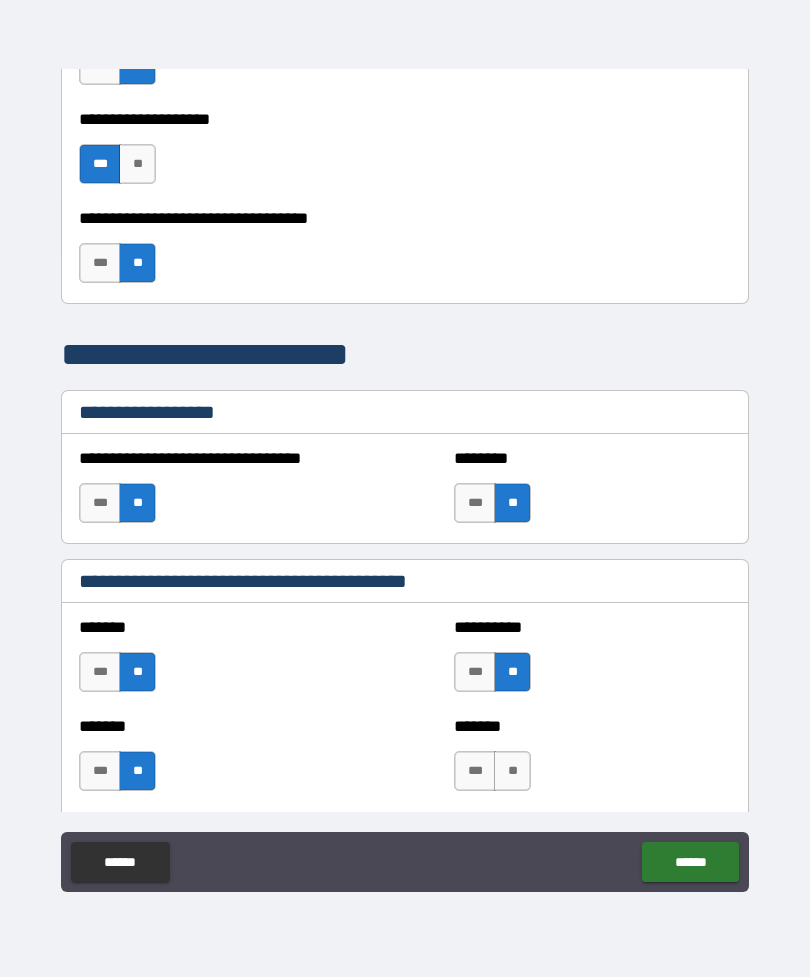 click on "**" at bounding box center [512, 771] 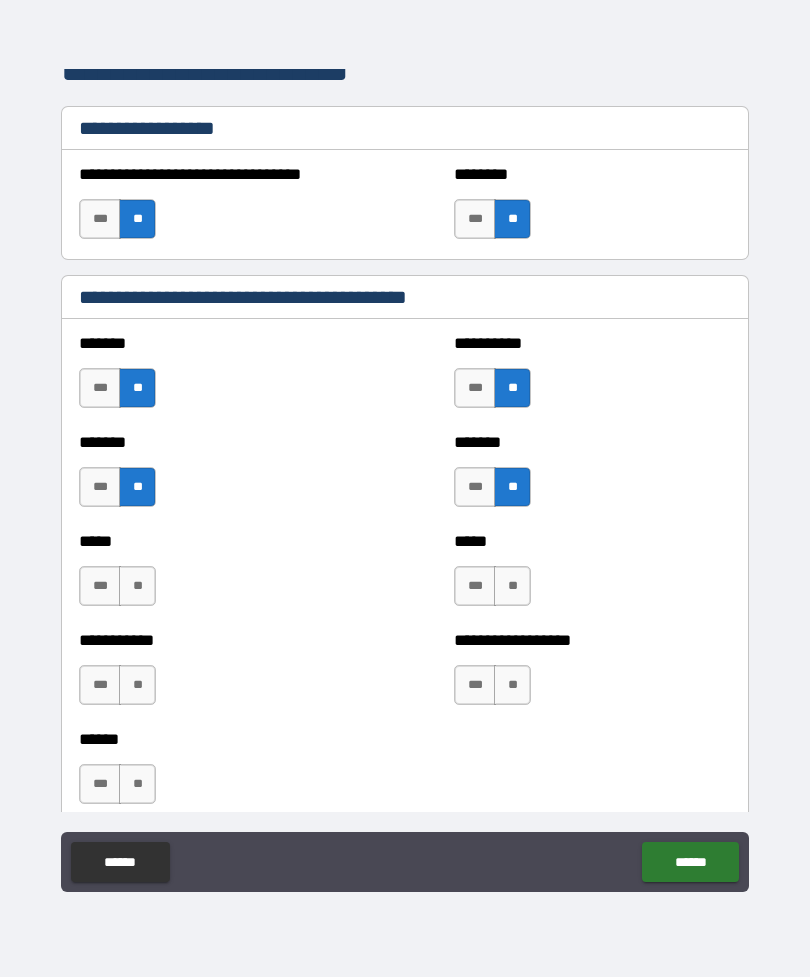scroll, scrollTop: 1280, scrollLeft: 0, axis: vertical 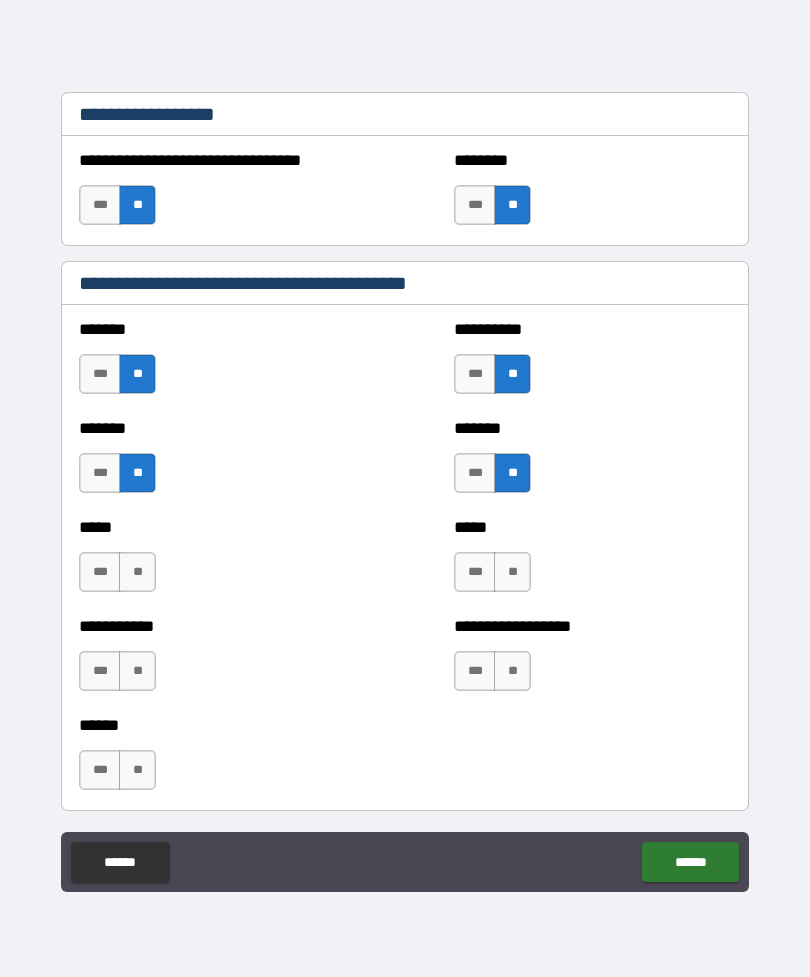 click on "**" at bounding box center [137, 572] 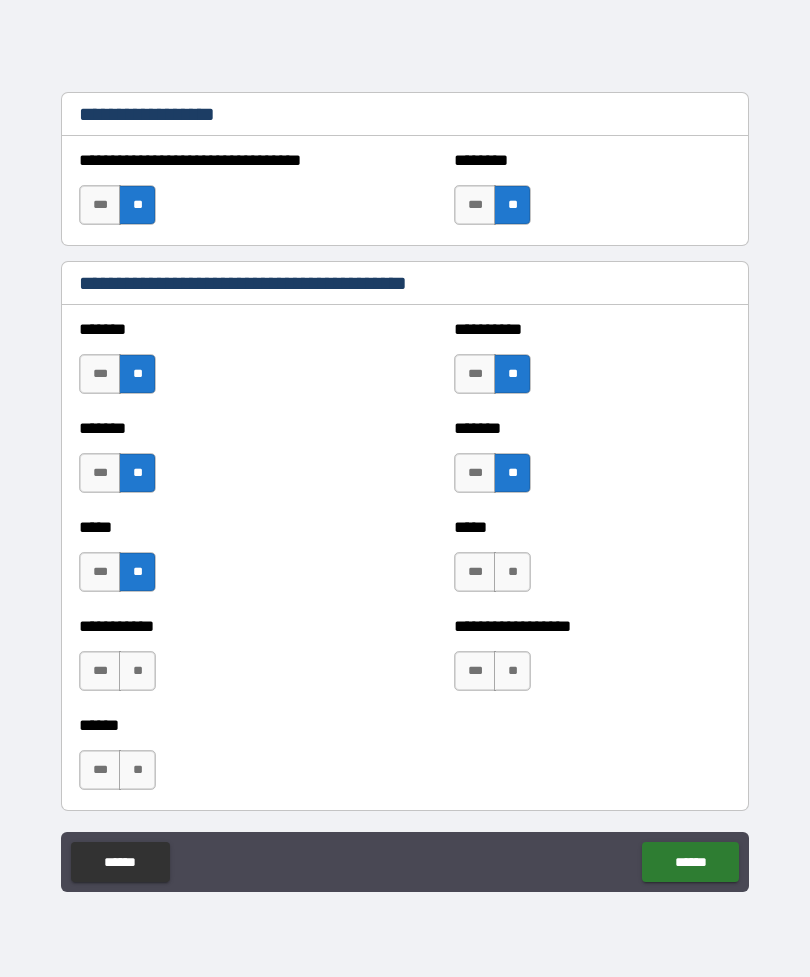 click on "**" at bounding box center [512, 572] 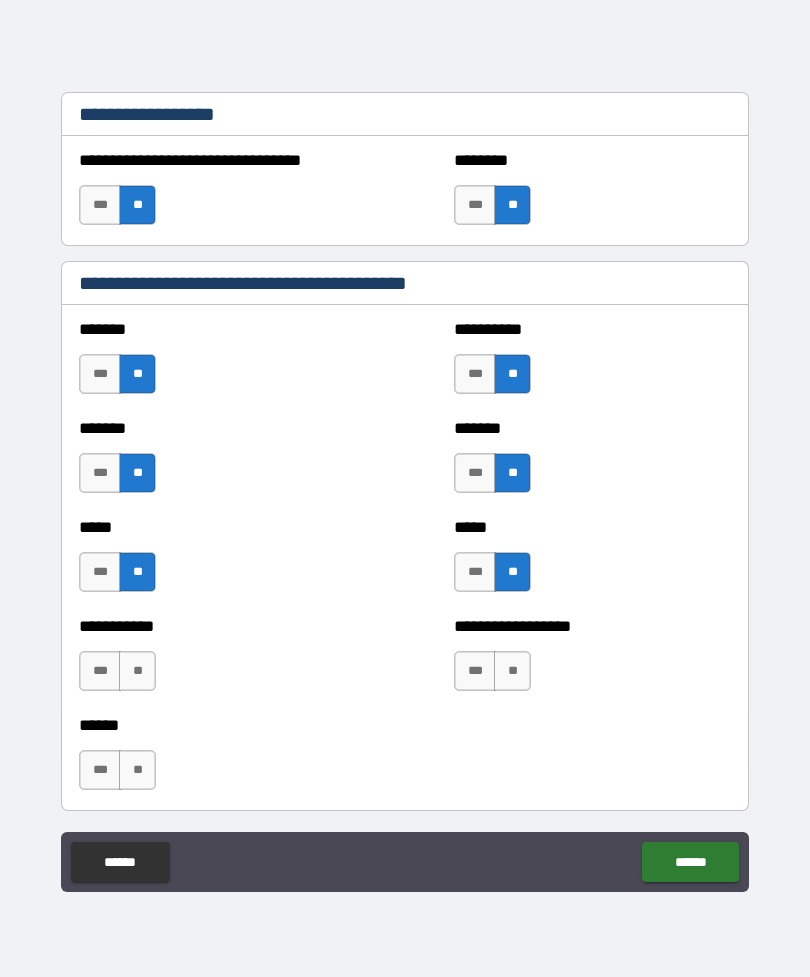click on "**" at bounding box center (137, 671) 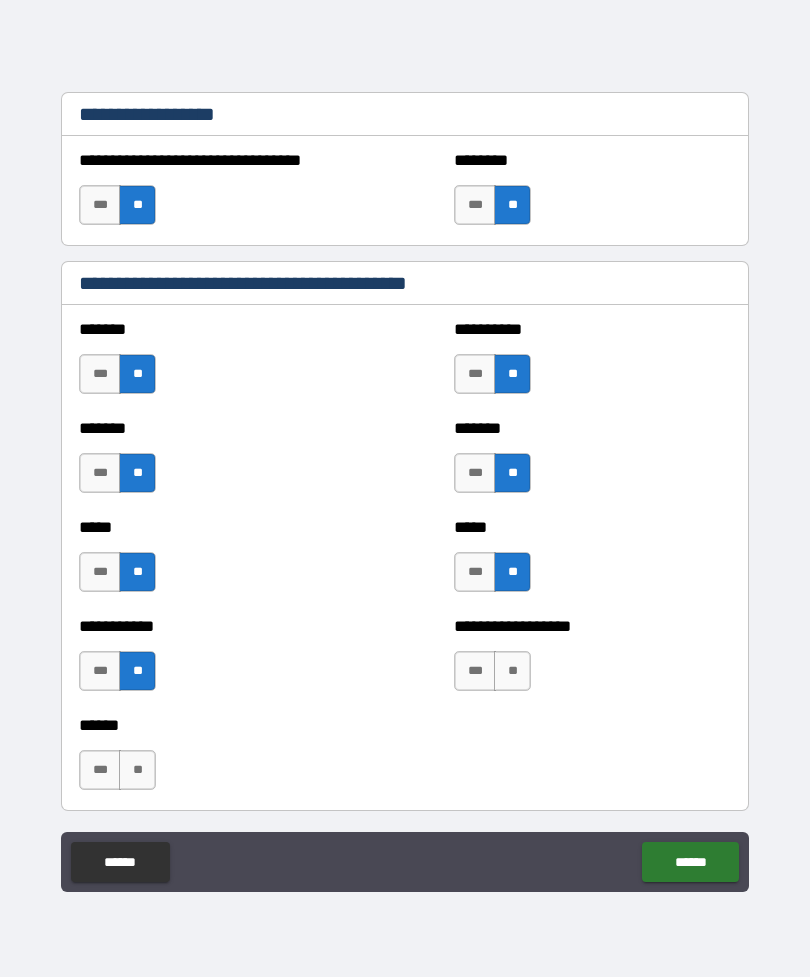 click on "**" at bounding box center [512, 671] 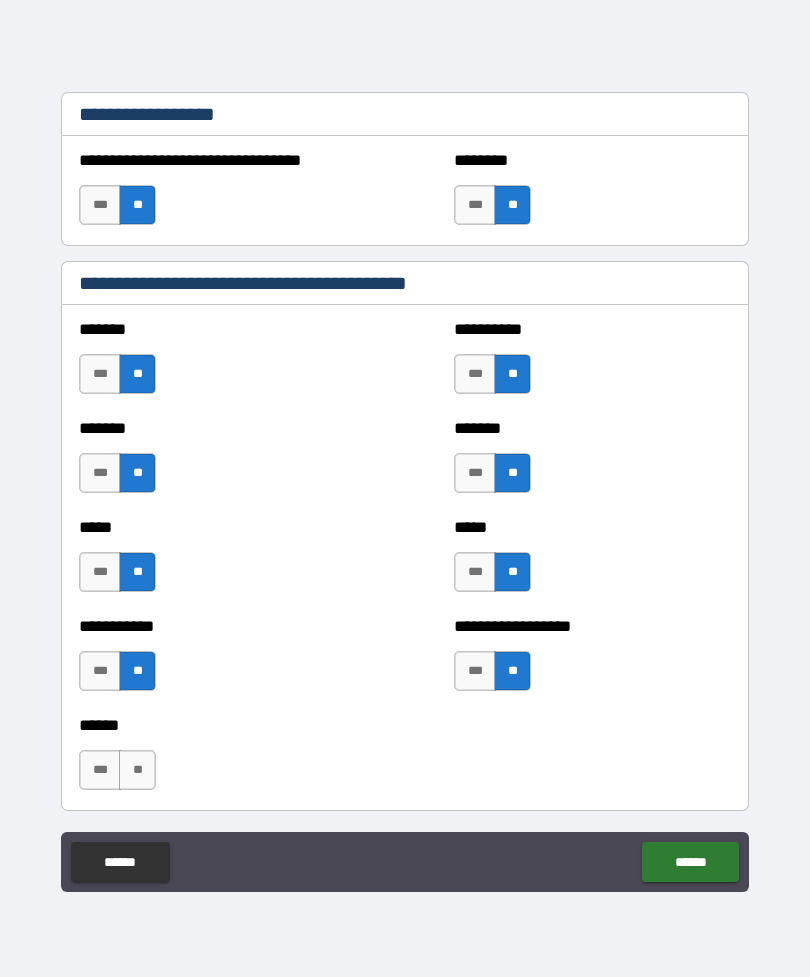 click on "**" at bounding box center (137, 770) 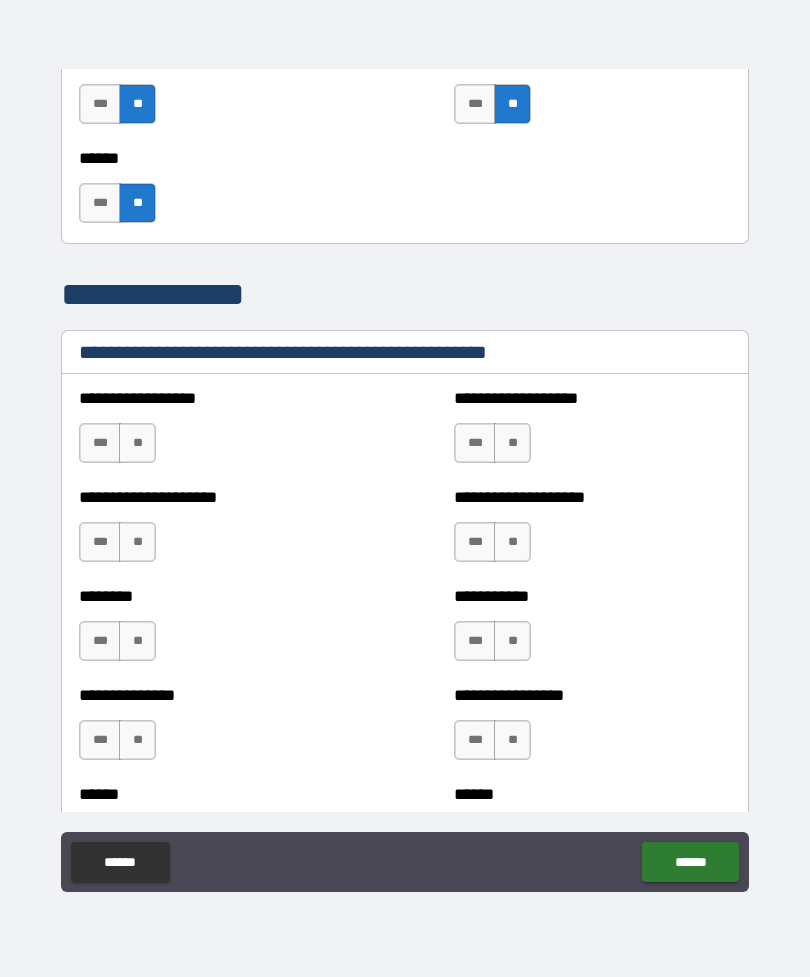 scroll, scrollTop: 1851, scrollLeft: 0, axis: vertical 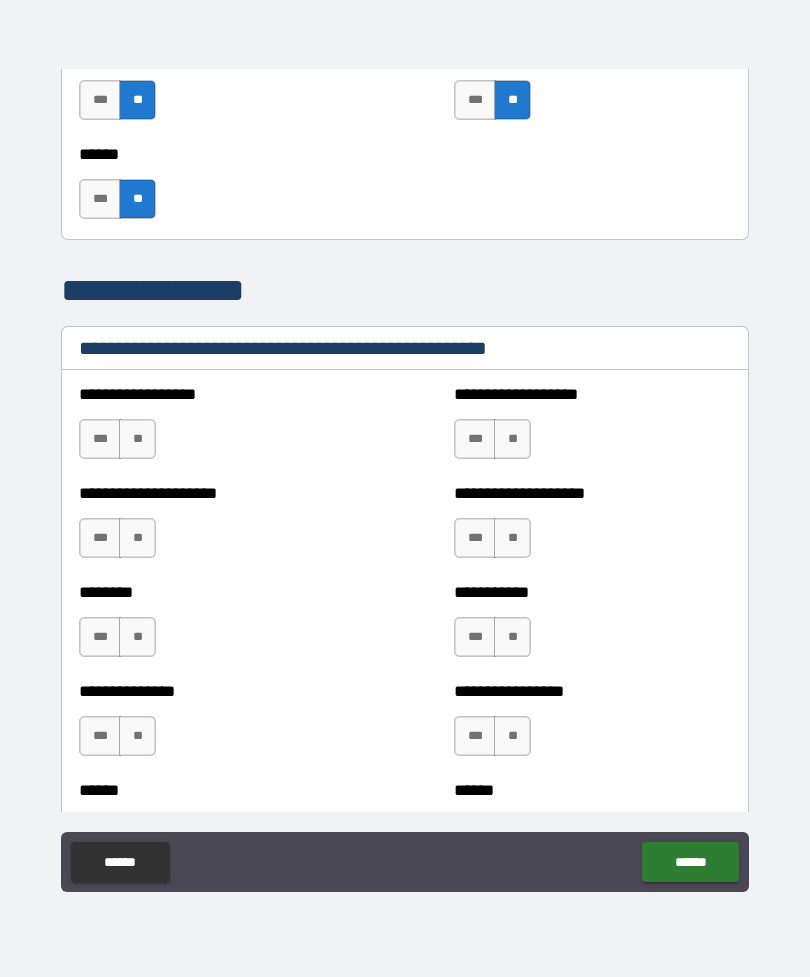 click on "**" at bounding box center [137, 439] 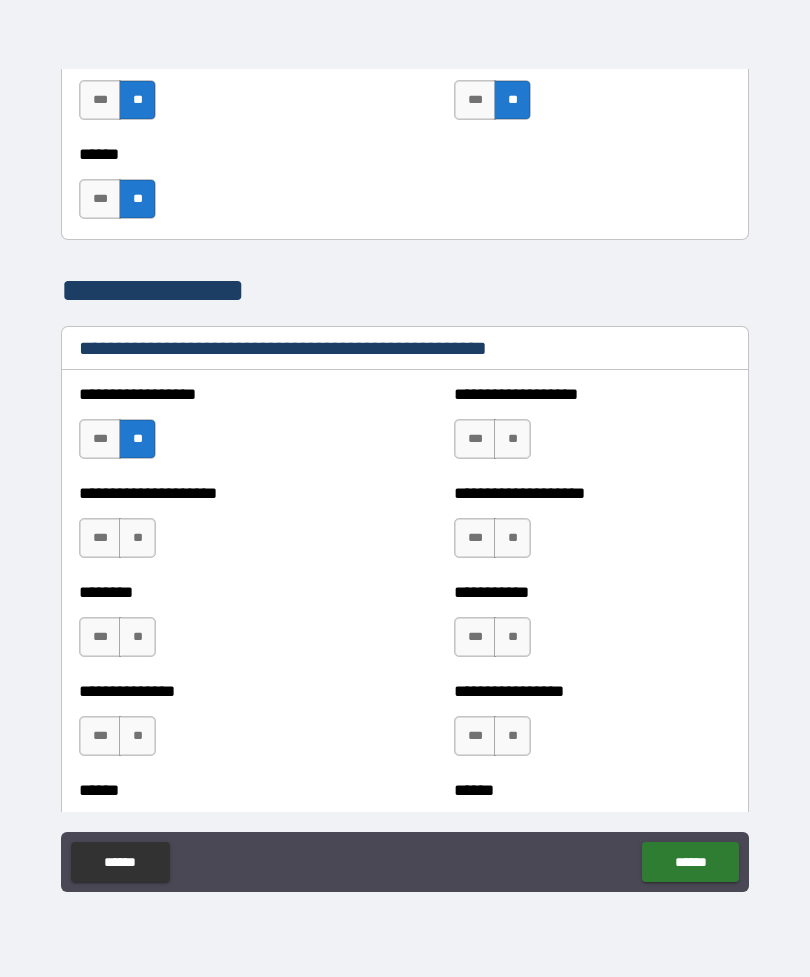 click on "**" at bounding box center (512, 439) 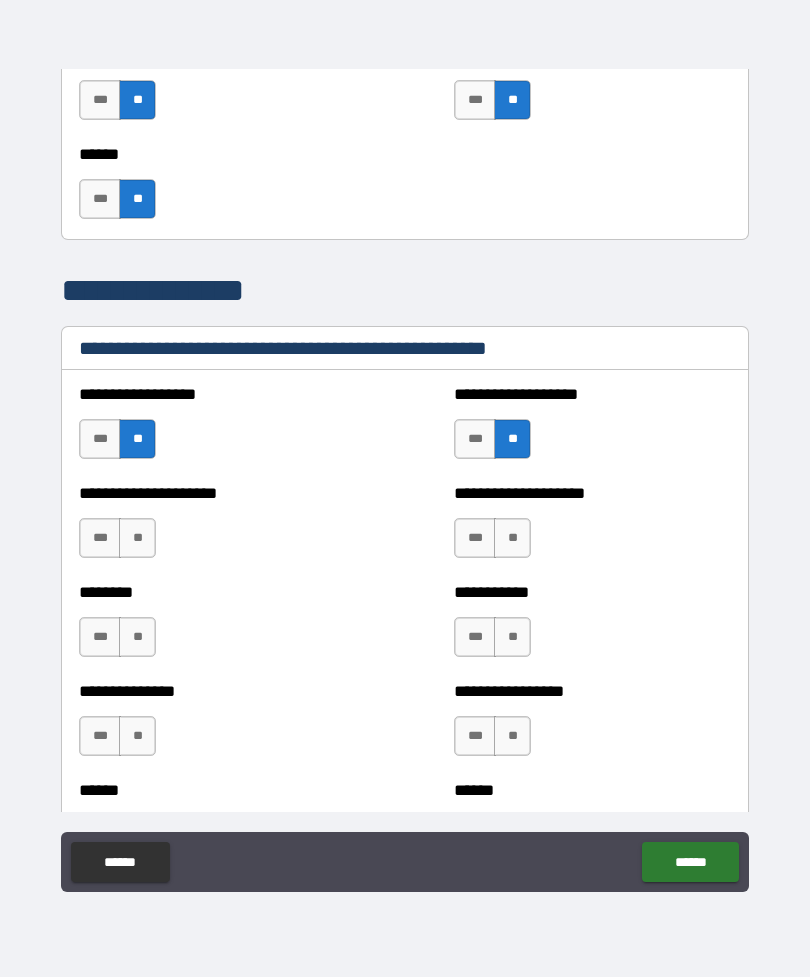 click on "**" at bounding box center [512, 538] 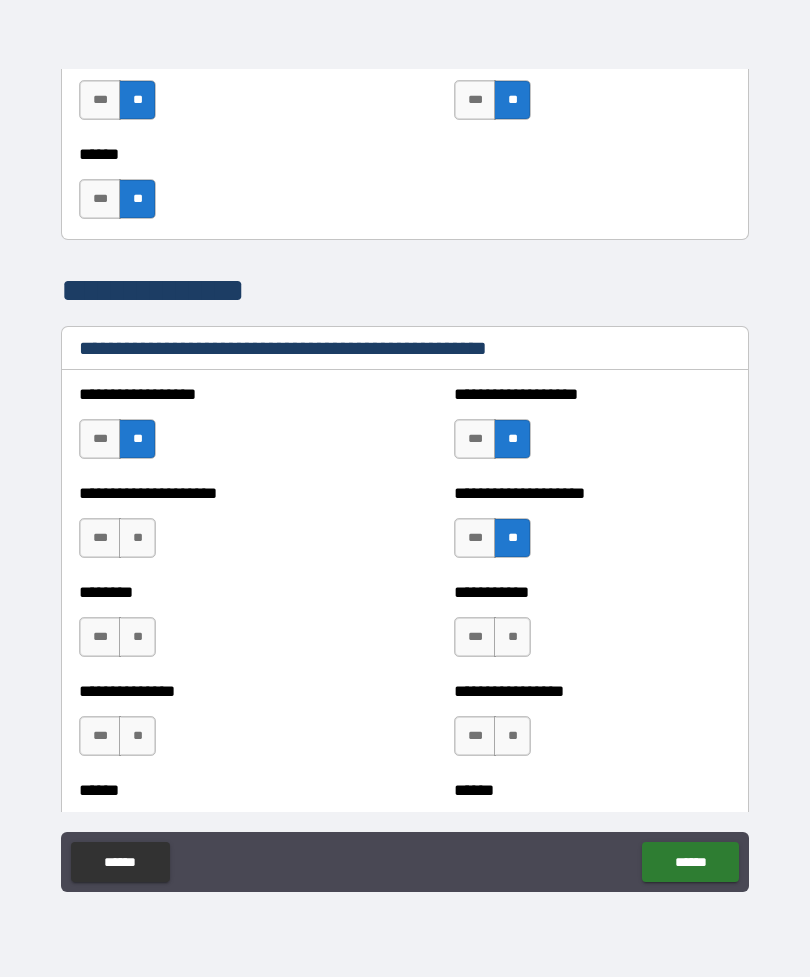 click on "**" at bounding box center [137, 538] 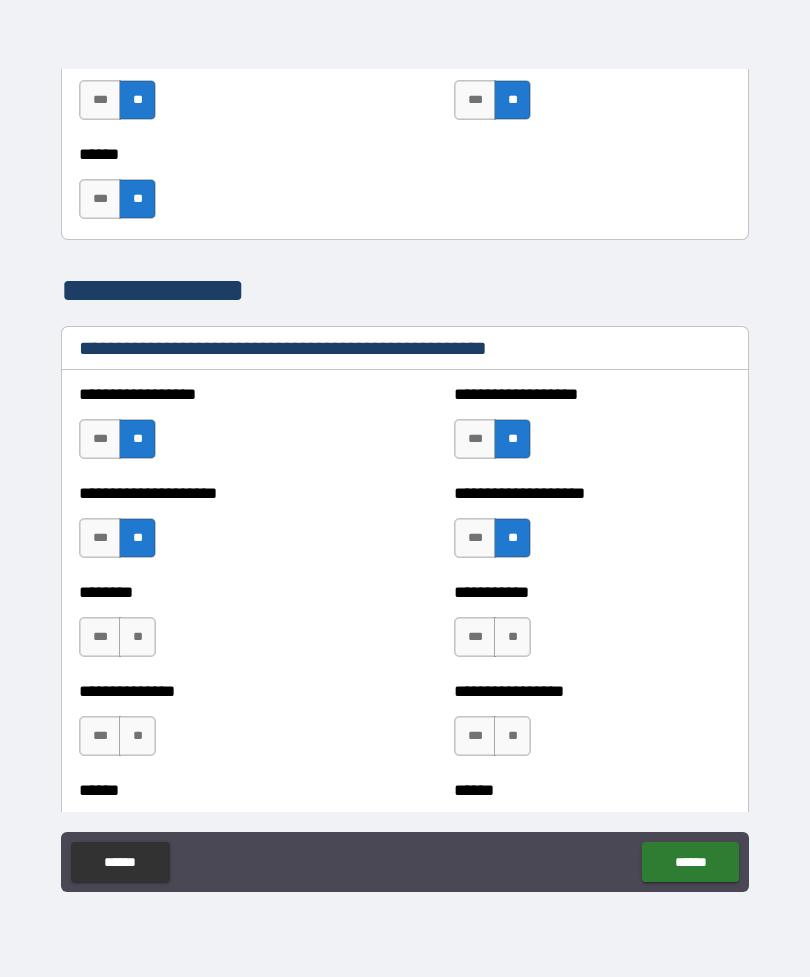 click on "**" at bounding box center [137, 637] 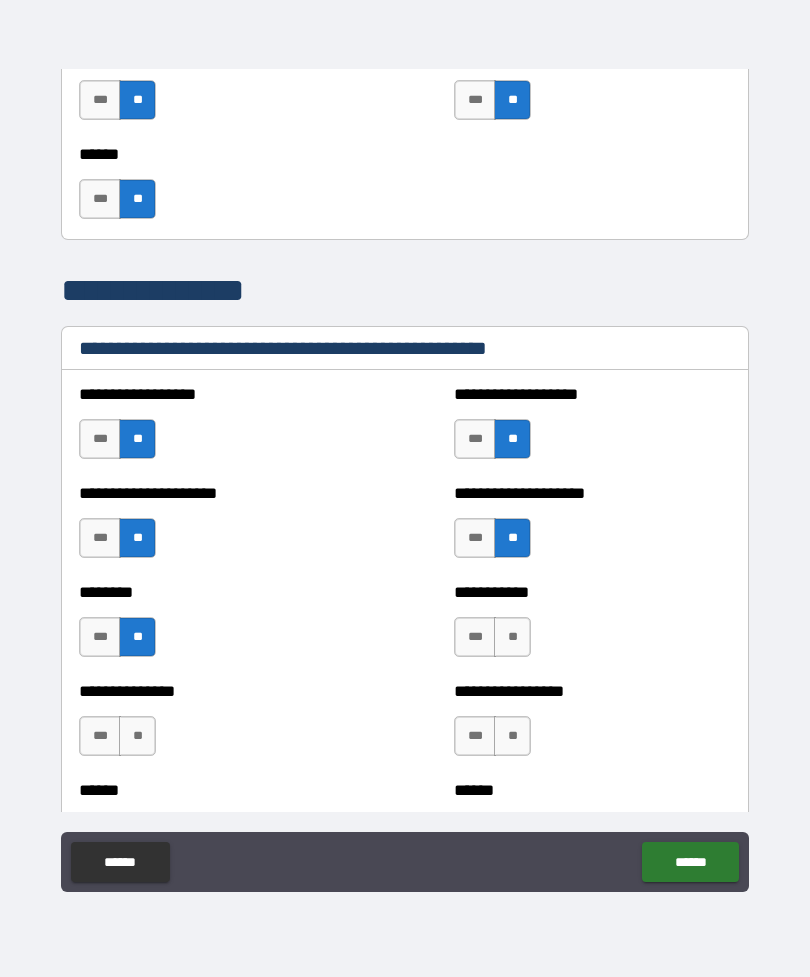 click on "**" at bounding box center (512, 637) 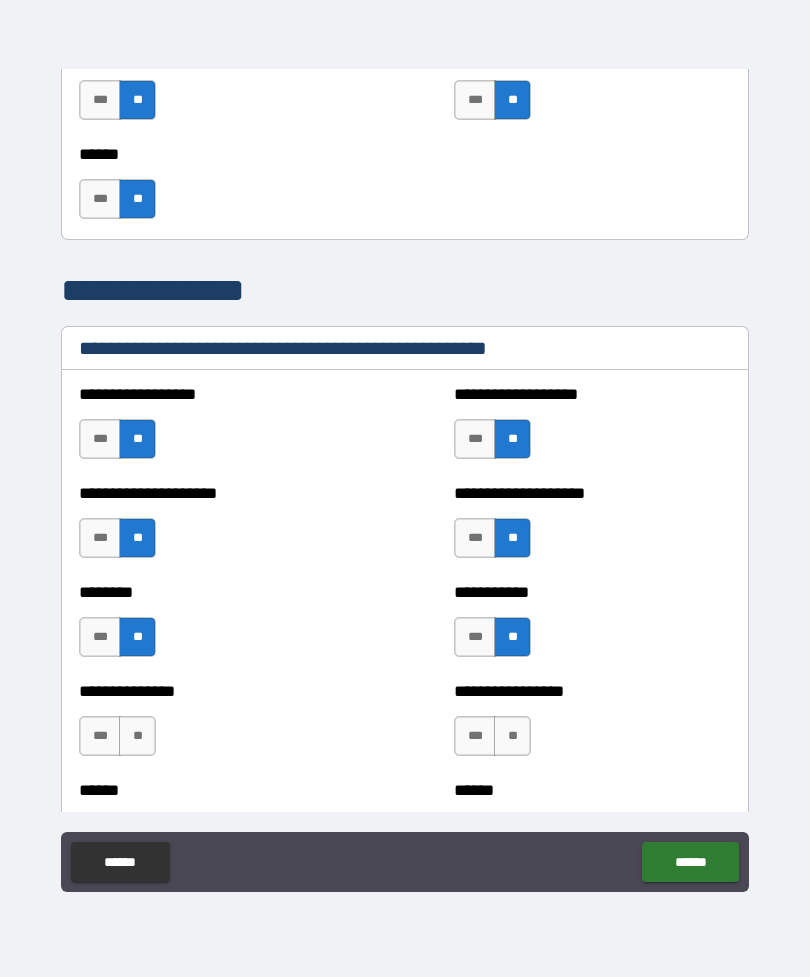 click on "***" at bounding box center [475, 637] 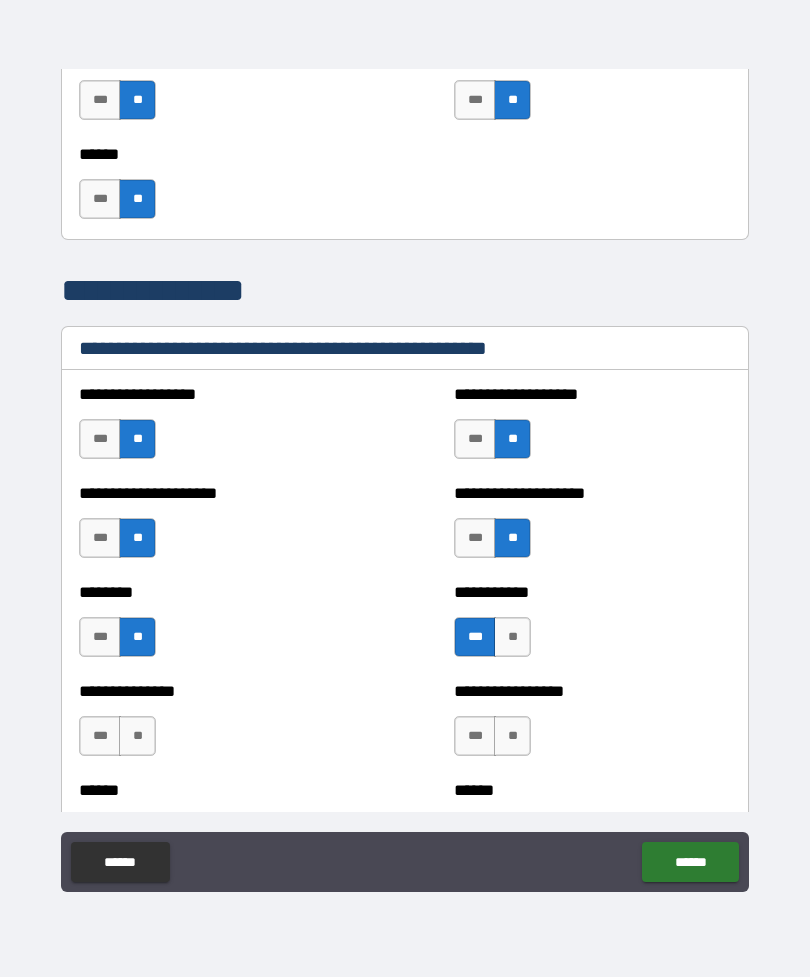 click on "**" at bounding box center [512, 637] 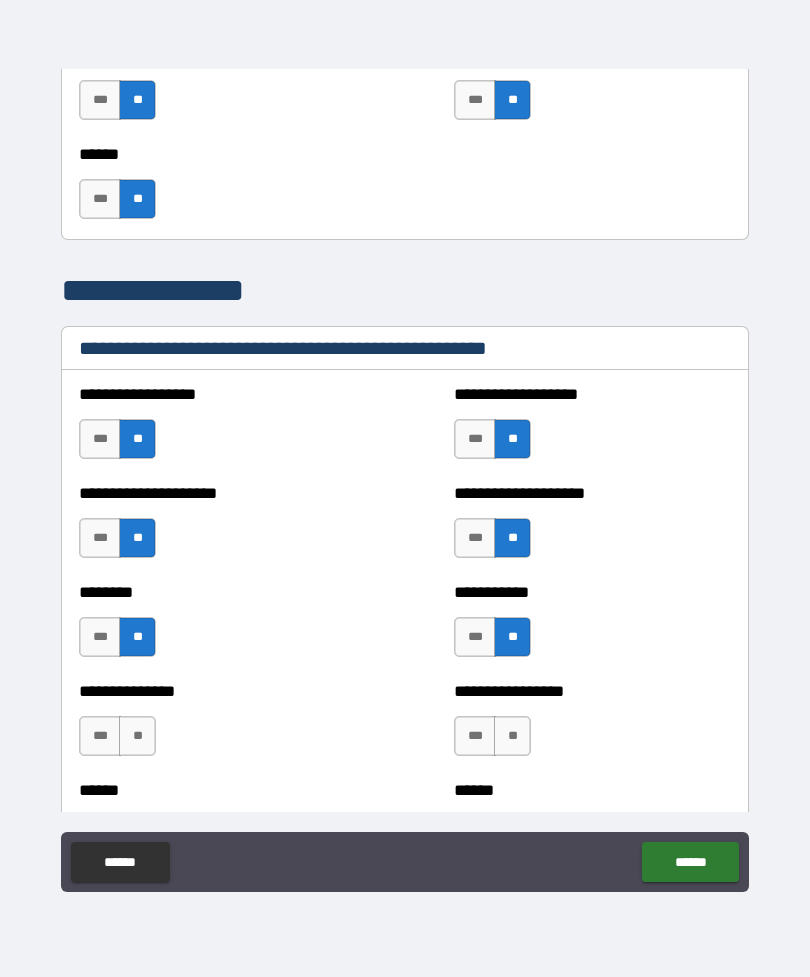 click on "**" at bounding box center (512, 736) 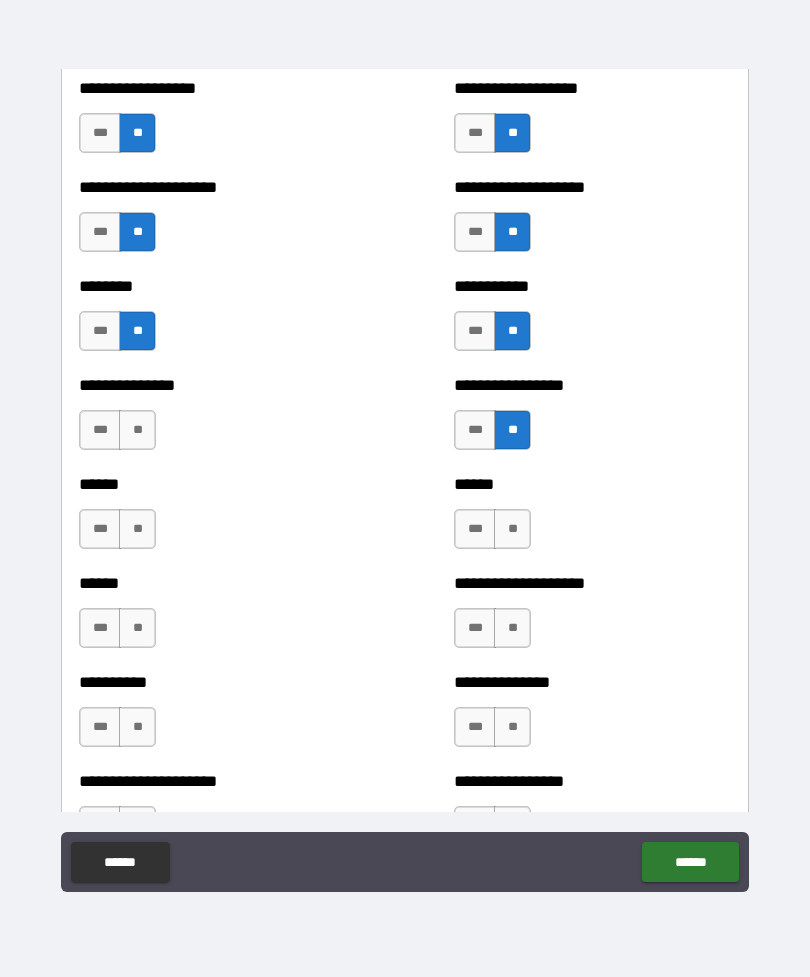 scroll, scrollTop: 2179, scrollLeft: 0, axis: vertical 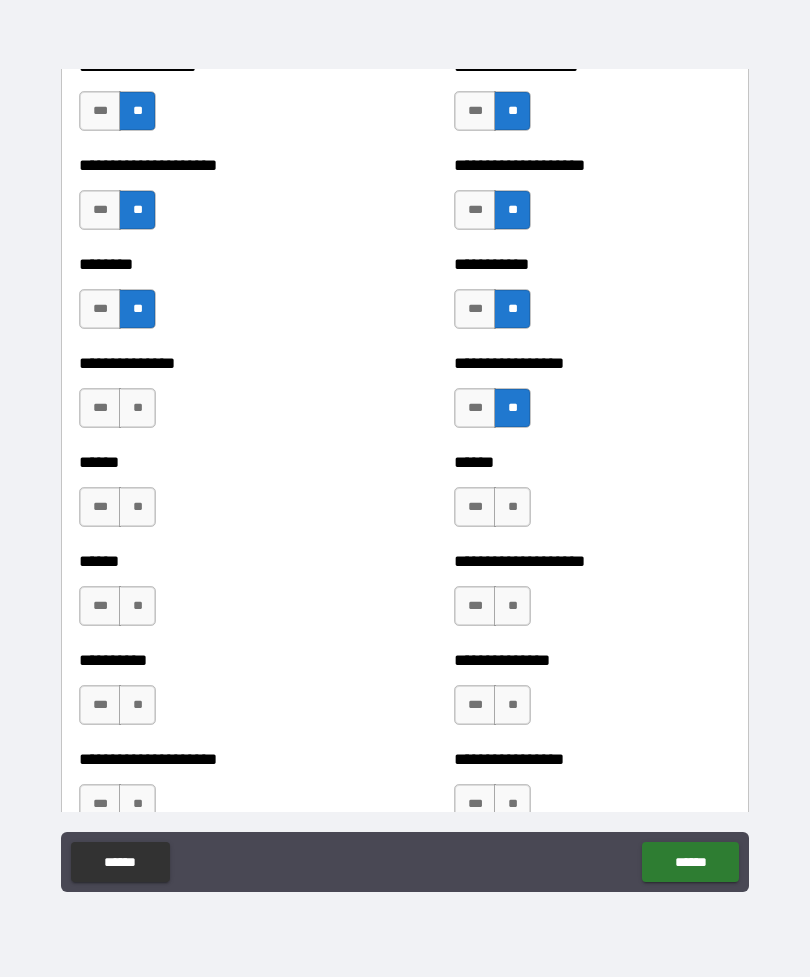 click on "**" at bounding box center [137, 408] 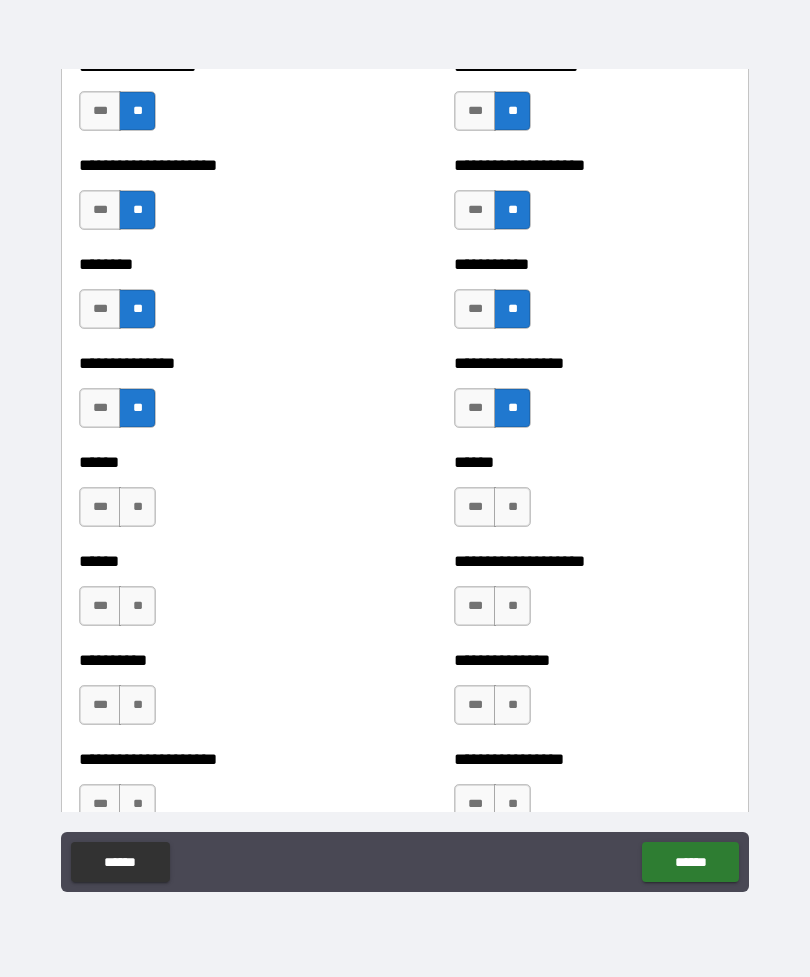 click on "**" at bounding box center [137, 507] 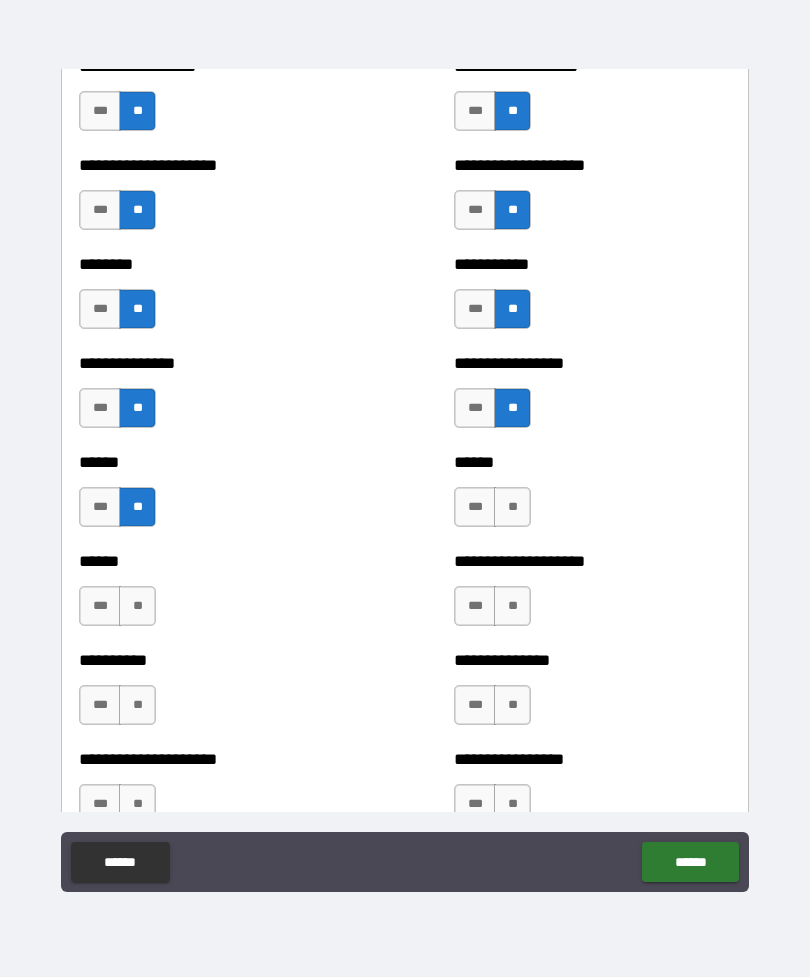 click on "**" at bounding box center [137, 606] 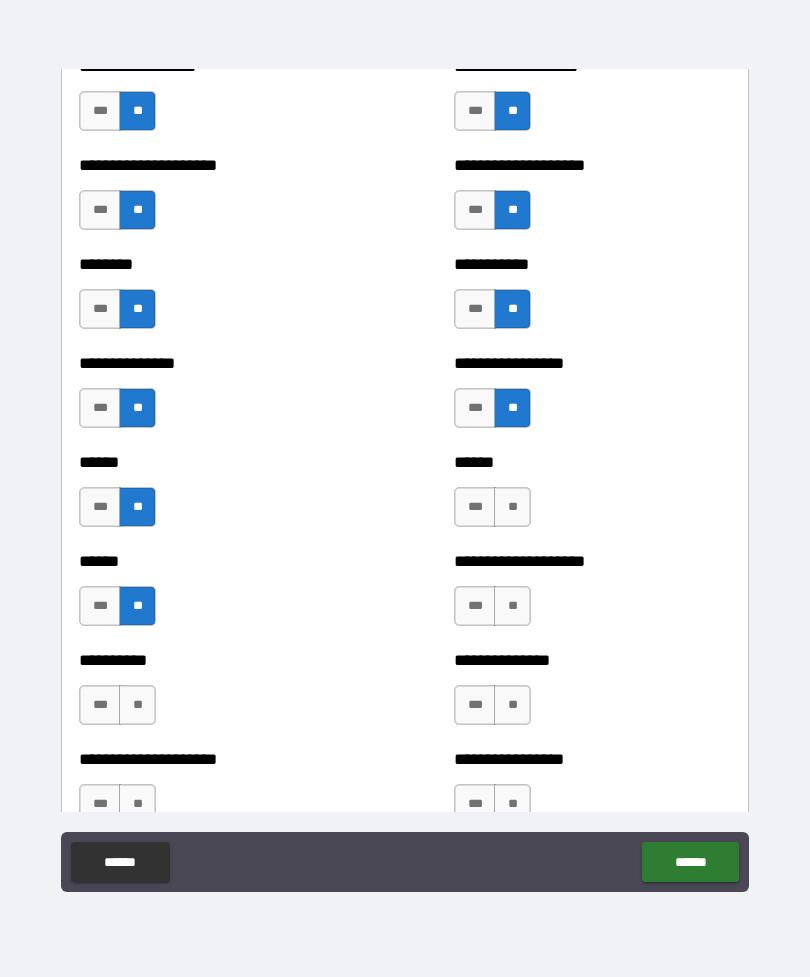 click on "**" at bounding box center (137, 705) 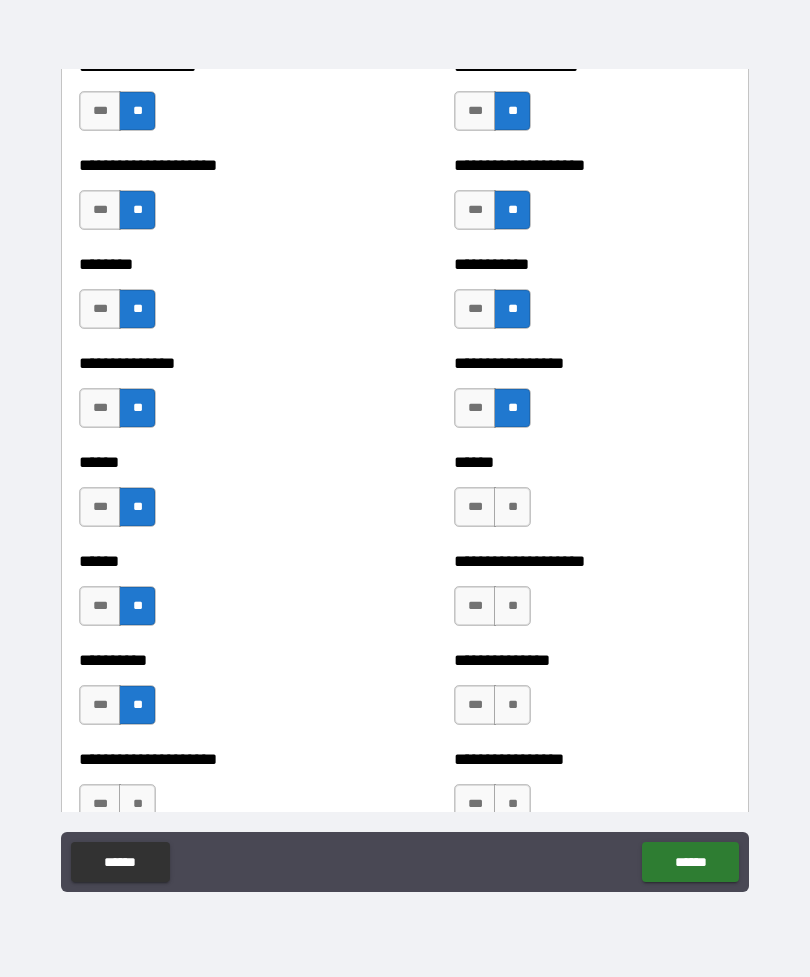 click on "**" at bounding box center (512, 507) 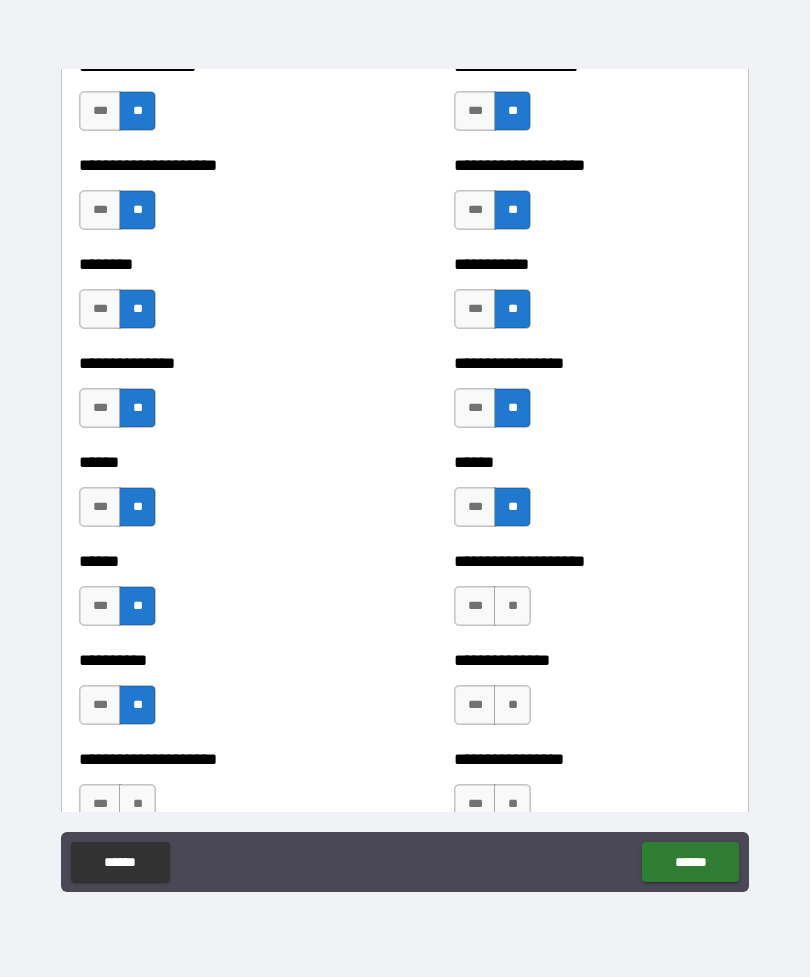 click on "**" at bounding box center (512, 606) 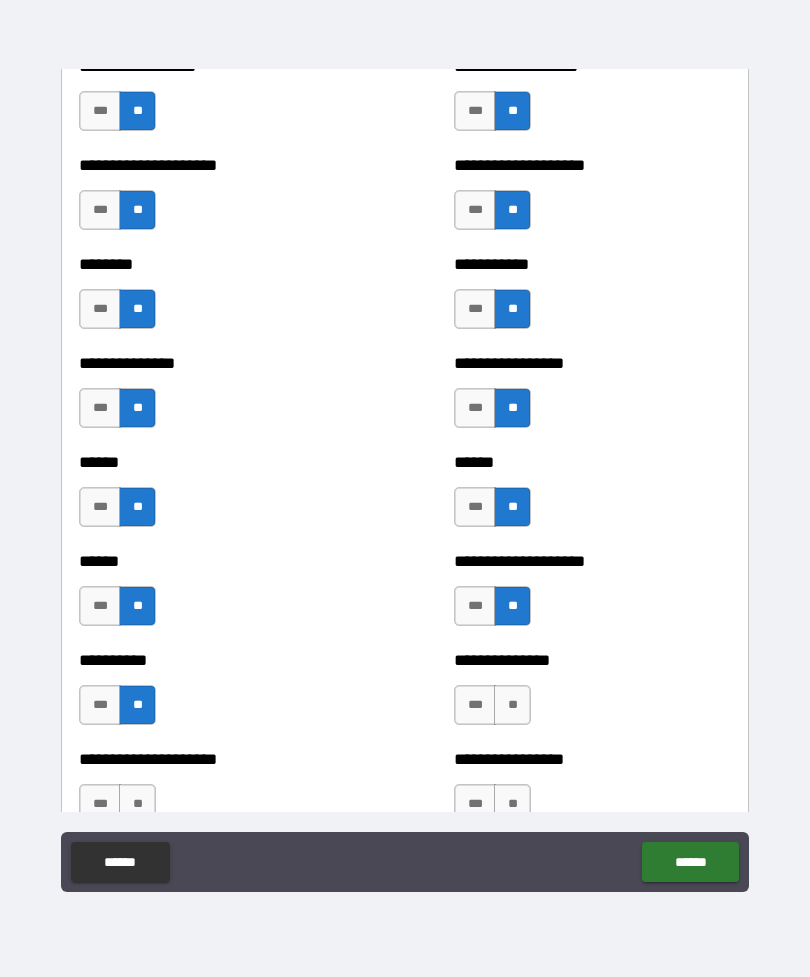 click on "**" at bounding box center [512, 705] 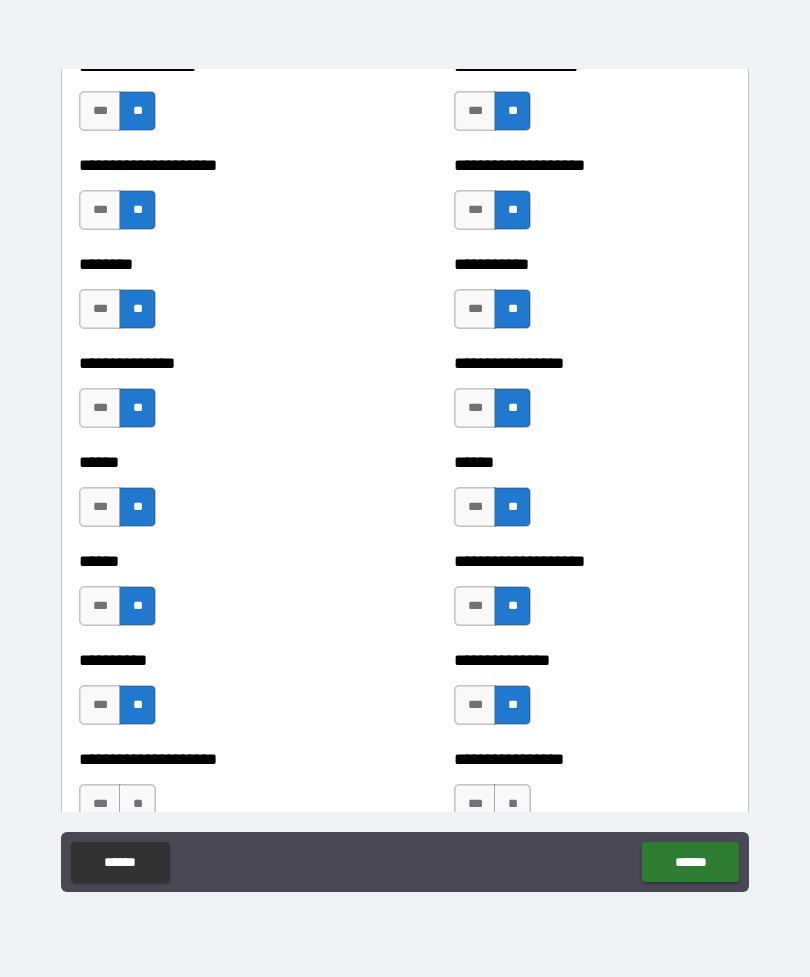 click on "**" at bounding box center (512, 804) 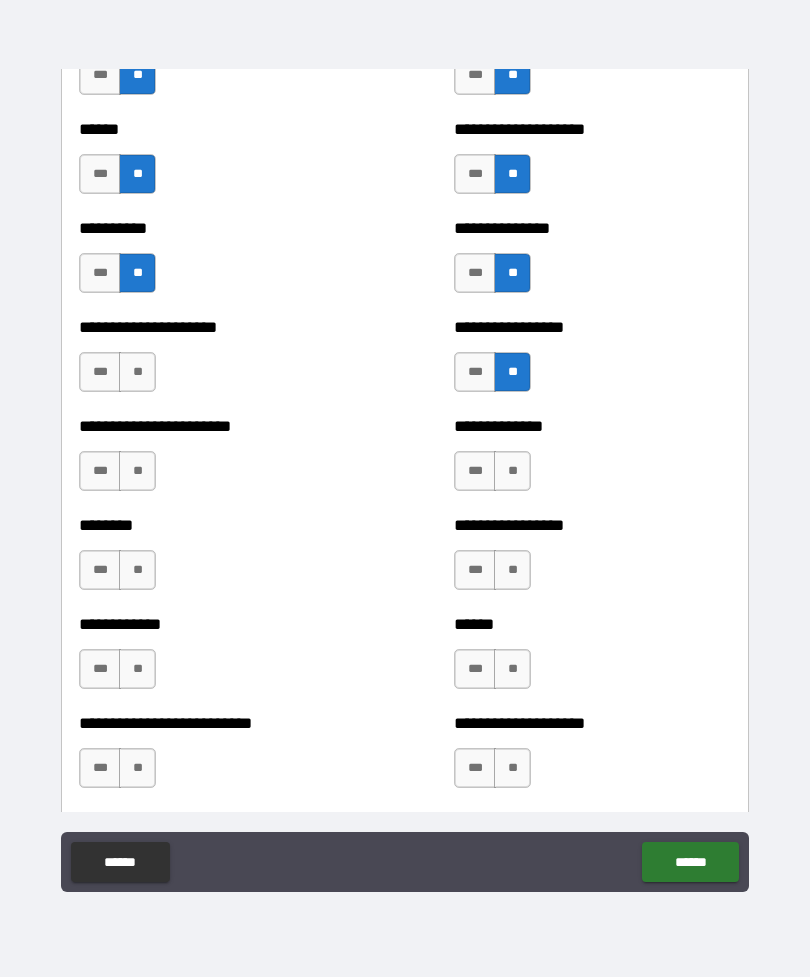 scroll, scrollTop: 2617, scrollLeft: 0, axis: vertical 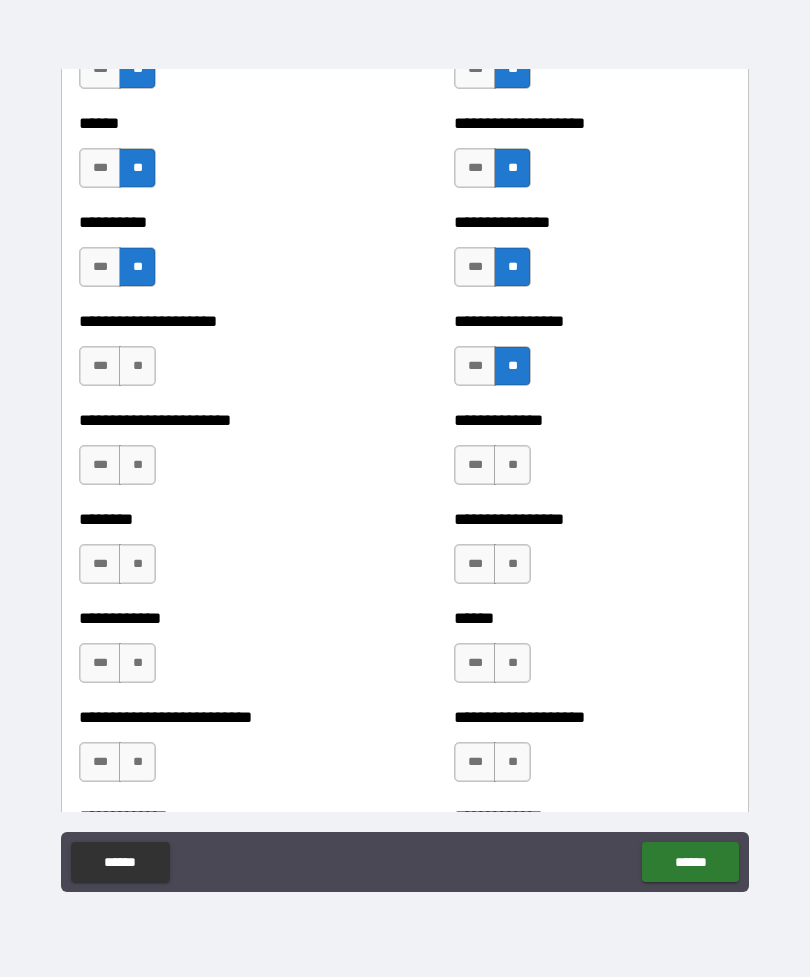 click on "***" at bounding box center (475, 366) 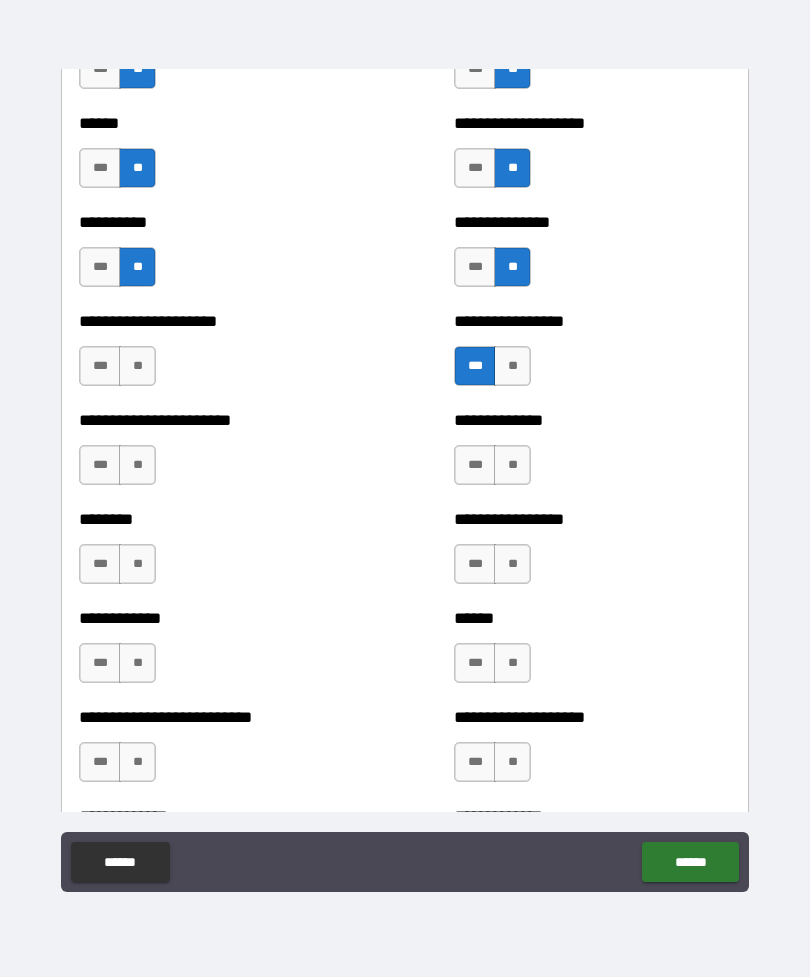 click on "**" at bounding box center [137, 366] 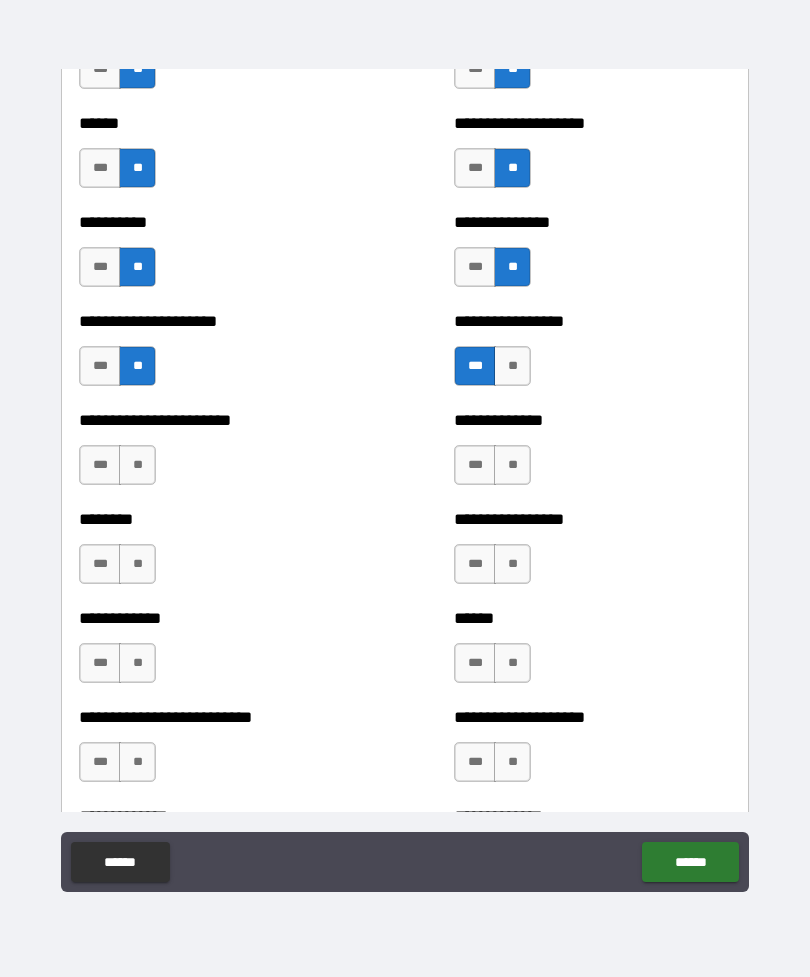 click on "**" at bounding box center (137, 465) 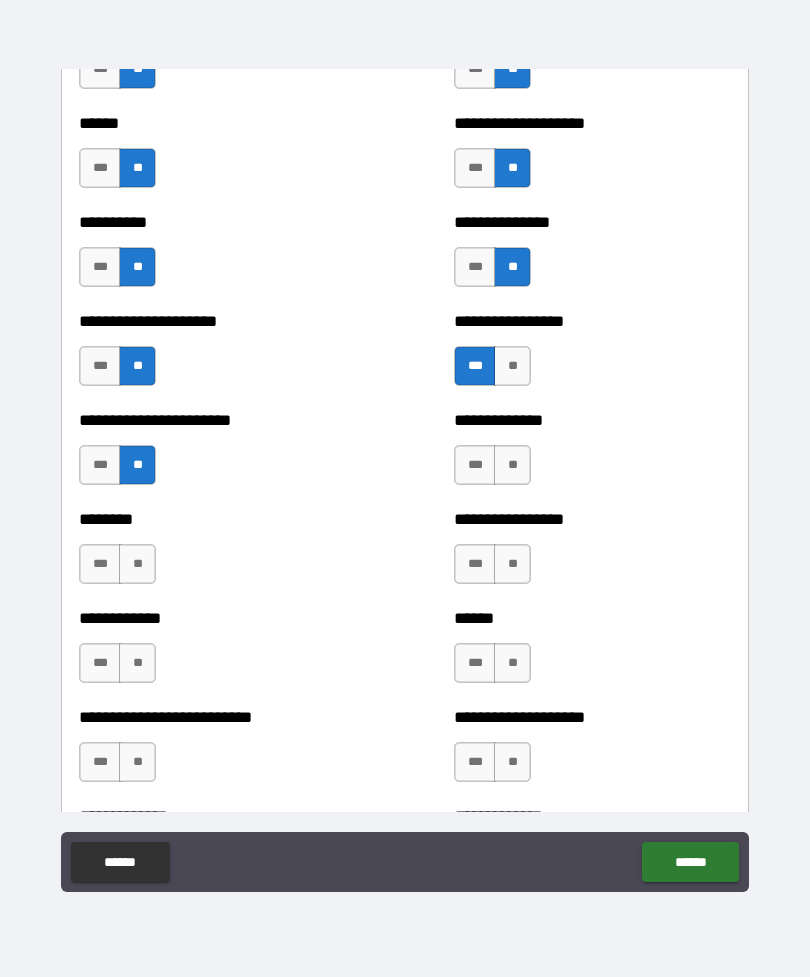 click on "**" at bounding box center (137, 564) 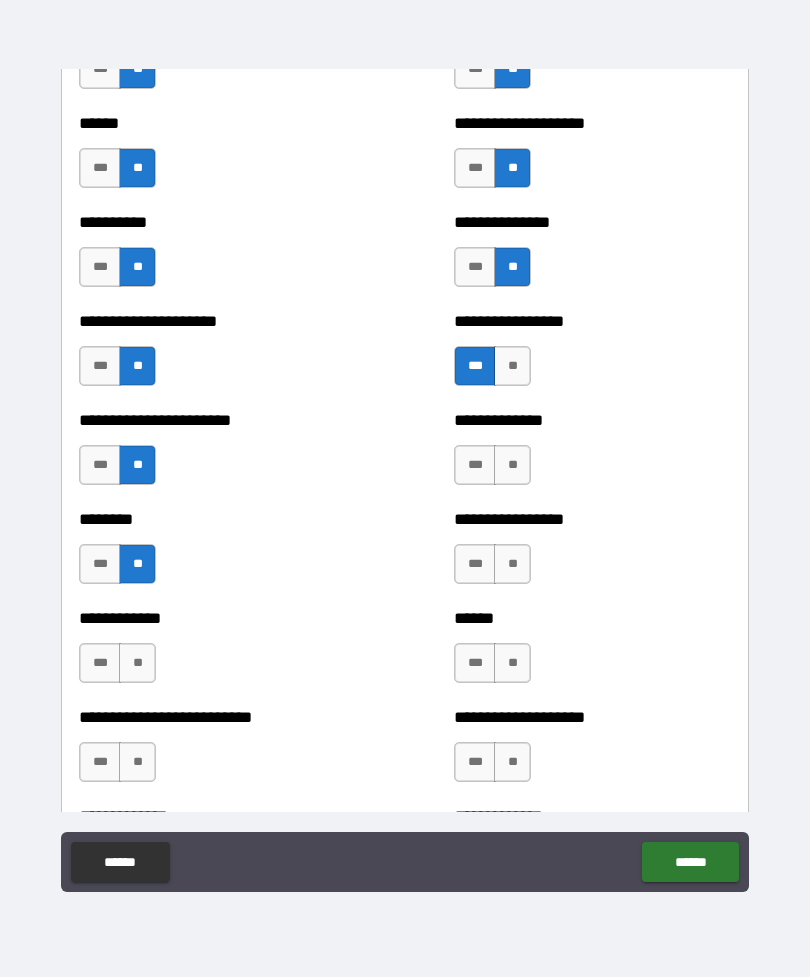 click on "**" at bounding box center (137, 663) 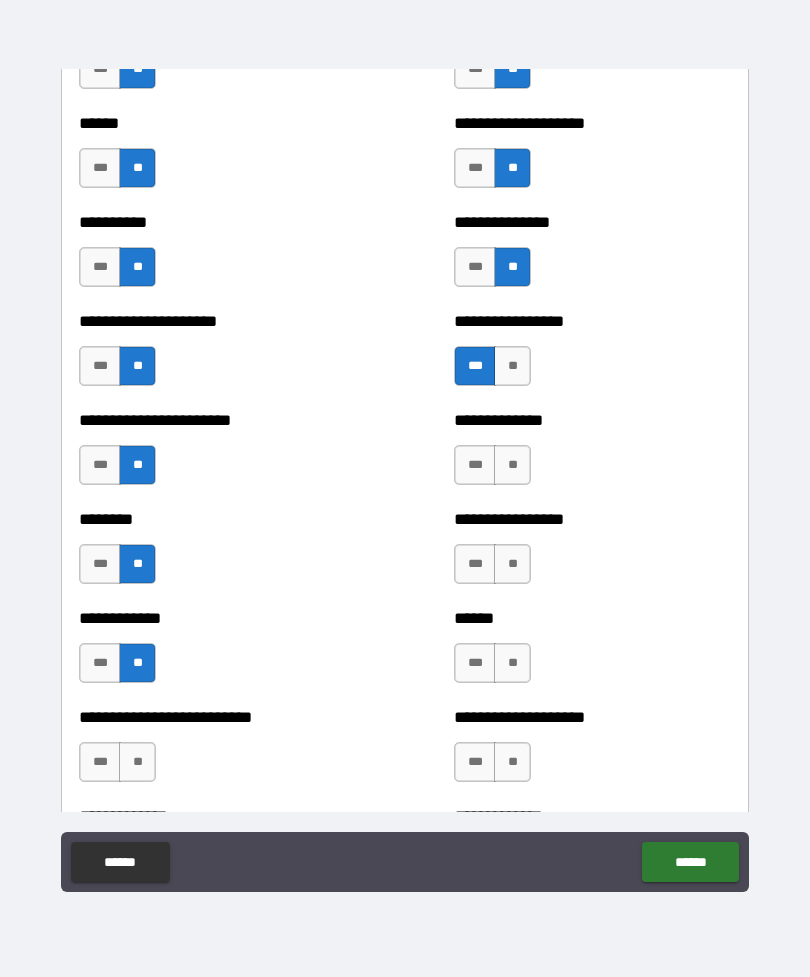 click on "**" at bounding box center (512, 465) 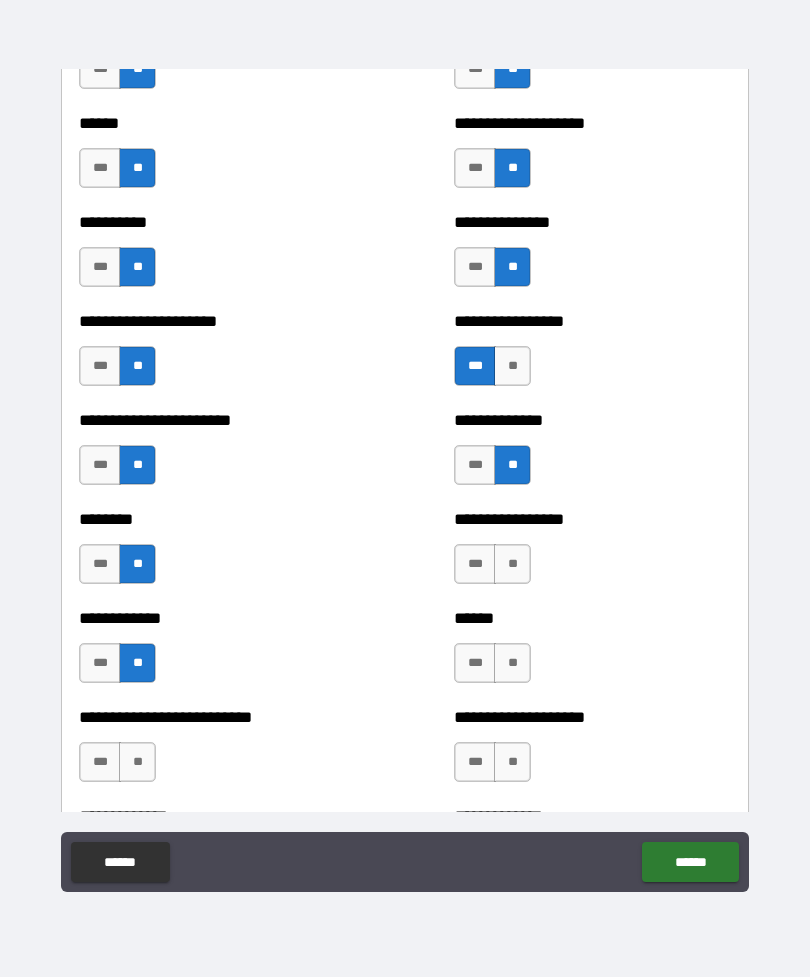 click on "**" at bounding box center (512, 564) 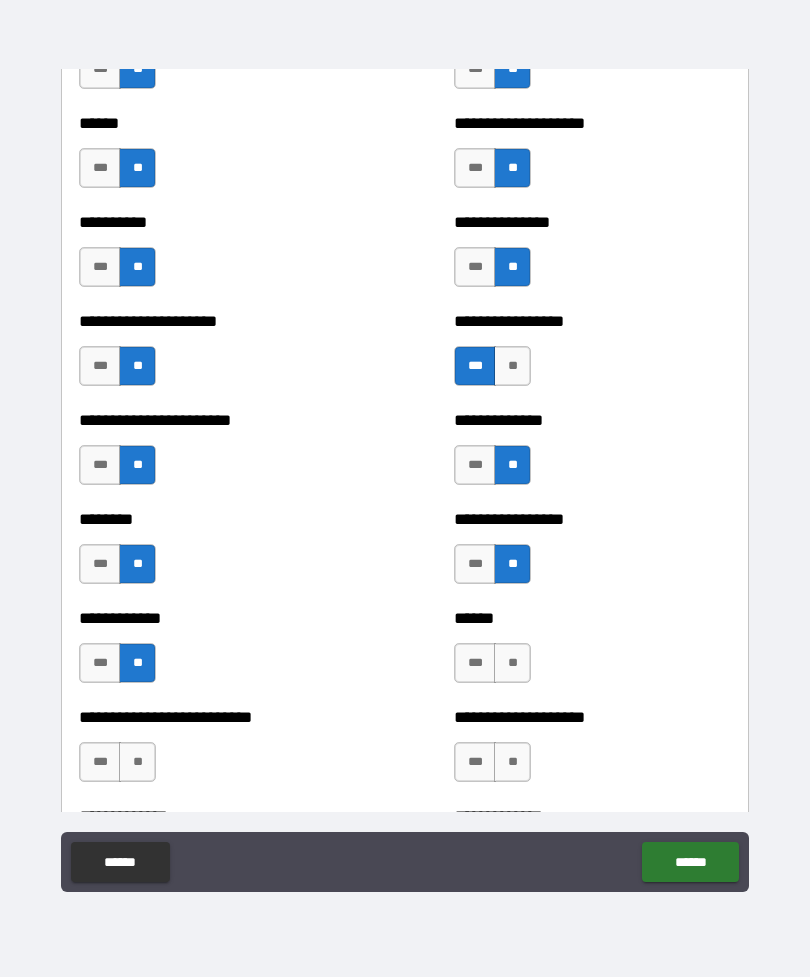 click on "***" at bounding box center [475, 663] 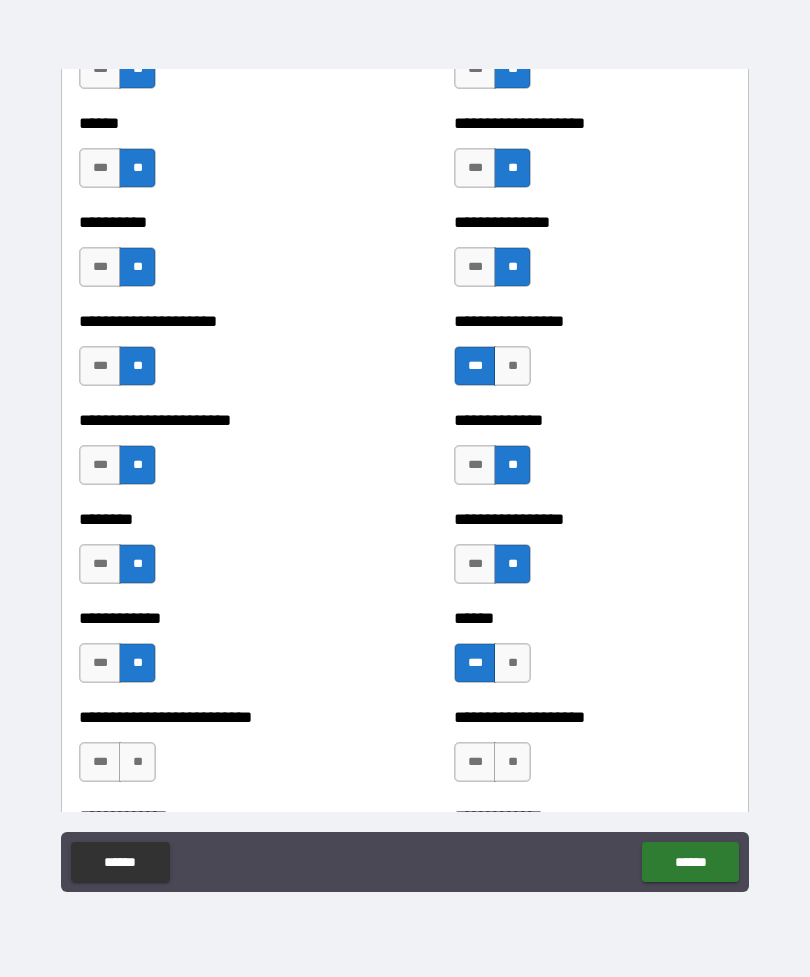 click on "**" at bounding box center [512, 762] 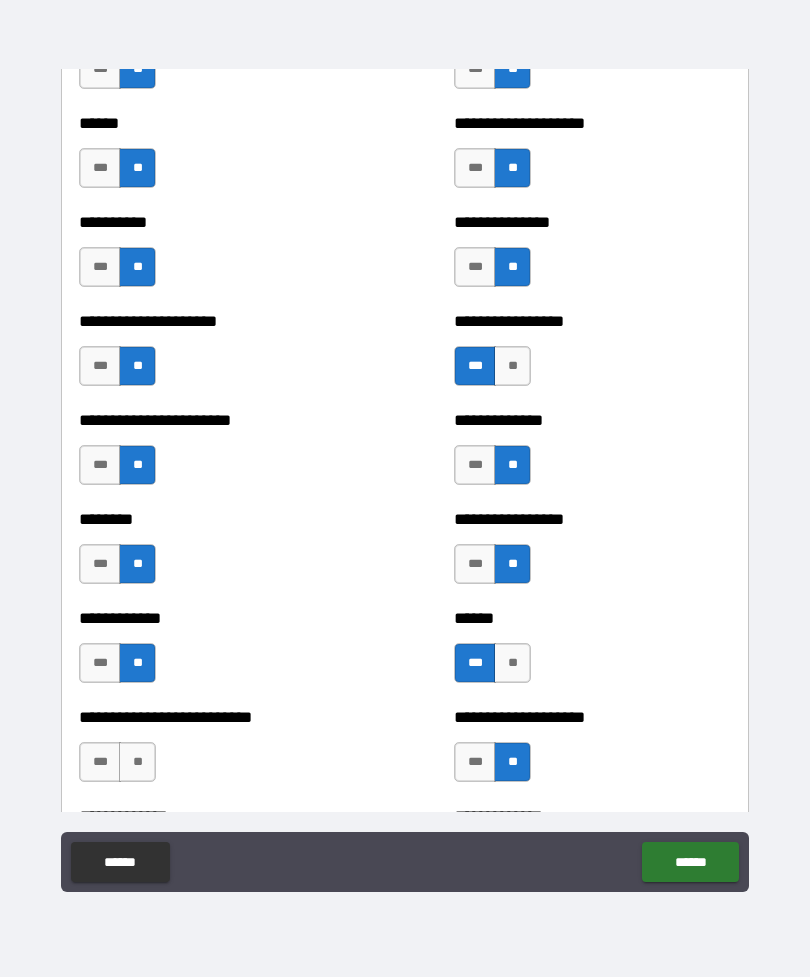 click on "**" at bounding box center [137, 762] 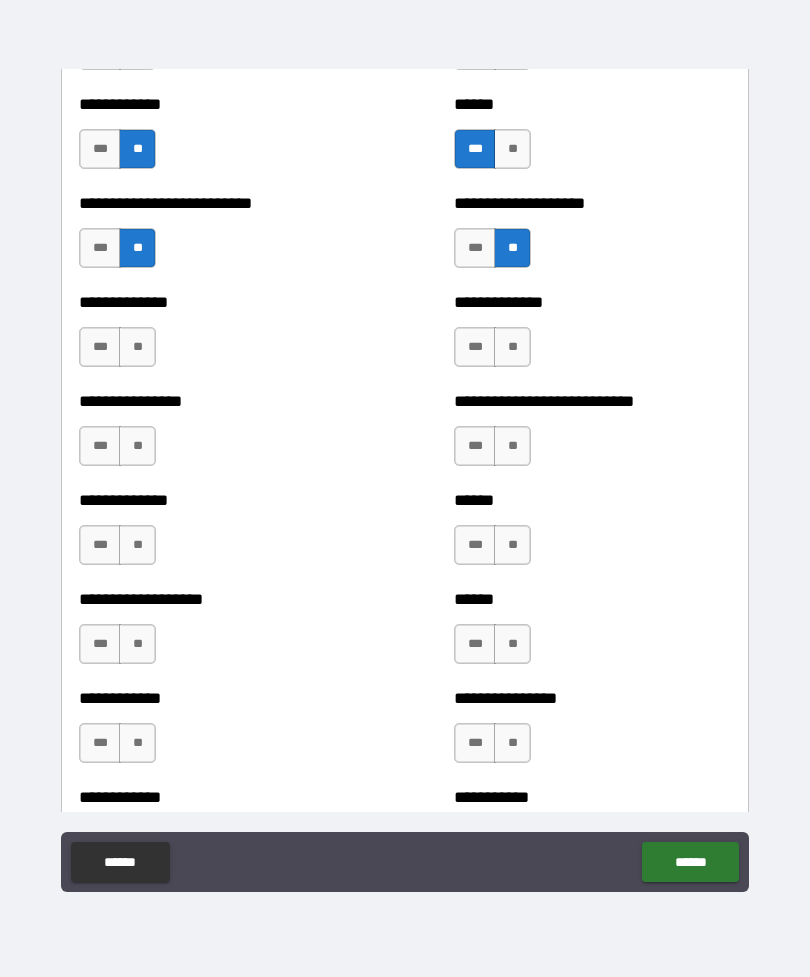 scroll, scrollTop: 3132, scrollLeft: 0, axis: vertical 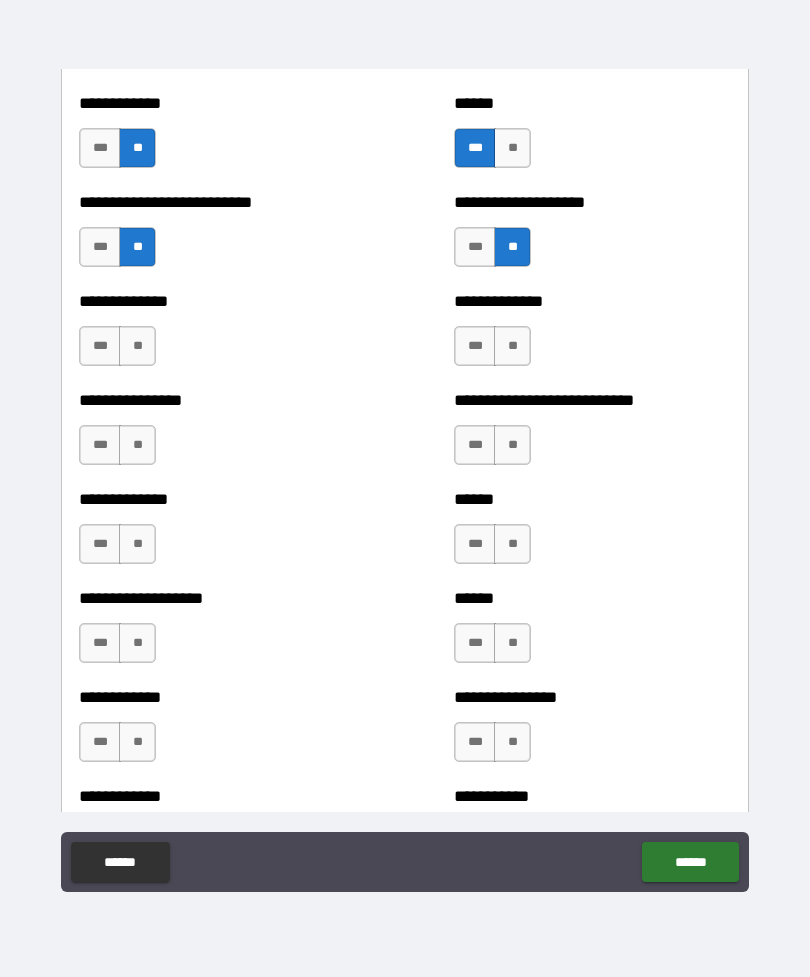 click on "***" at bounding box center [100, 346] 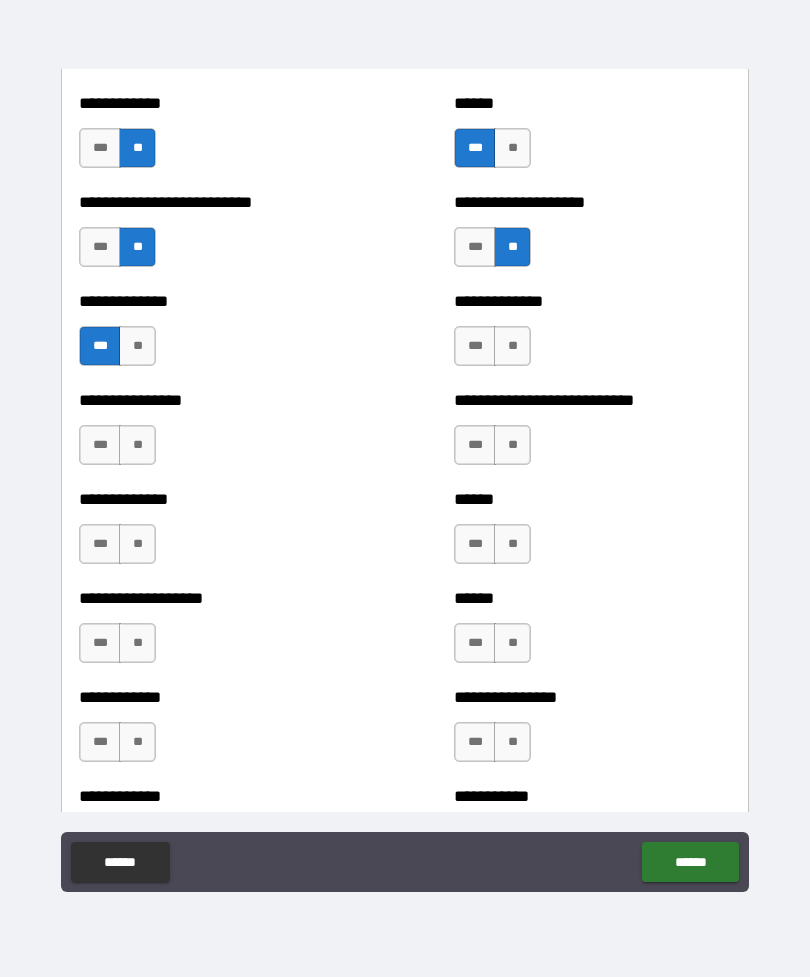 click on "**" at bounding box center (137, 445) 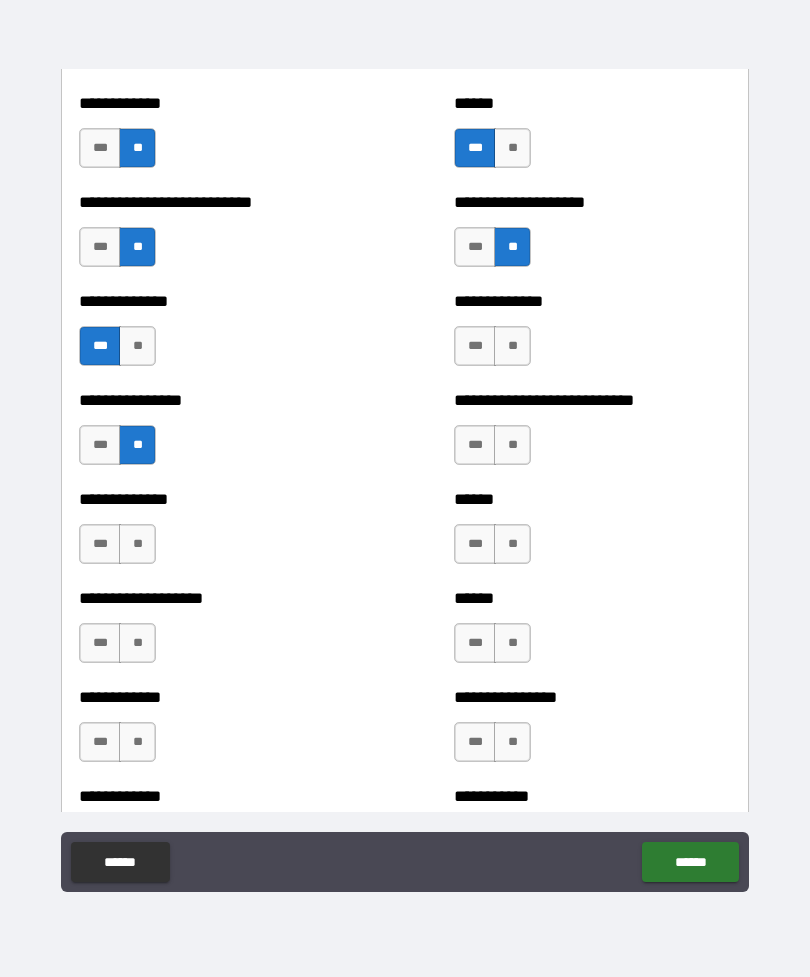 click on "**" at bounding box center [137, 544] 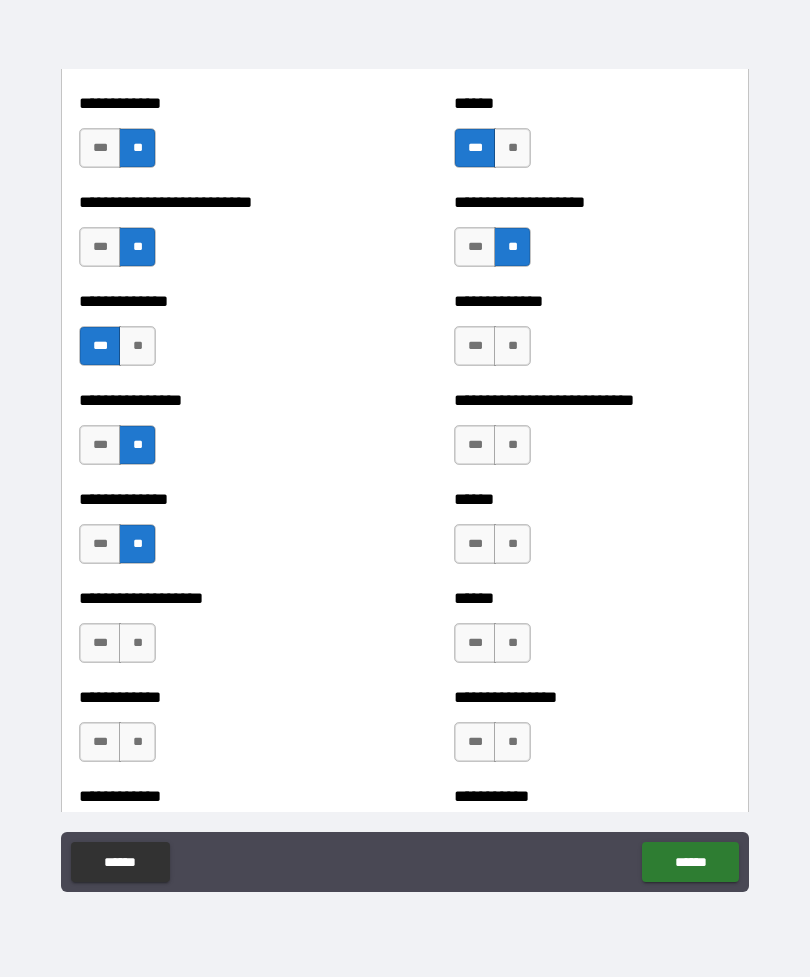 click on "**" at bounding box center (512, 445) 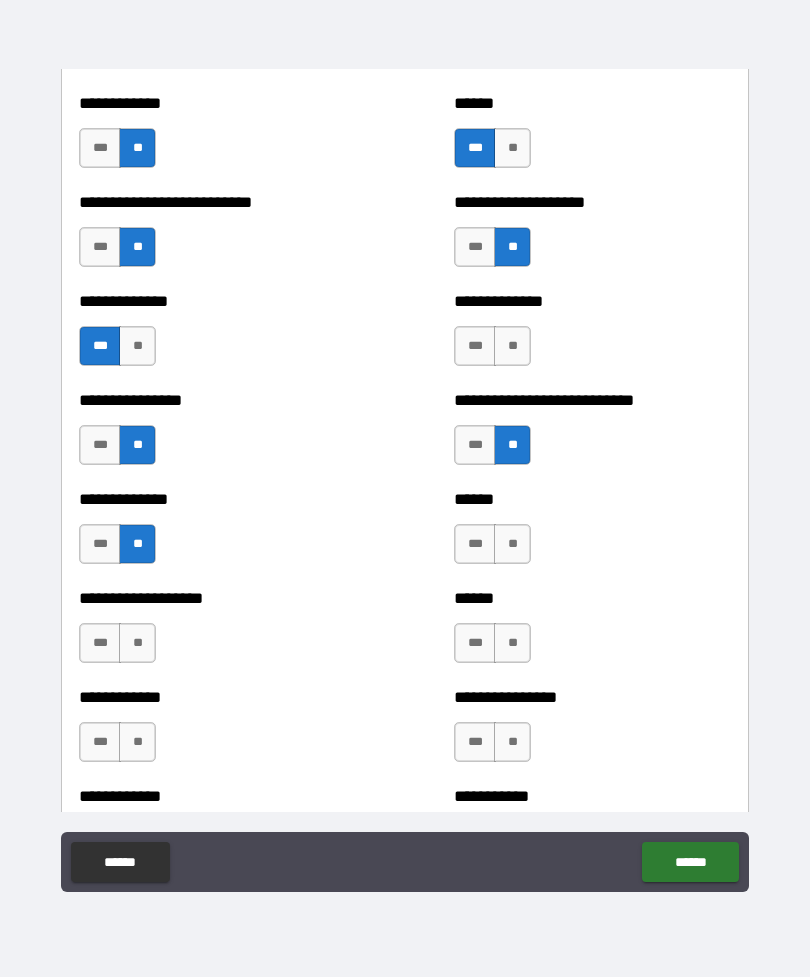click on "**" at bounding box center [512, 544] 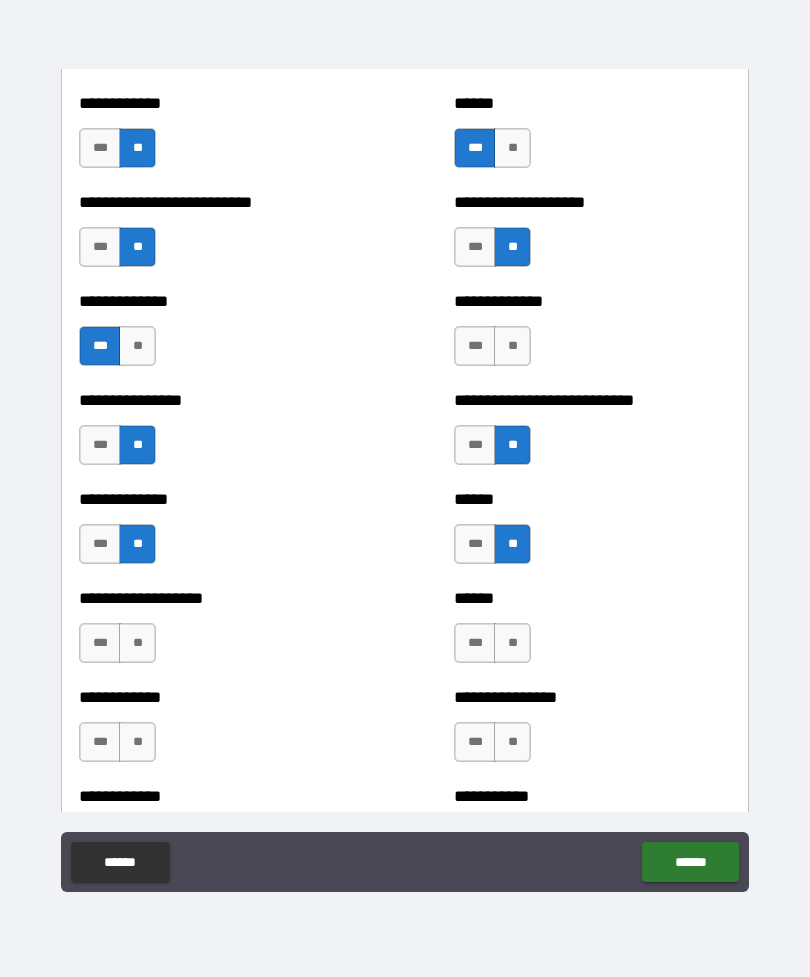 click on "**" at bounding box center (512, 643) 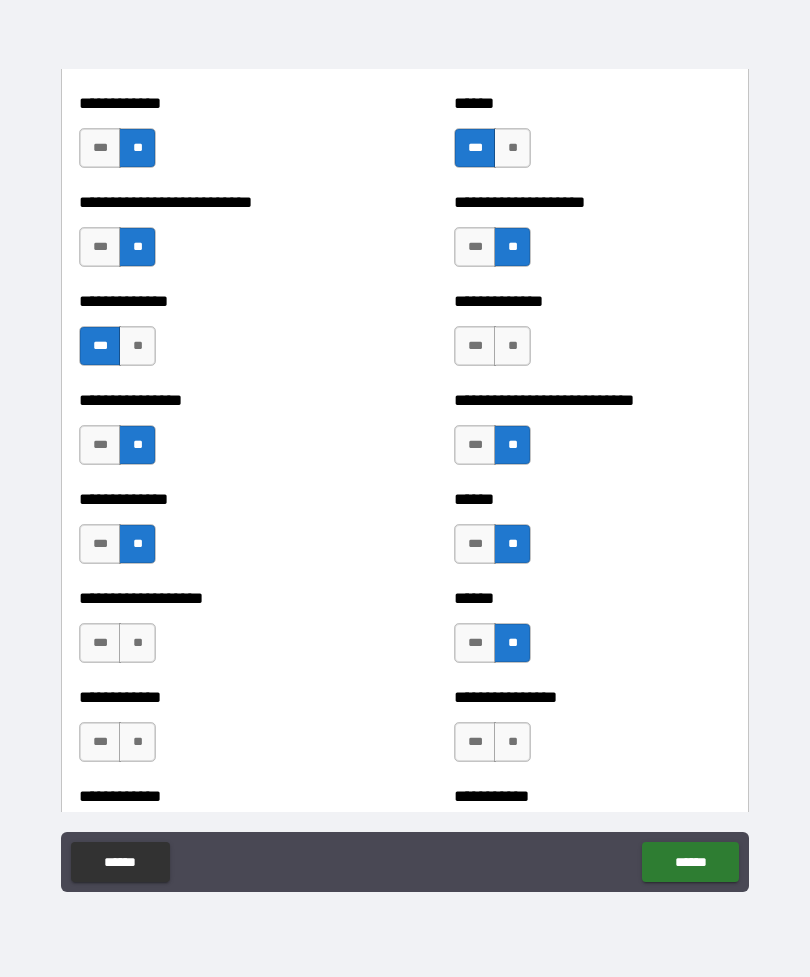 click on "**" at bounding box center (512, 742) 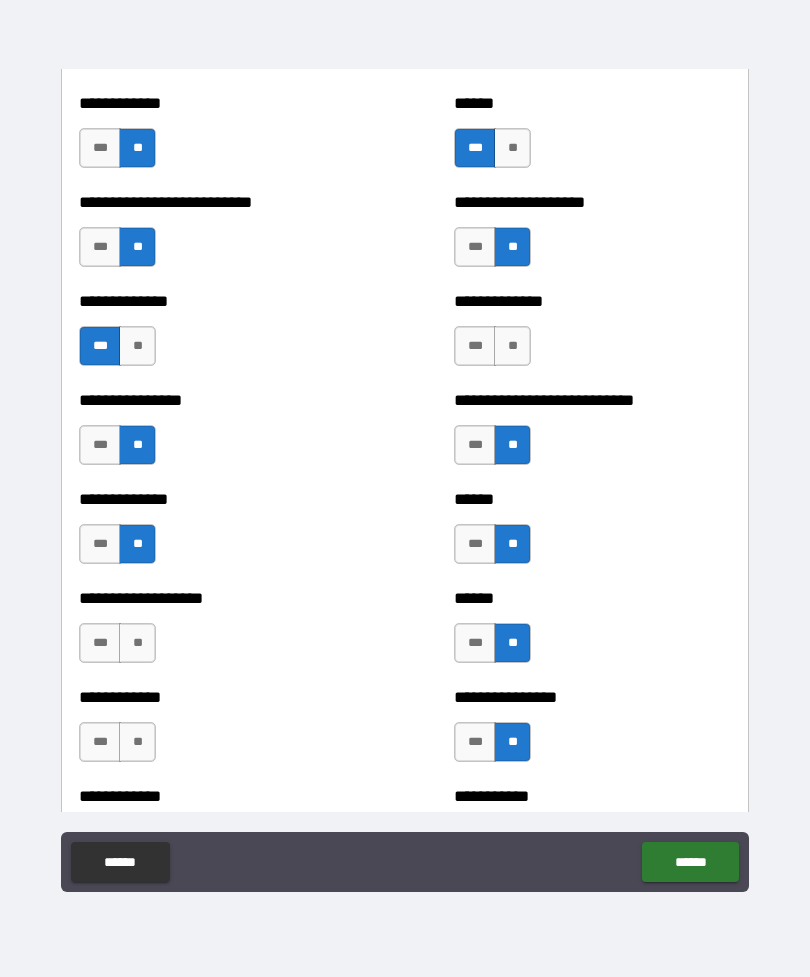 click on "**" at bounding box center (137, 643) 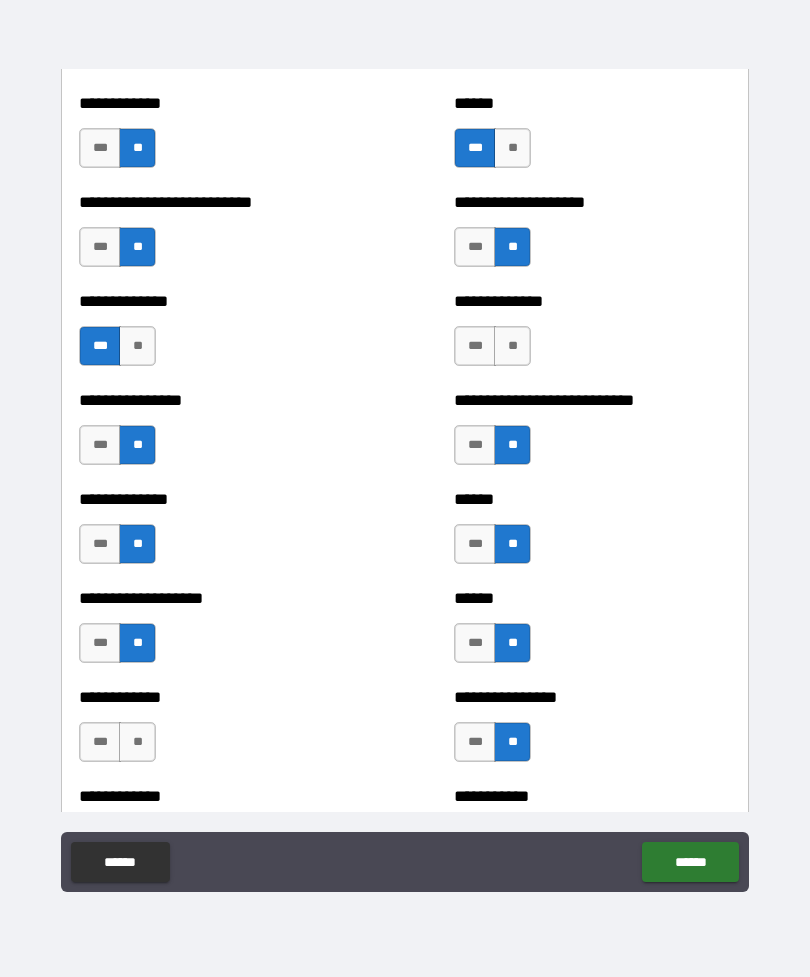 click on "**" at bounding box center [137, 742] 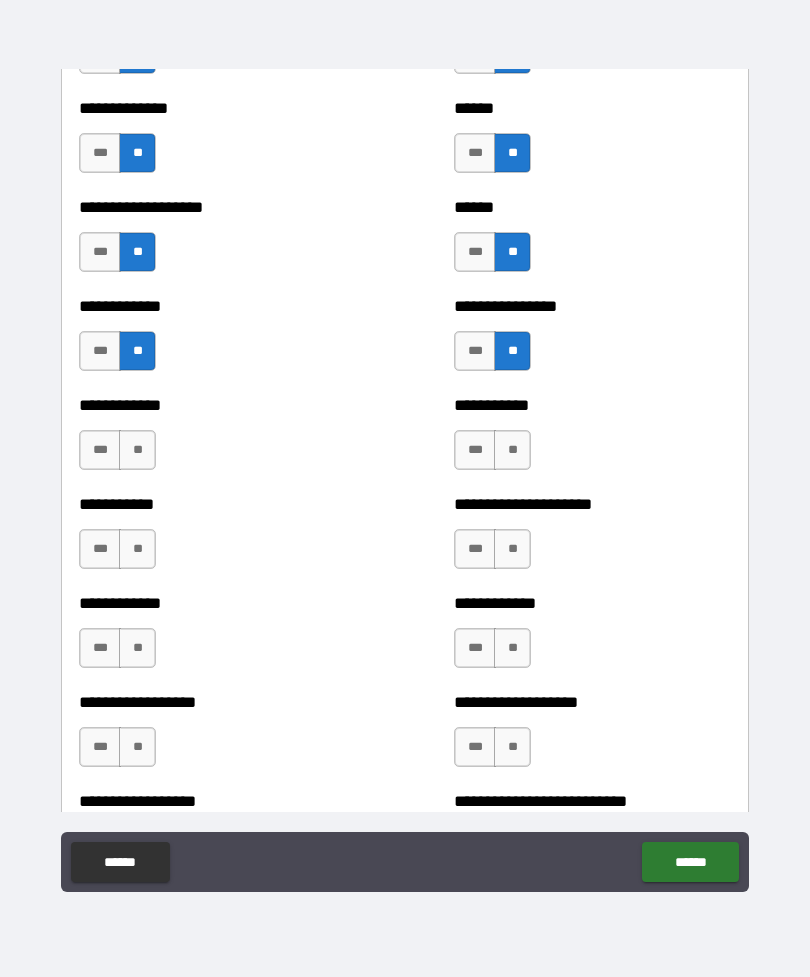 scroll, scrollTop: 3566, scrollLeft: 0, axis: vertical 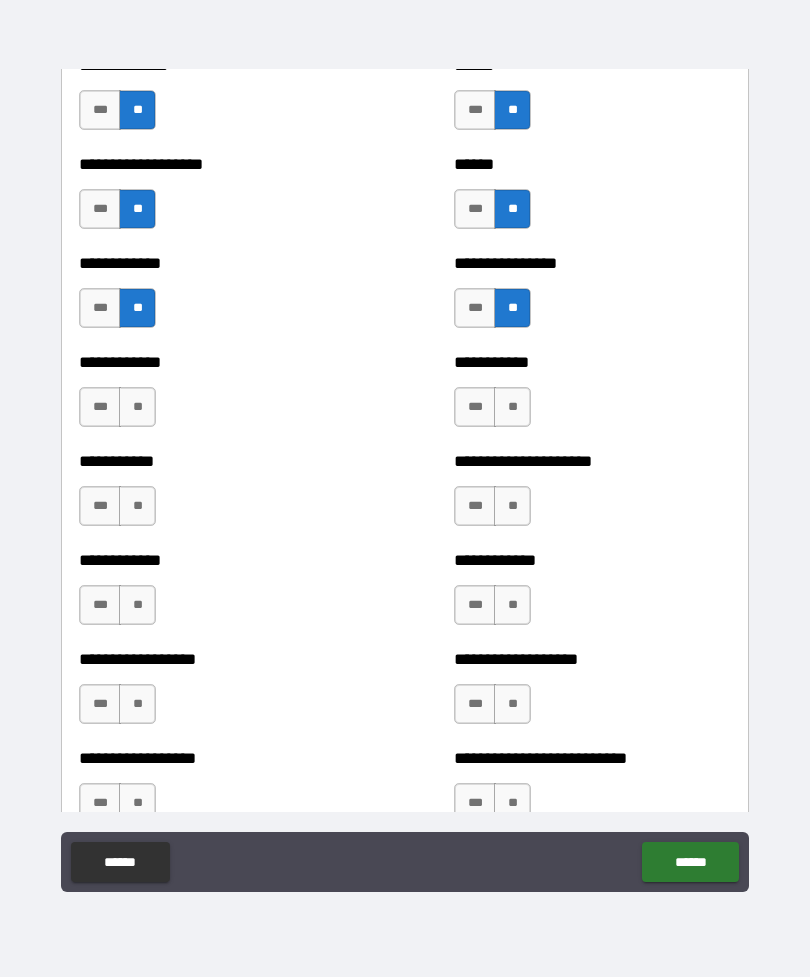 click on "**" at bounding box center [137, 407] 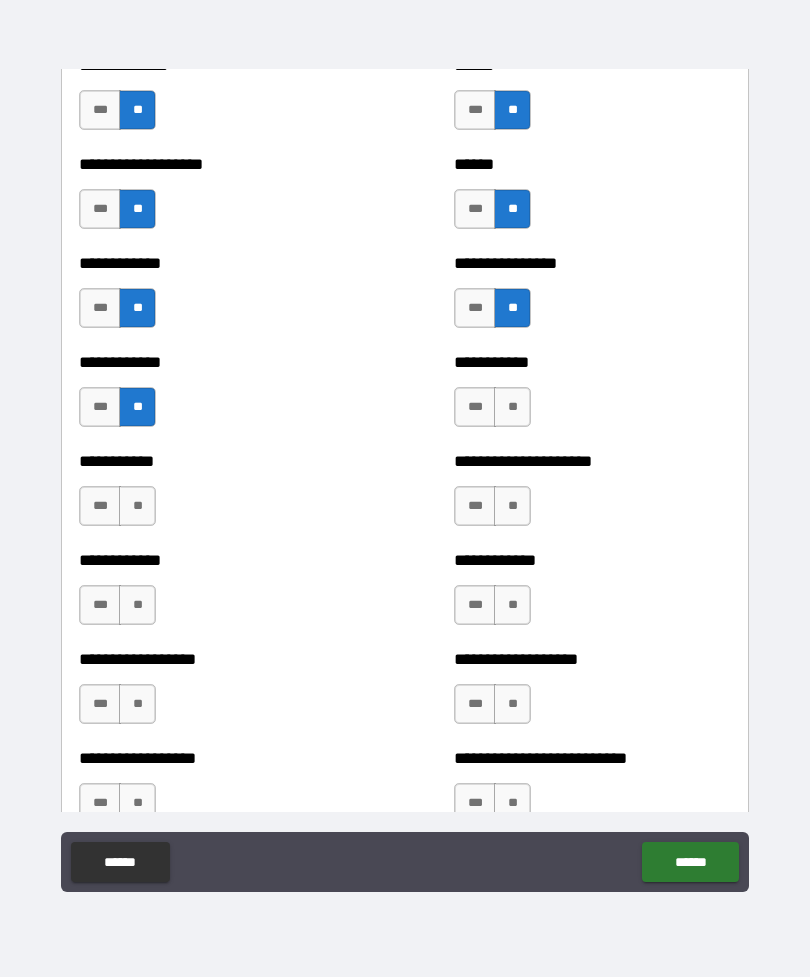 click on "**" at bounding box center (137, 506) 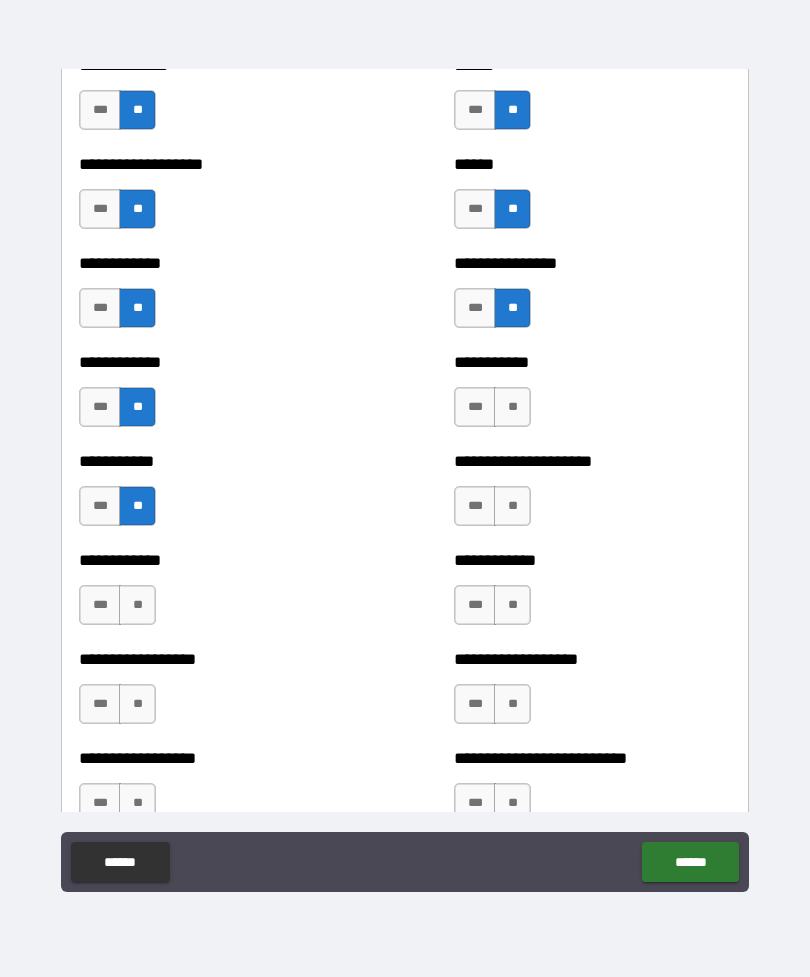 click on "**" at bounding box center (137, 605) 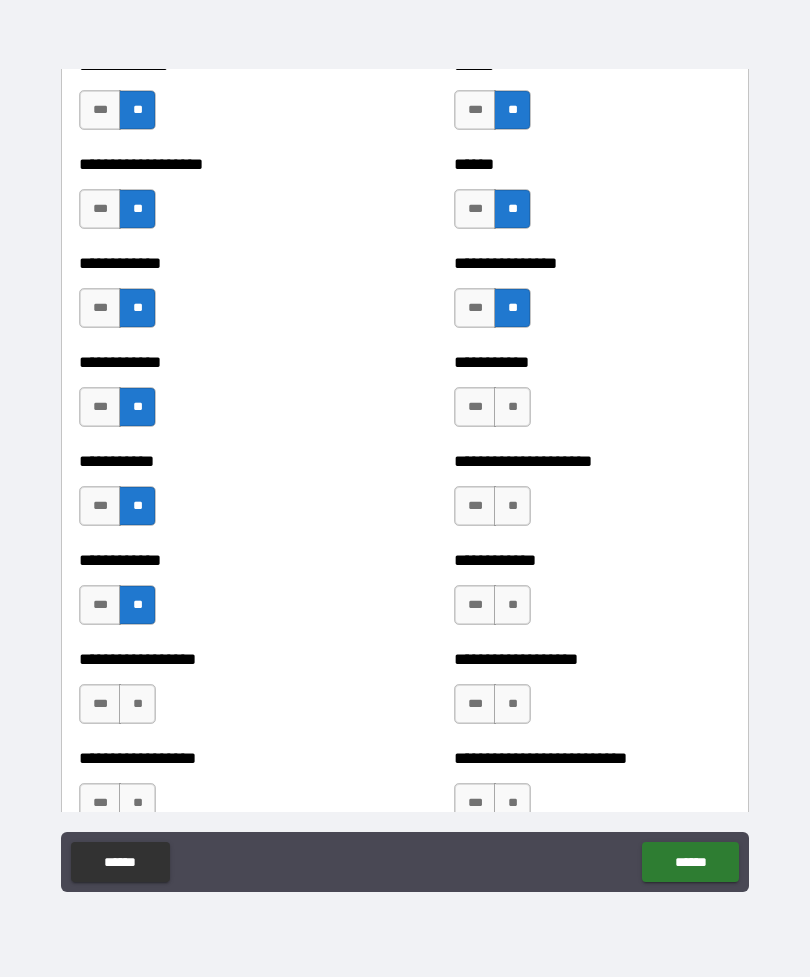 click on "**" at bounding box center [137, 704] 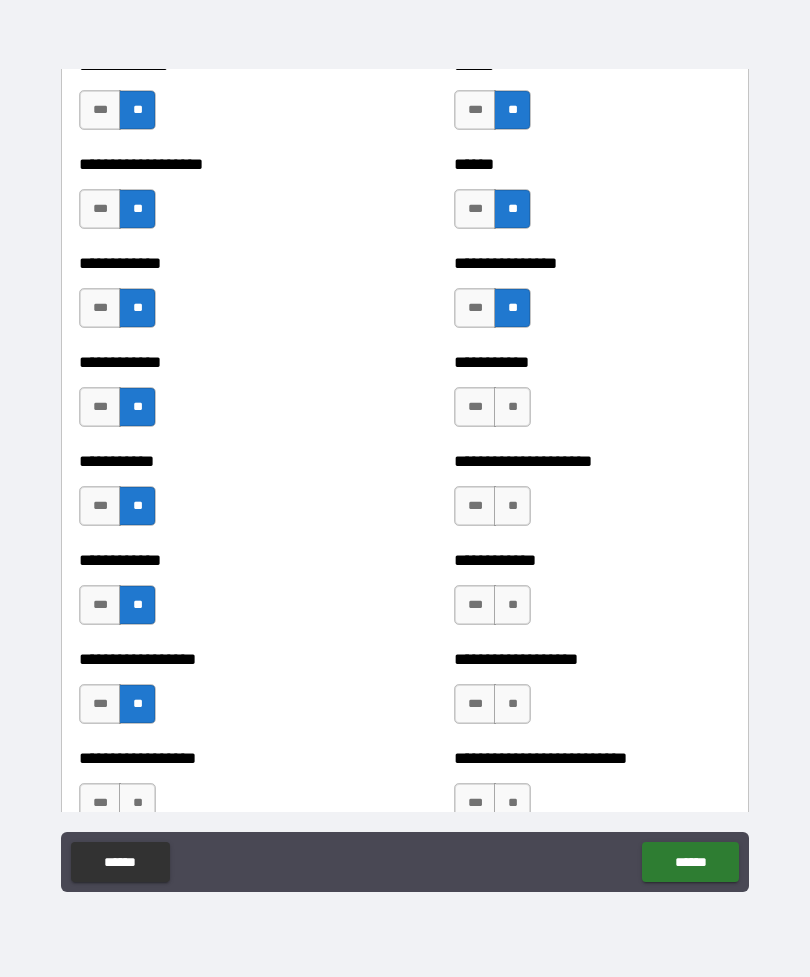 click on "***" at bounding box center (100, 803) 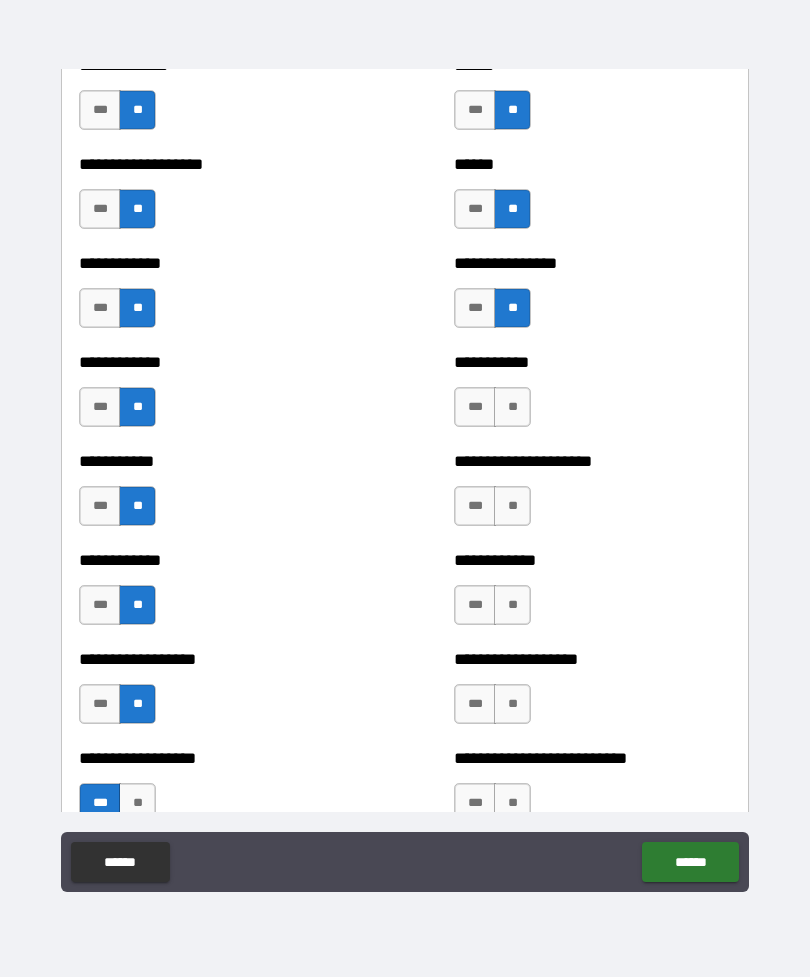 click on "**" at bounding box center [512, 506] 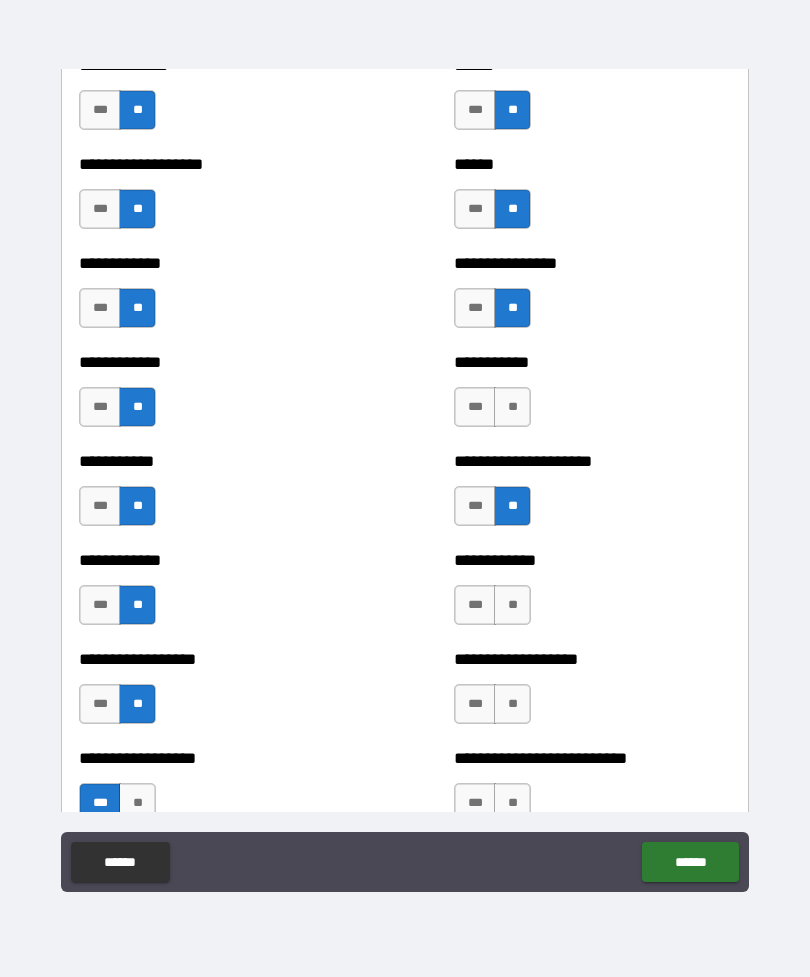 click on "**" at bounding box center [512, 605] 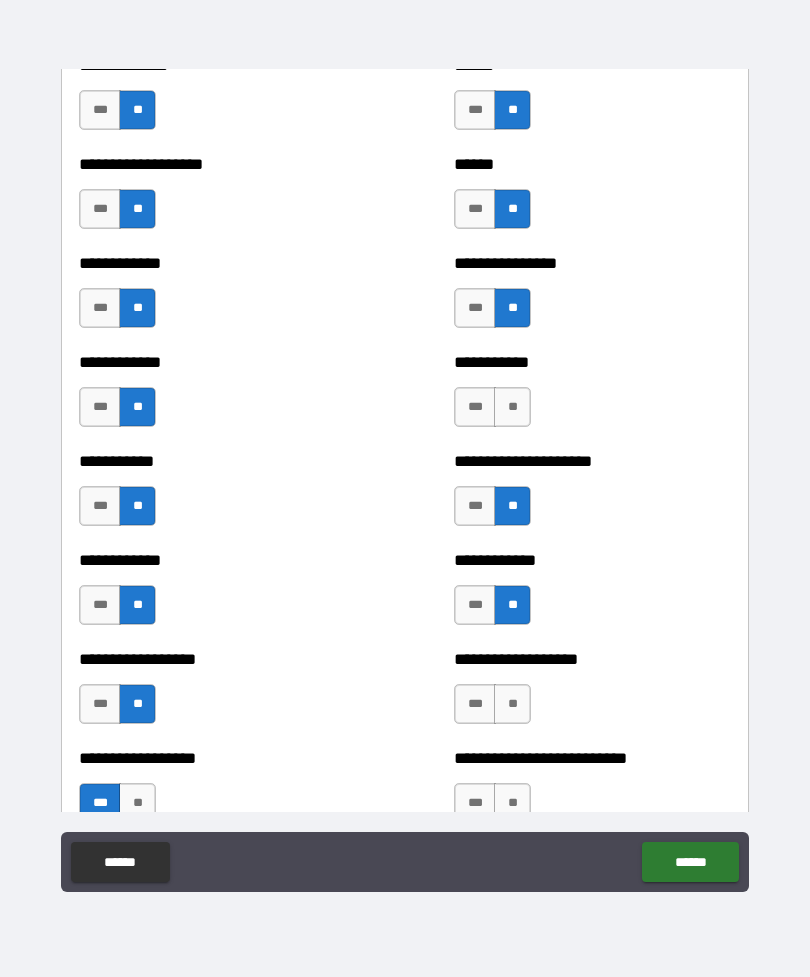 click on "**" at bounding box center (512, 704) 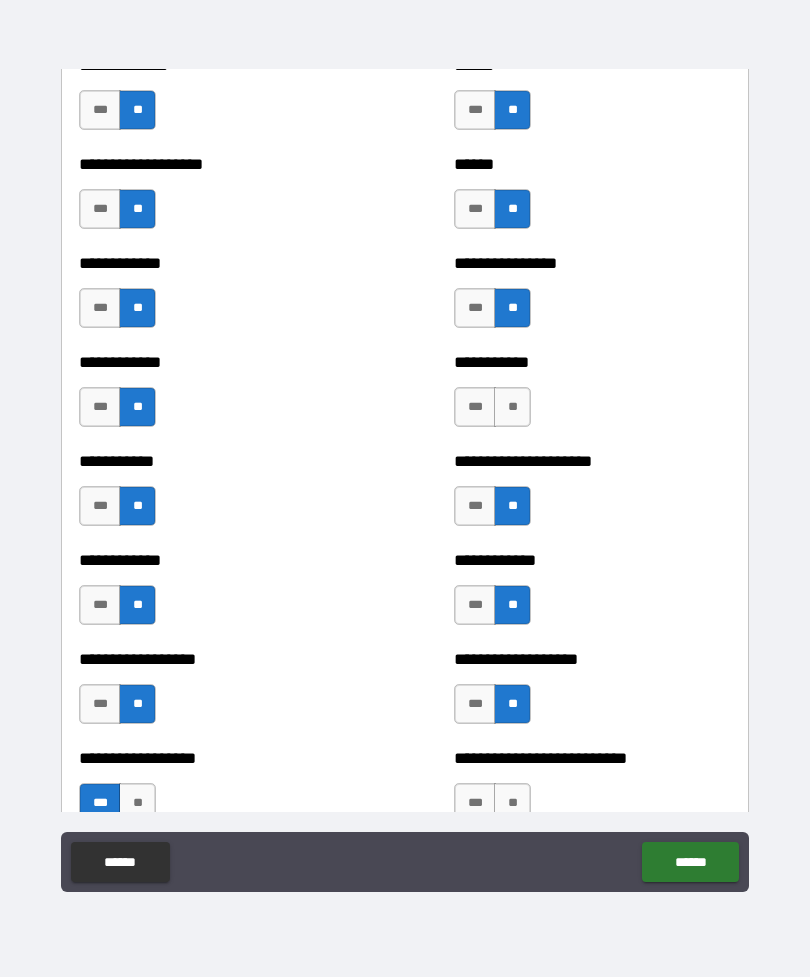 click on "**" at bounding box center (512, 803) 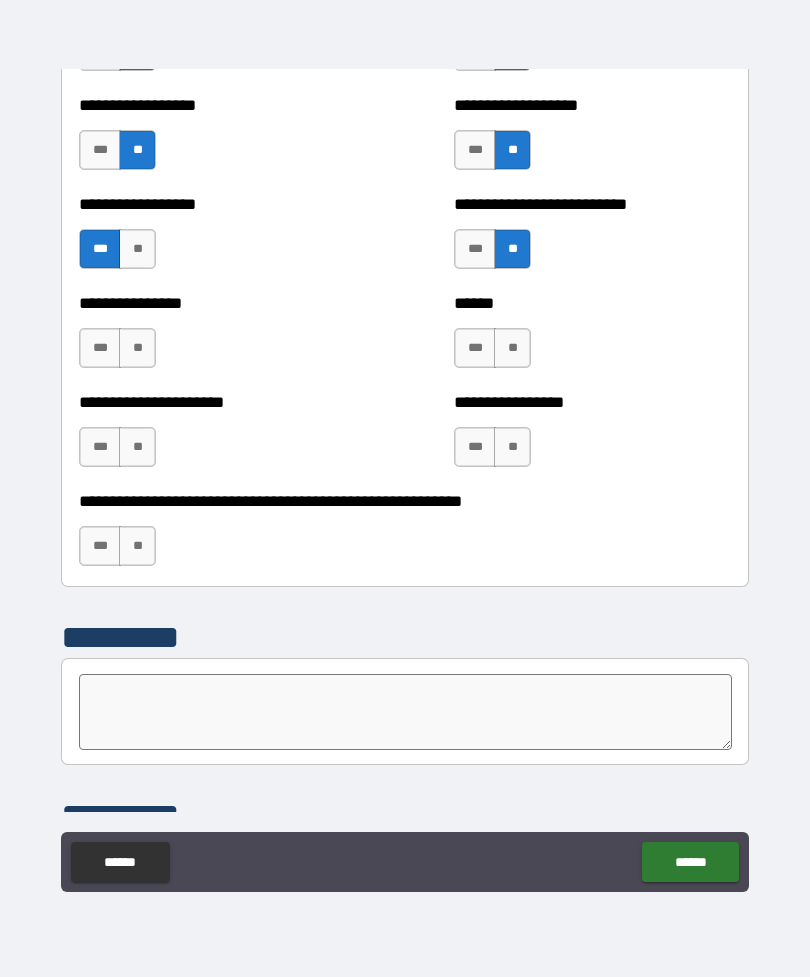 scroll, scrollTop: 4116, scrollLeft: 0, axis: vertical 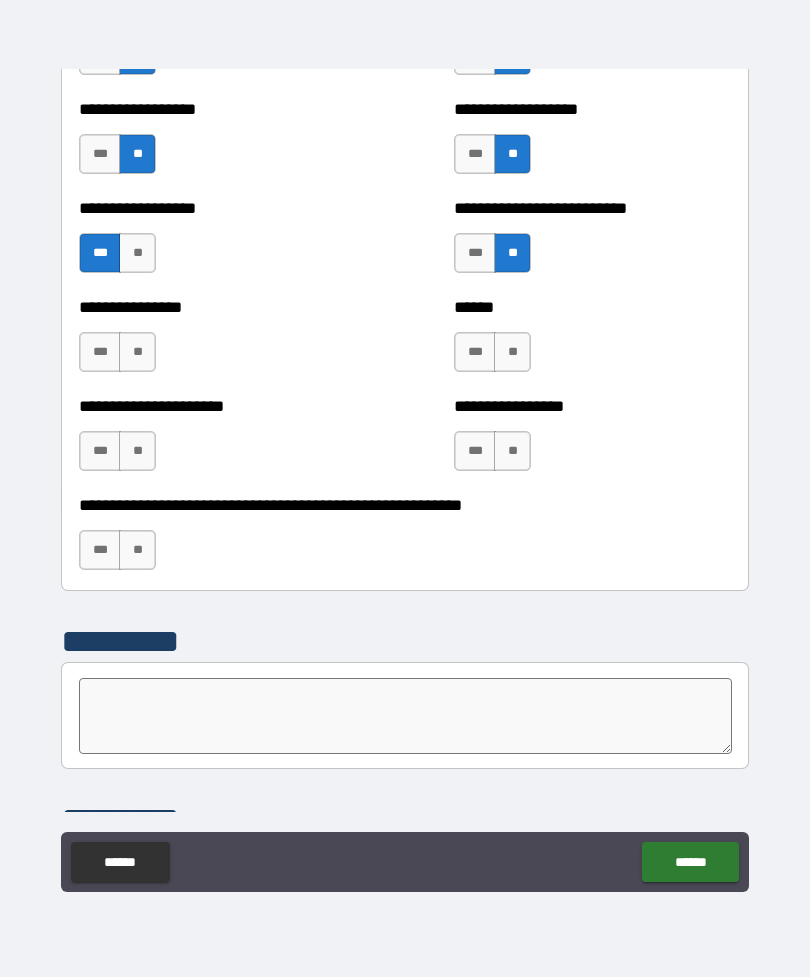 click on "**" at bounding box center [512, 352] 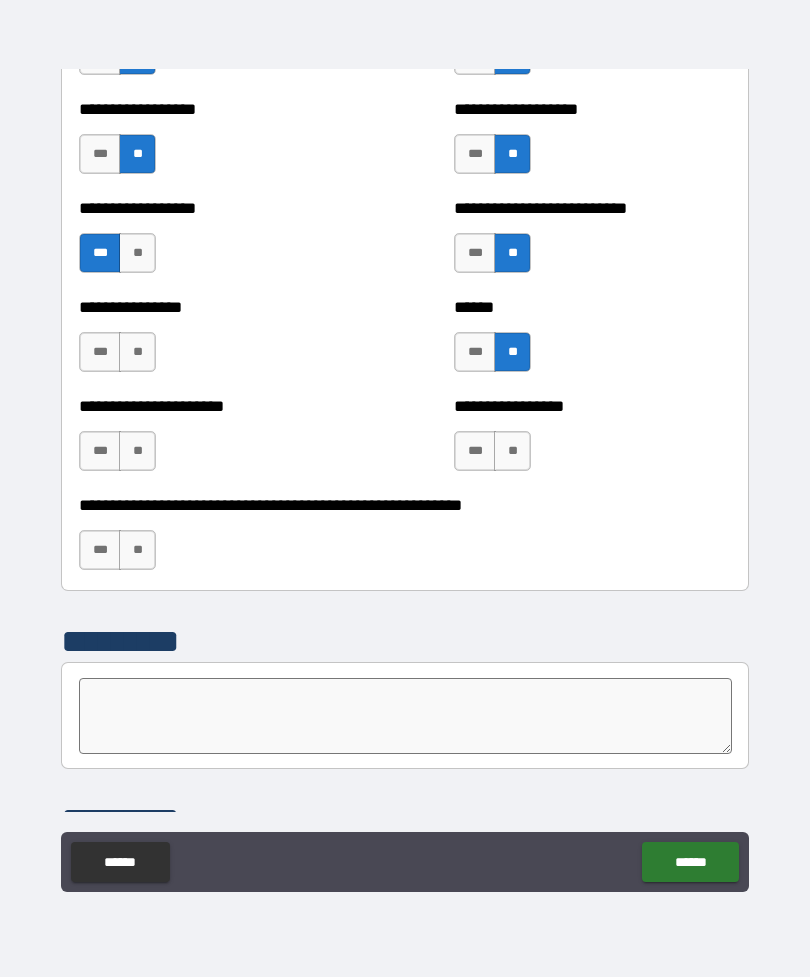 click on "**" at bounding box center [512, 451] 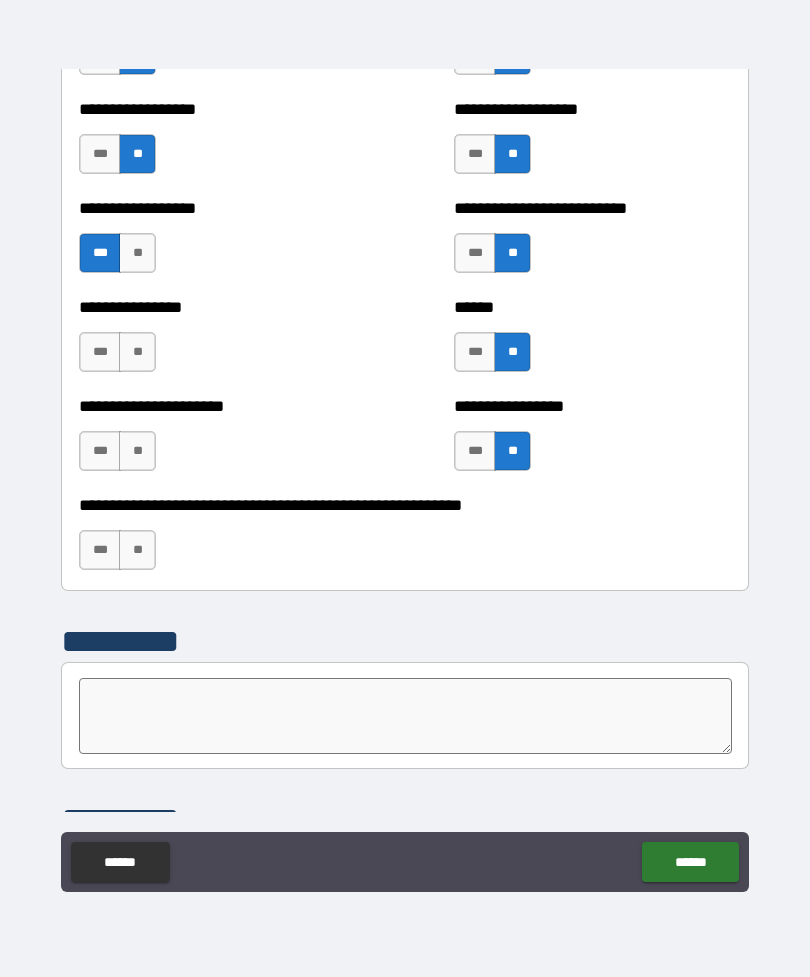 click on "***" at bounding box center (475, 451) 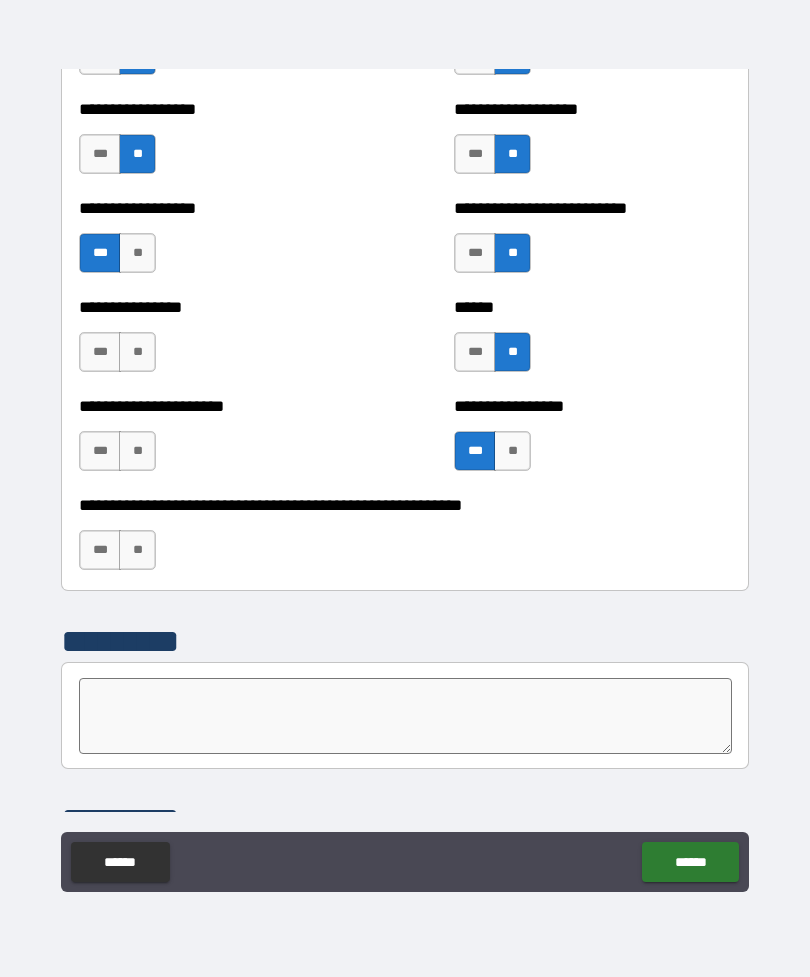 click on "**" at bounding box center (137, 352) 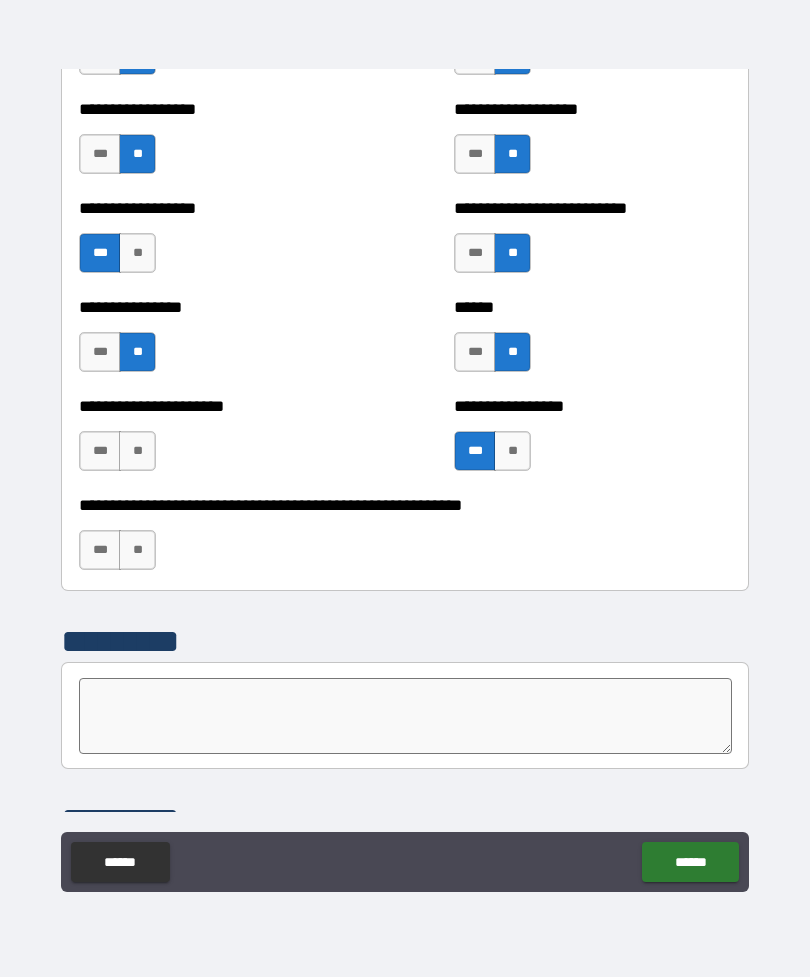 click on "**" at bounding box center (137, 451) 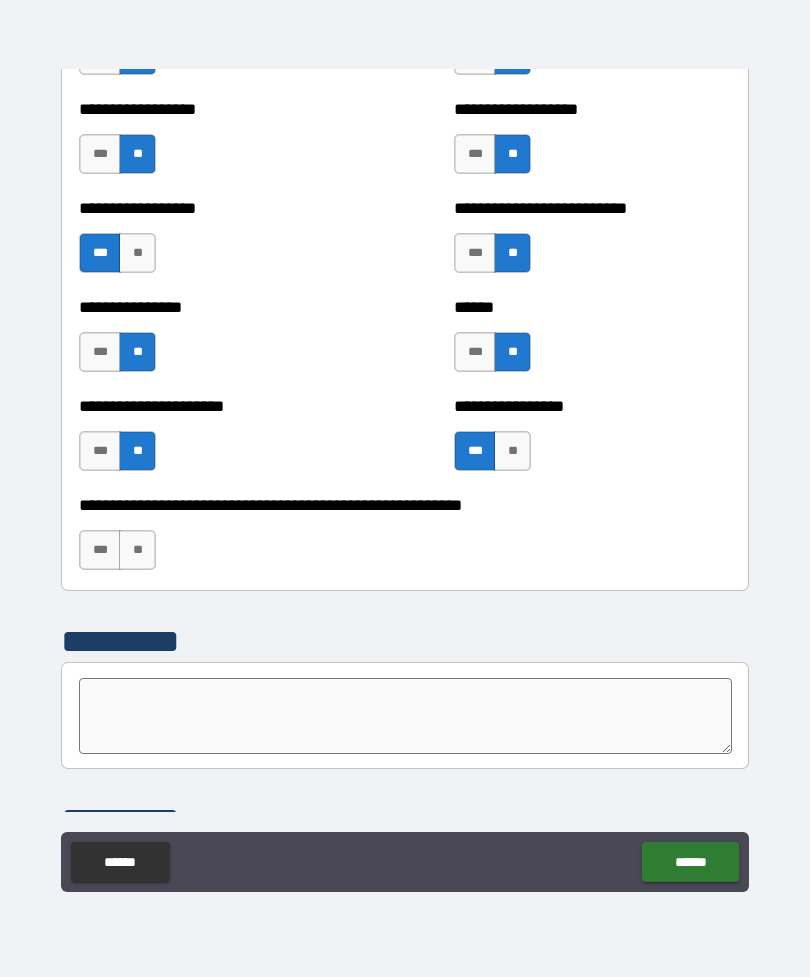 click on "**" at bounding box center (137, 550) 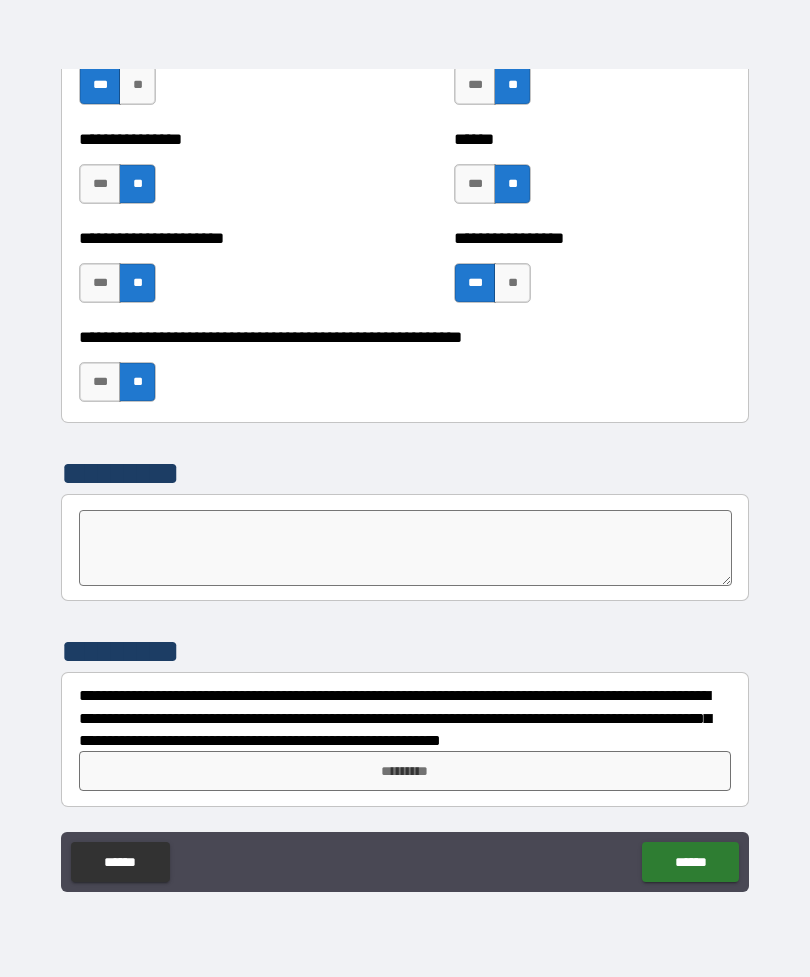 scroll, scrollTop: 4284, scrollLeft: 0, axis: vertical 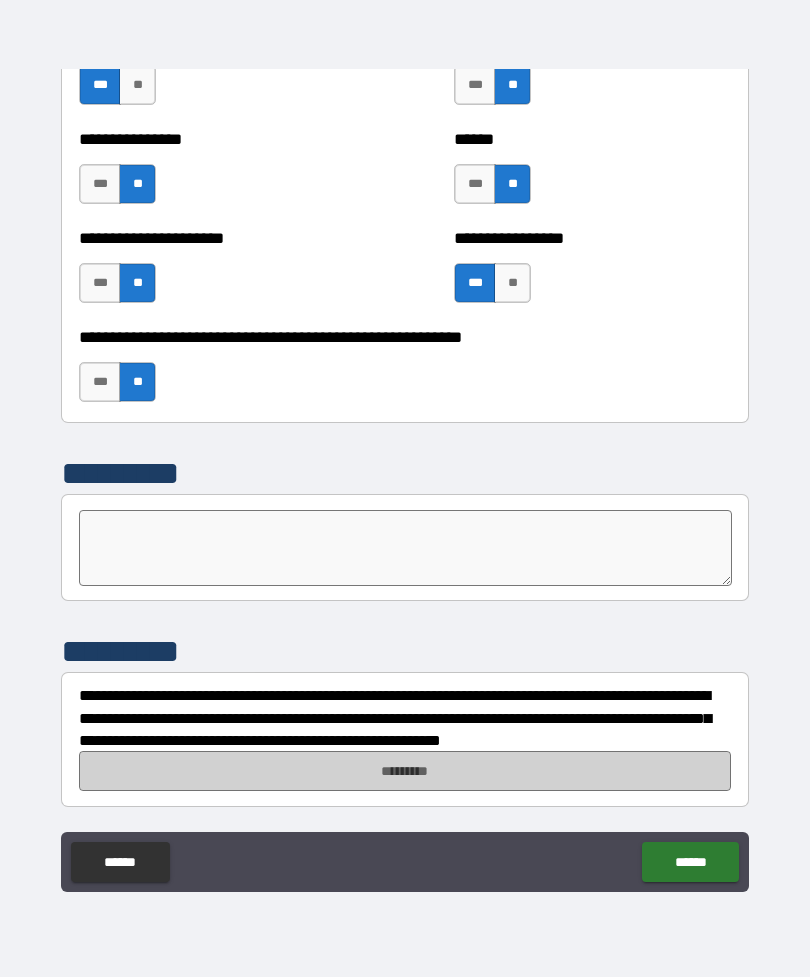 click on "*********" at bounding box center [405, 771] 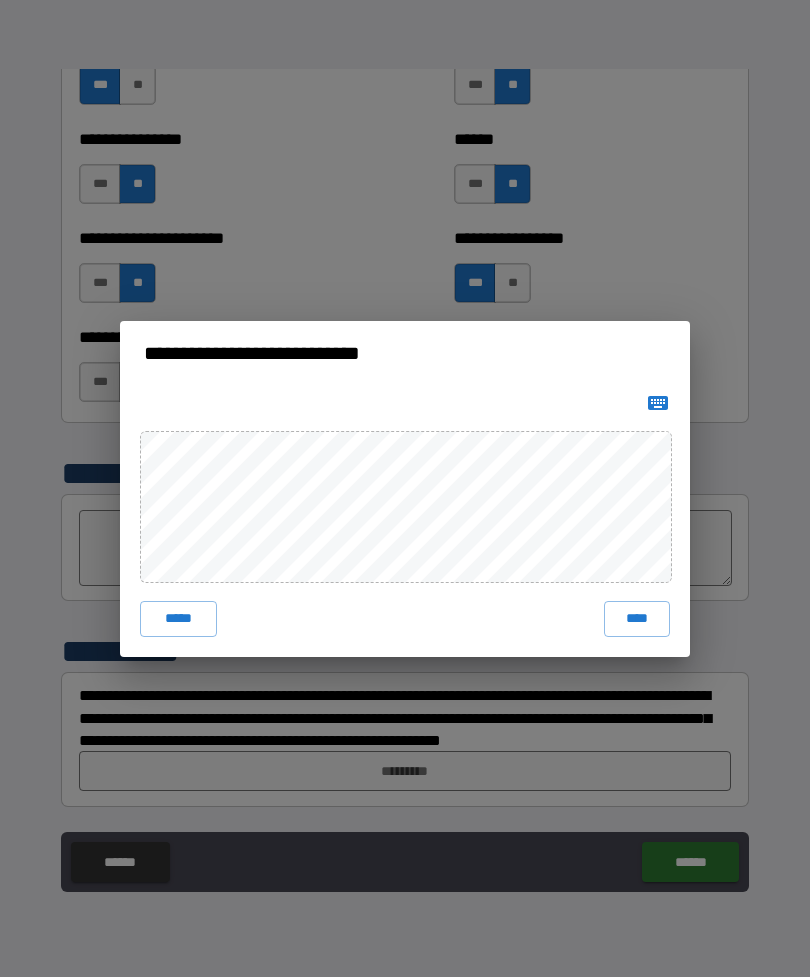 click on "****" at bounding box center [637, 619] 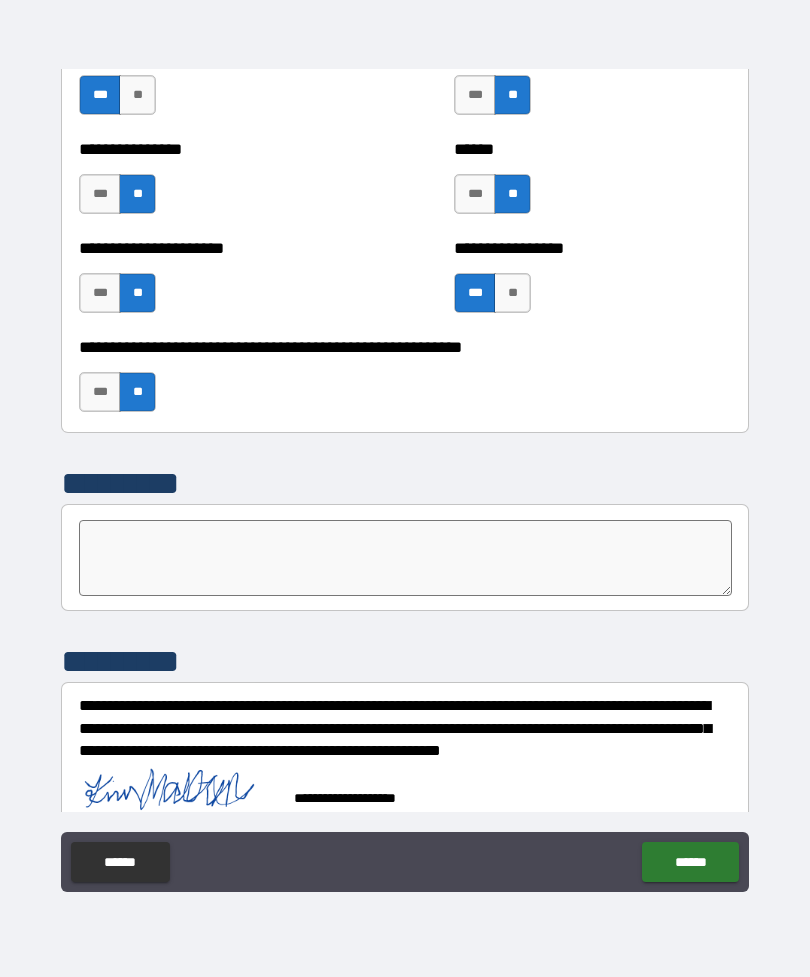 click on "******" at bounding box center [690, 862] 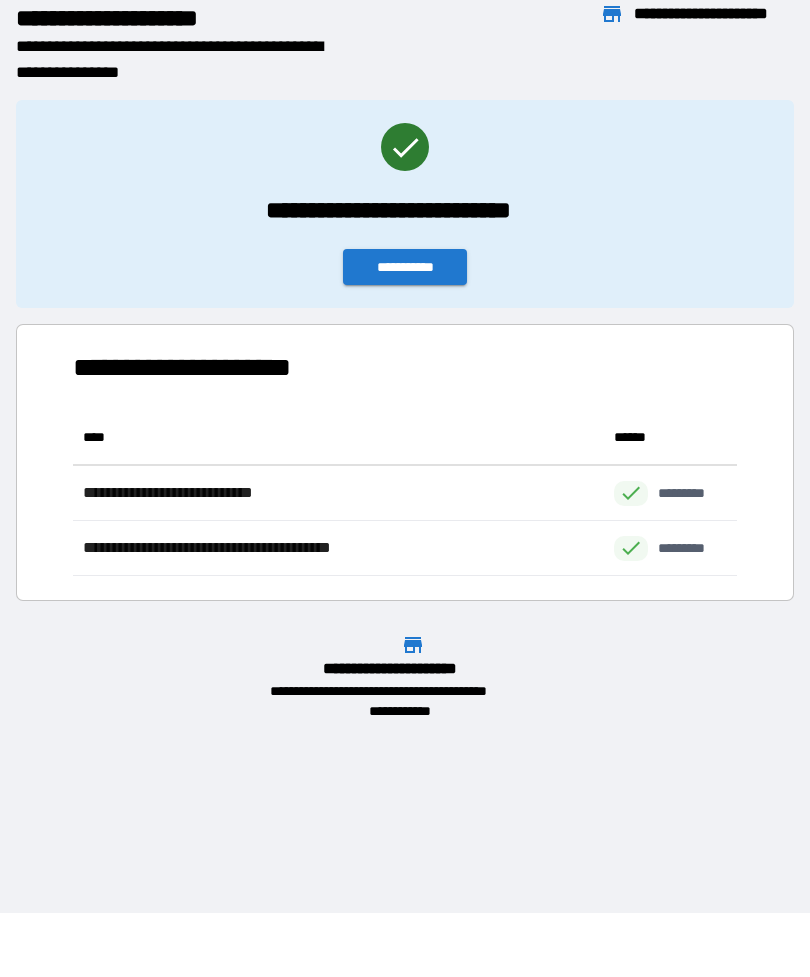 scroll, scrollTop: 166, scrollLeft: 664, axis: both 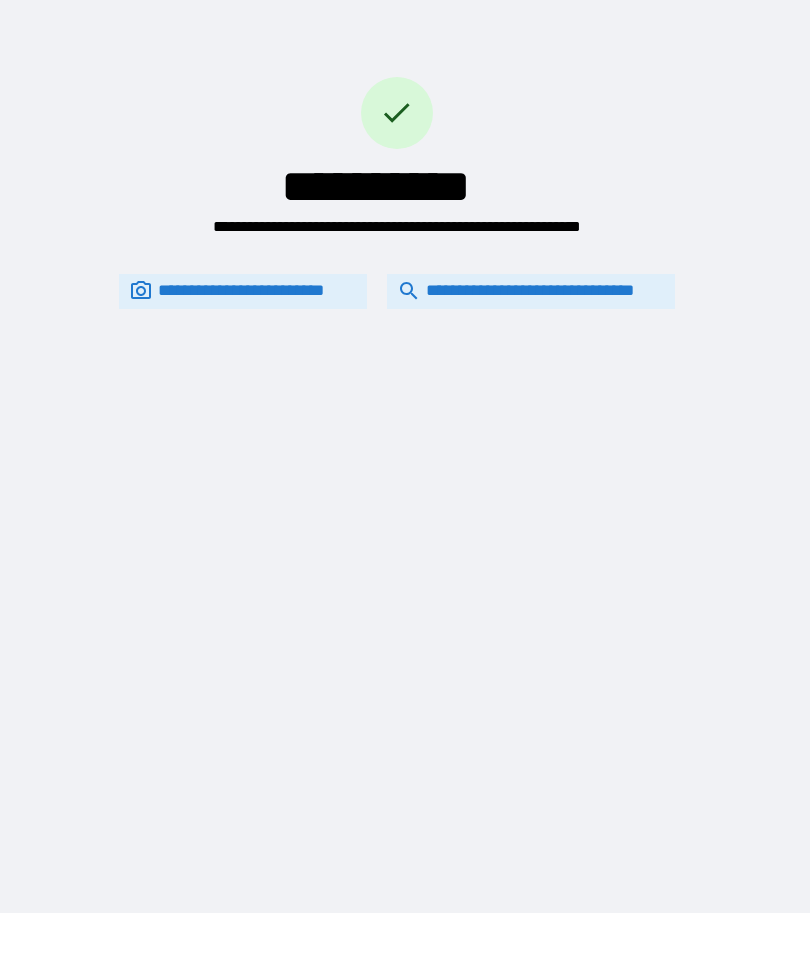 click on "**********" at bounding box center (397, 291) 